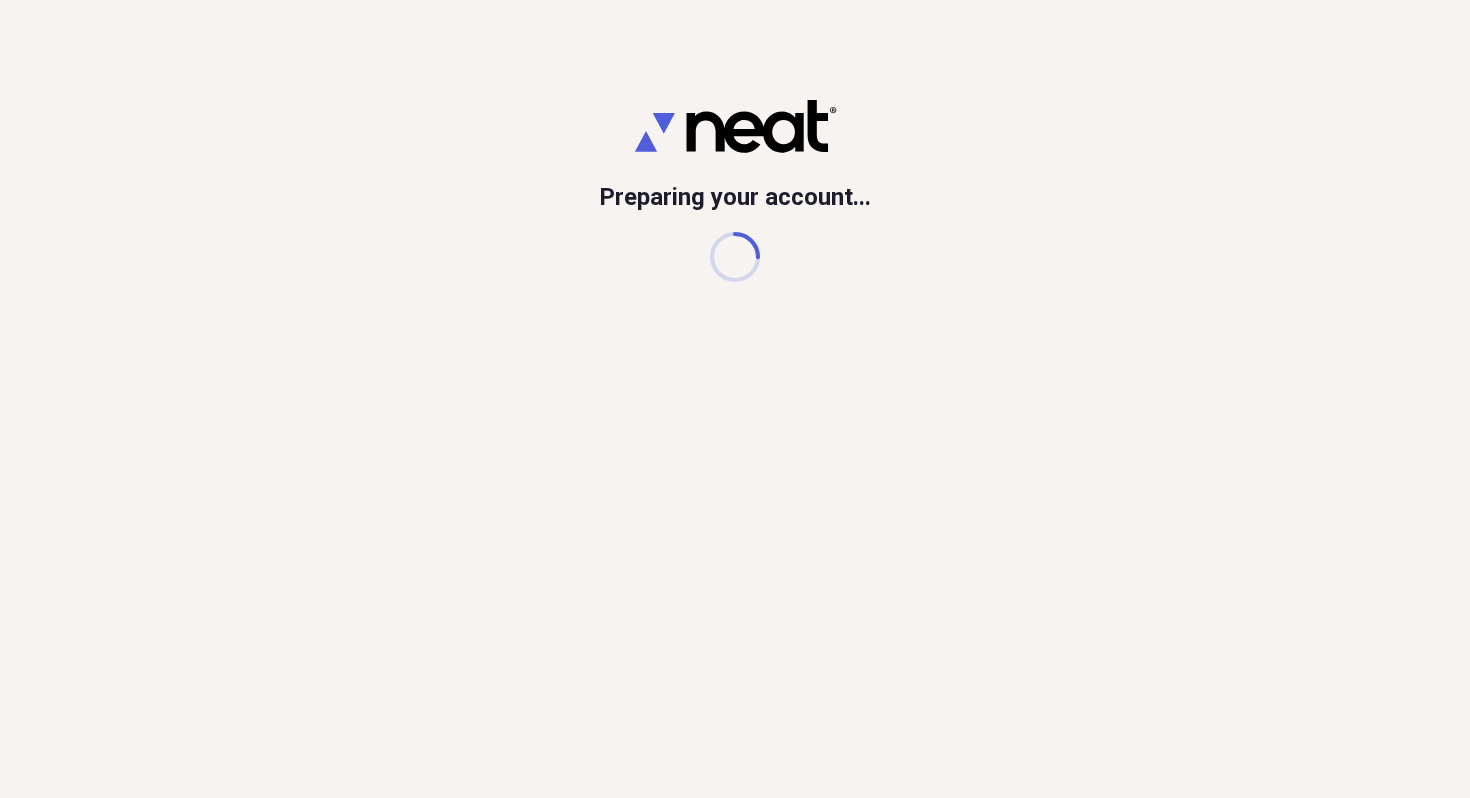scroll, scrollTop: 0, scrollLeft: 0, axis: both 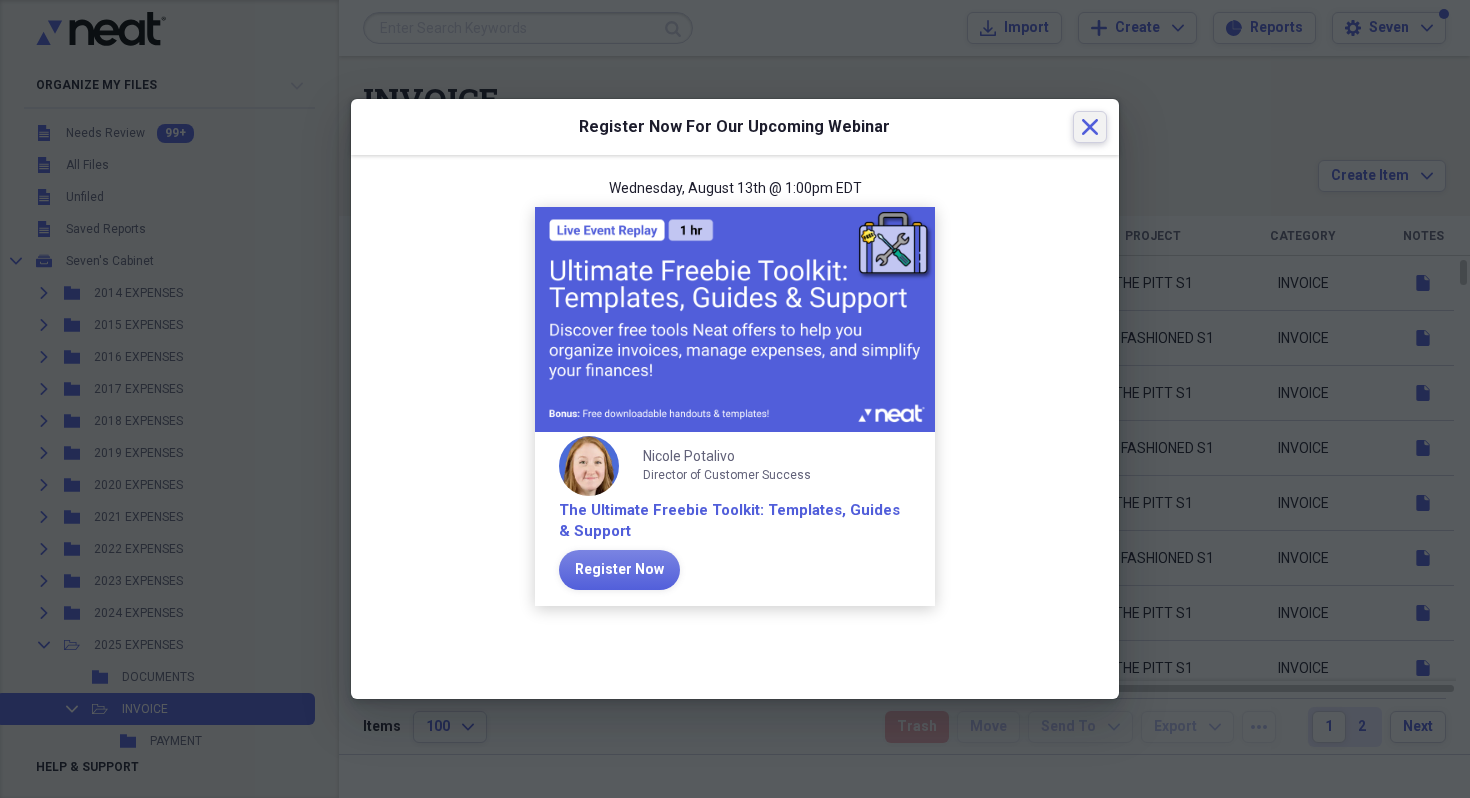 click on "Close" at bounding box center [1090, 127] 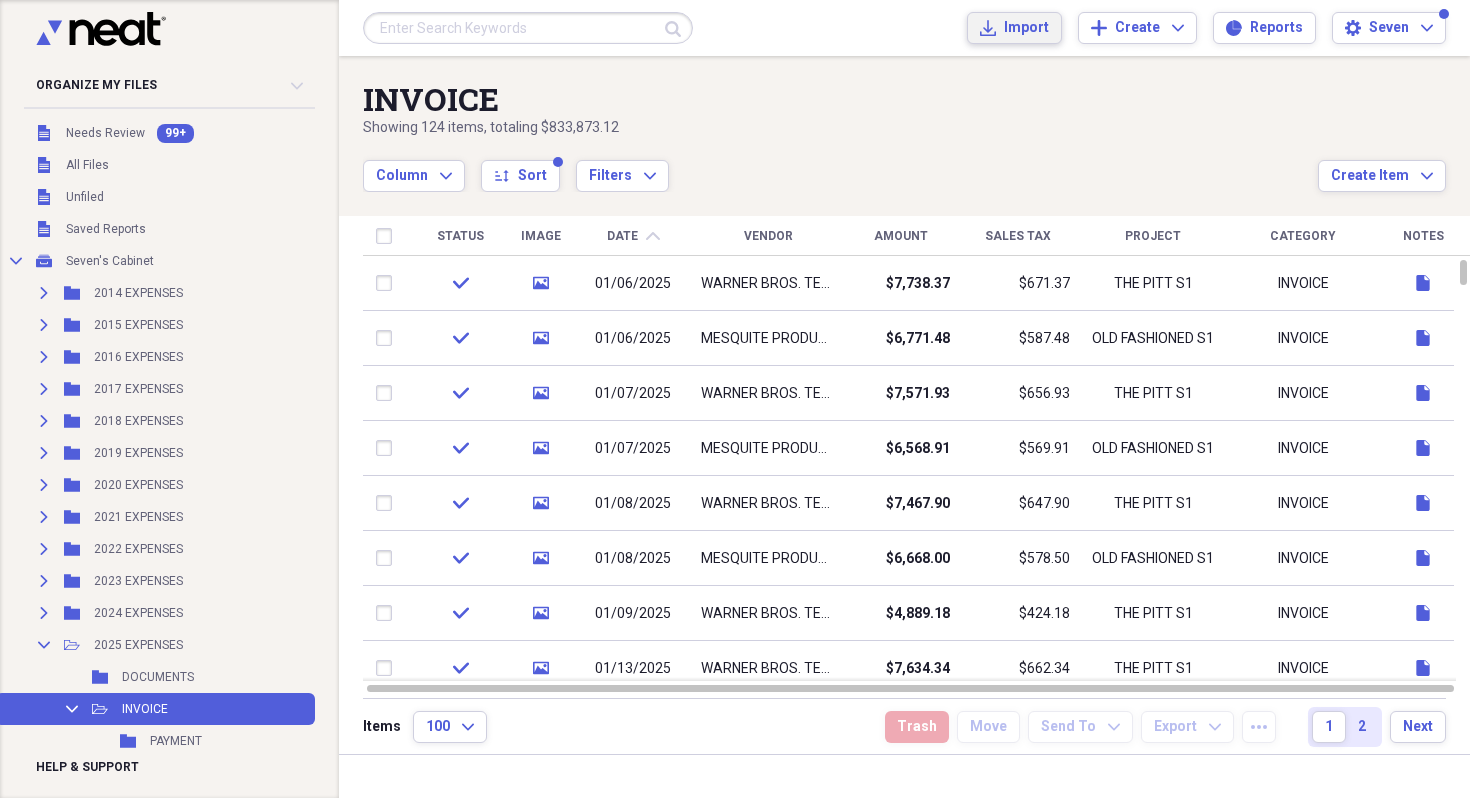 click on "Import" at bounding box center [1026, 28] 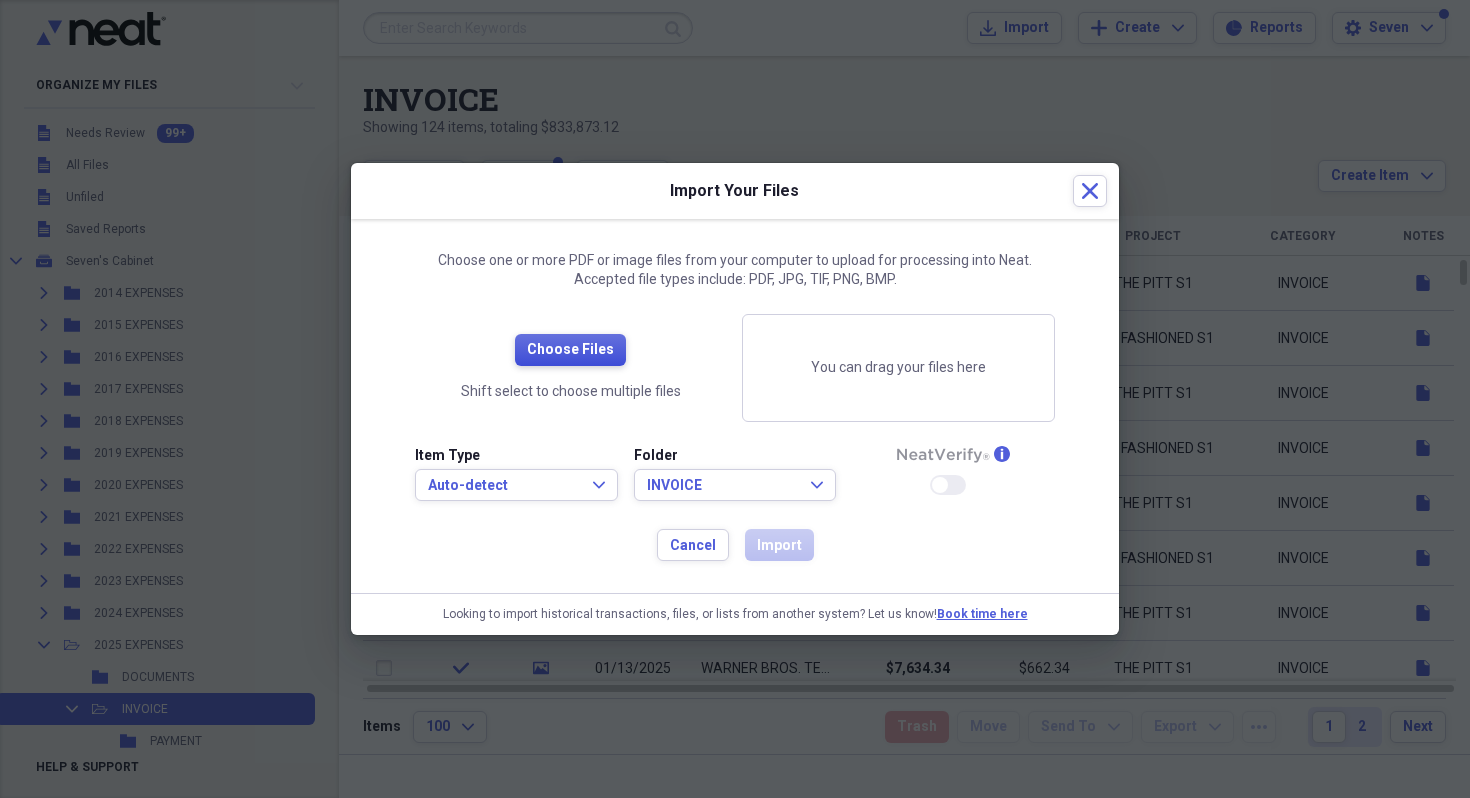 click on "Choose Files" at bounding box center [570, 350] 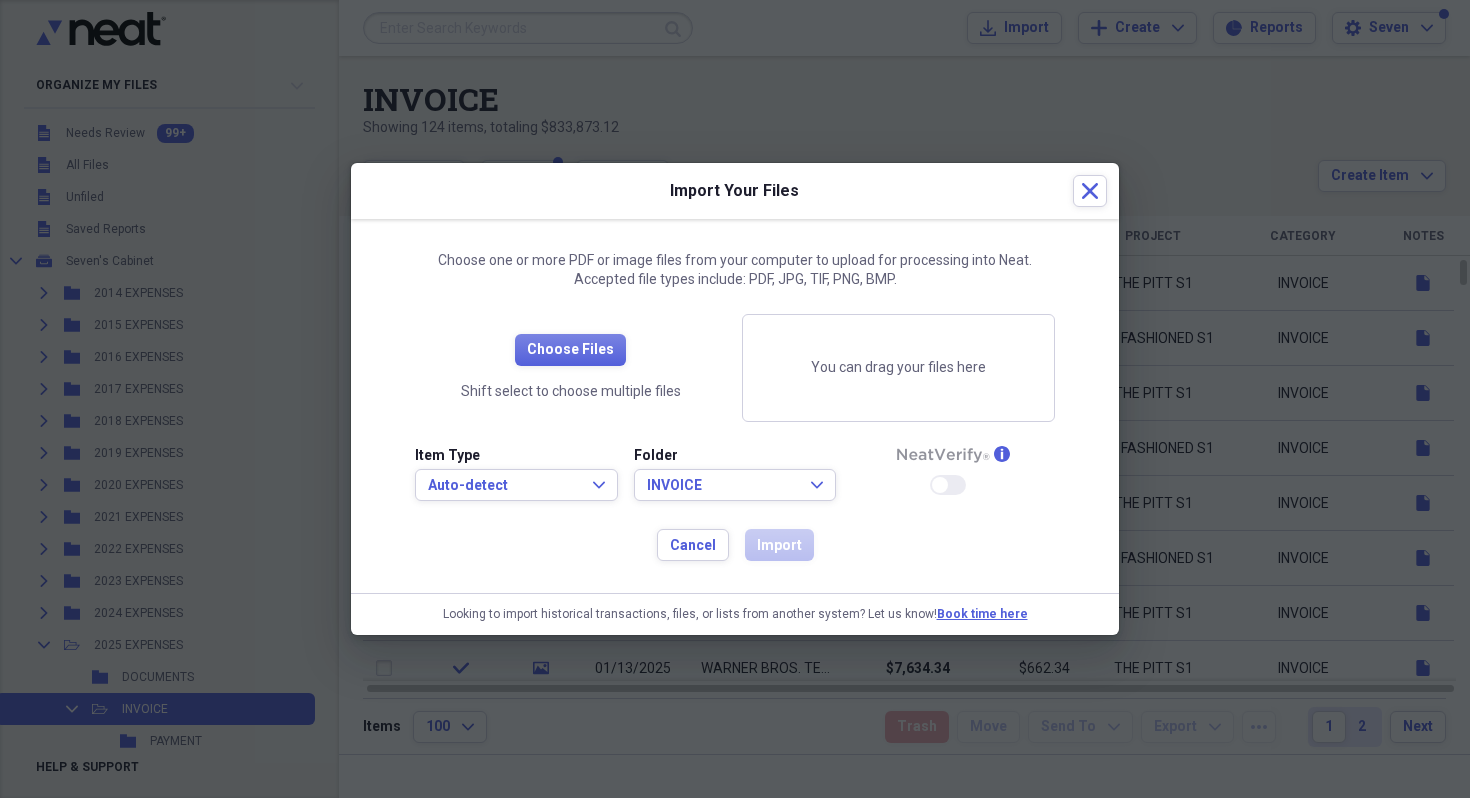 drag, startPoint x: 879, startPoint y: 199, endPoint x: 834, endPoint y: 196, distance: 45.099888 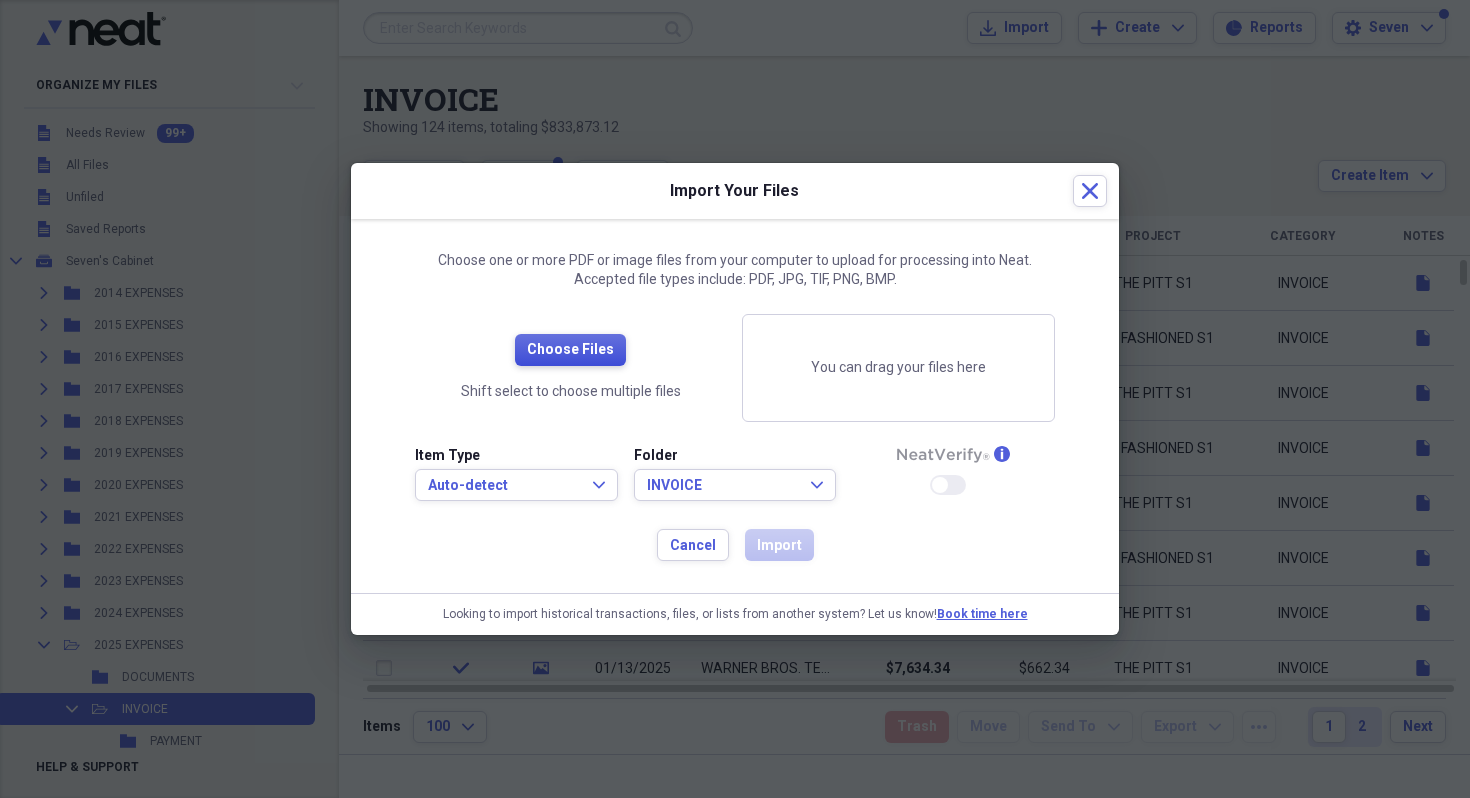 click on "Choose Files" at bounding box center [570, 350] 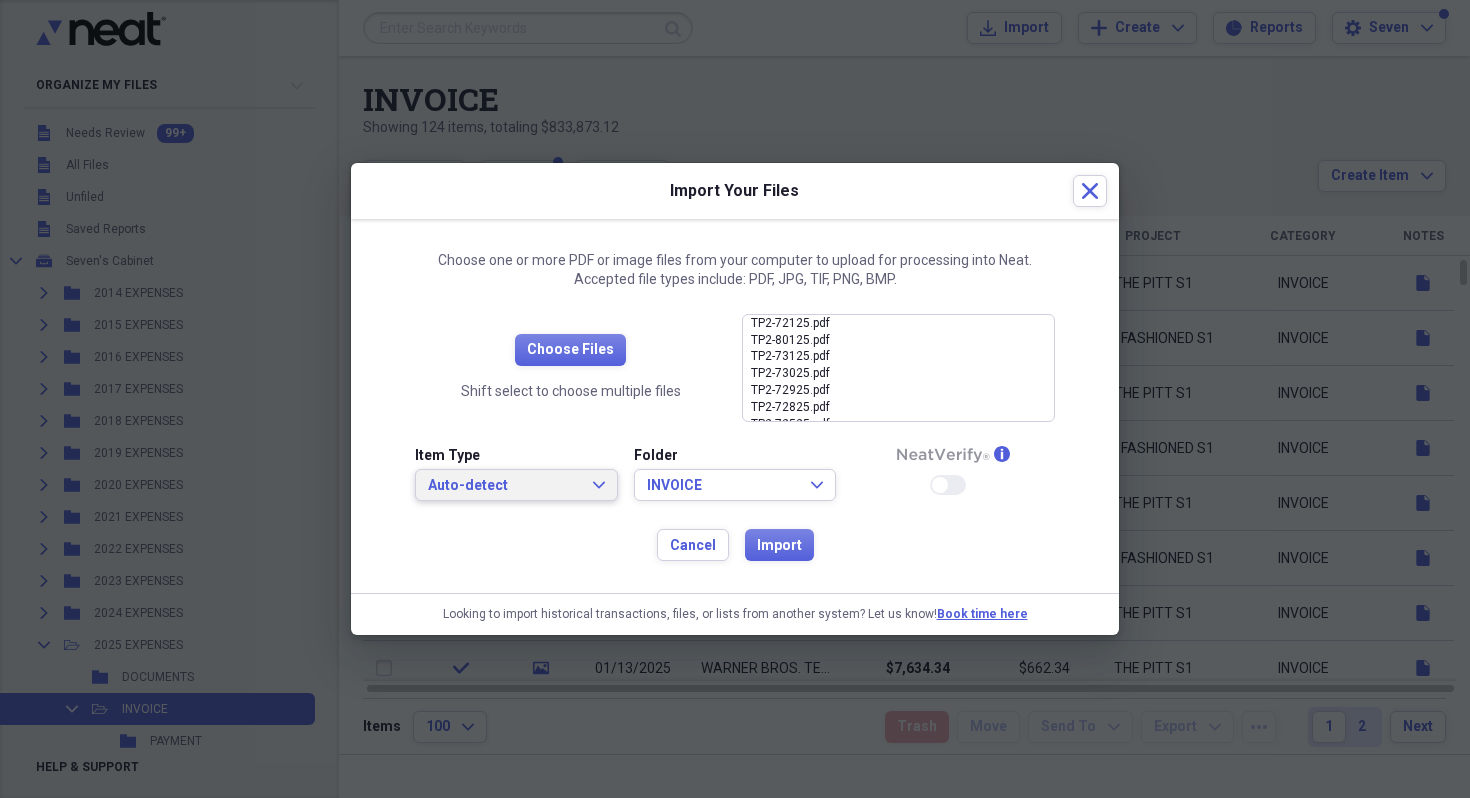 click on "Expand" 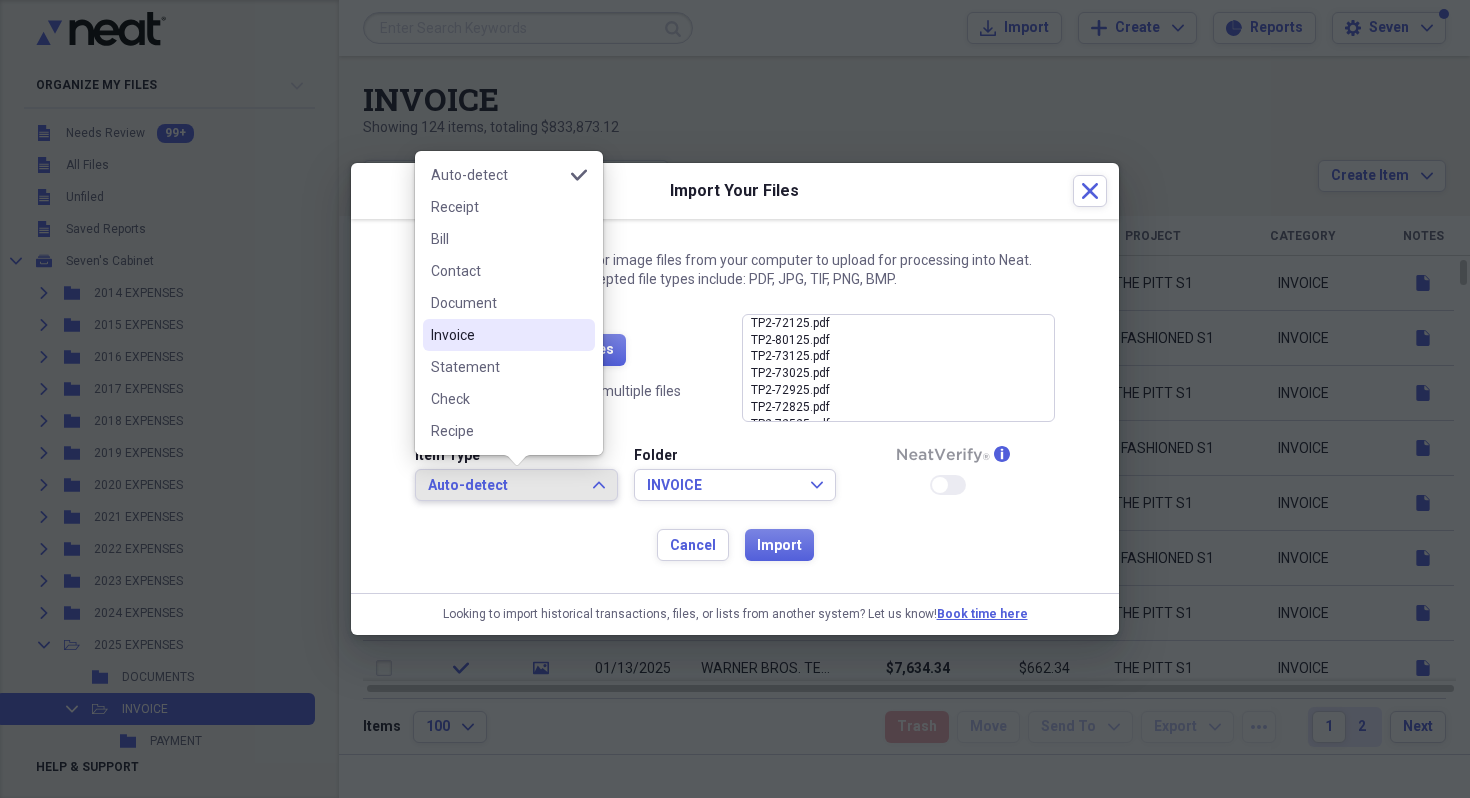 click on "Invoice" at bounding box center [497, 335] 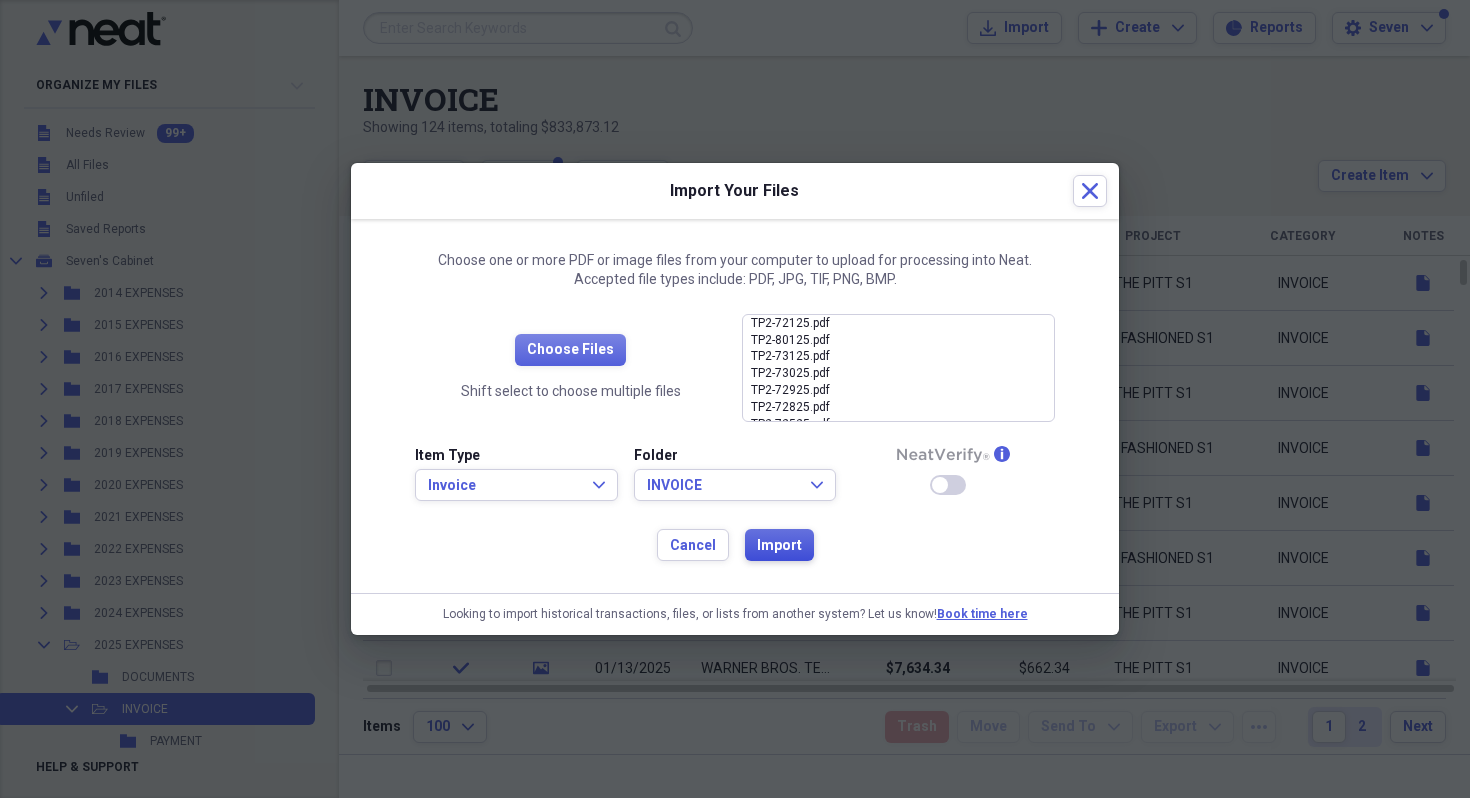 click on "Import" at bounding box center (779, 546) 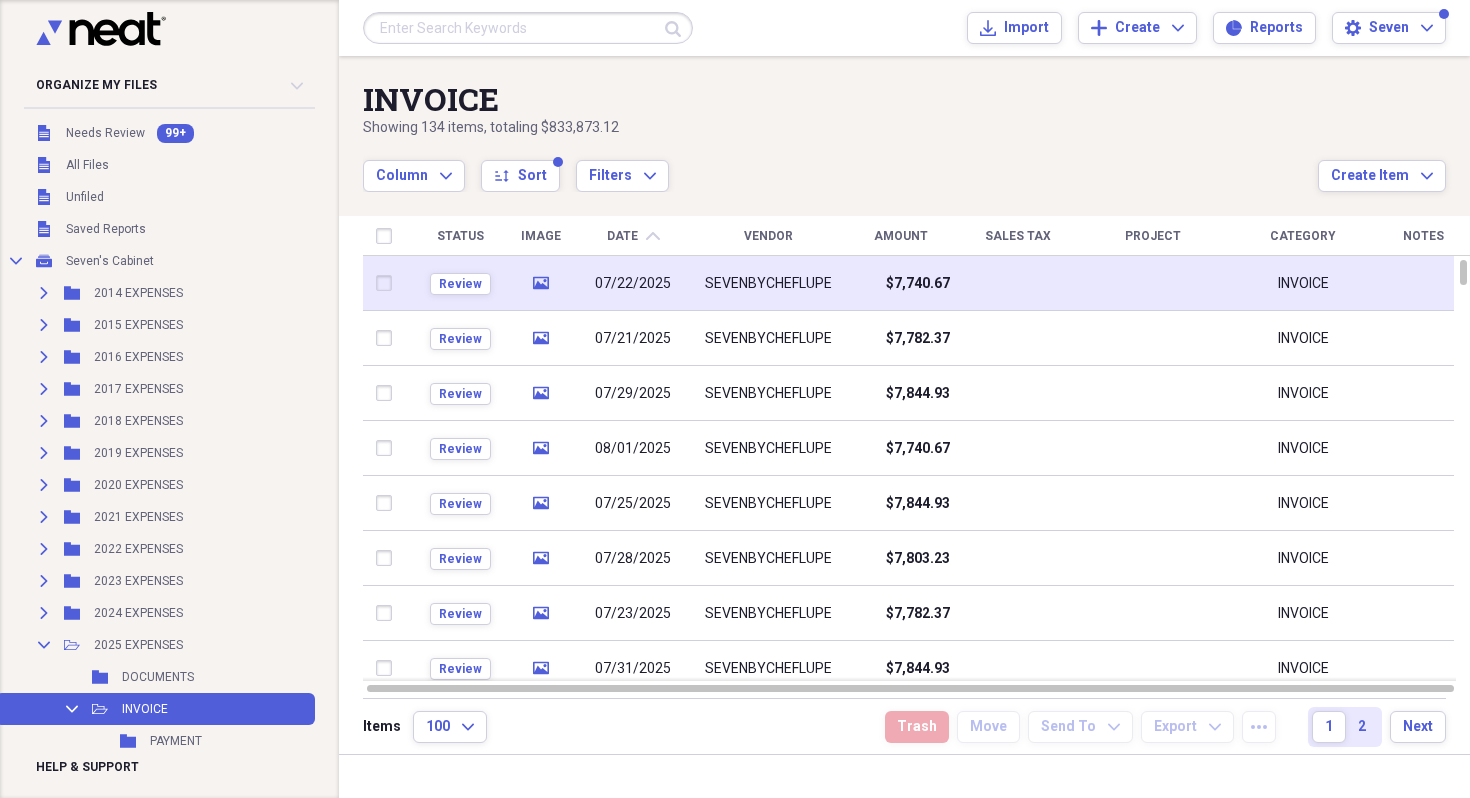 click at bounding box center [1153, 283] 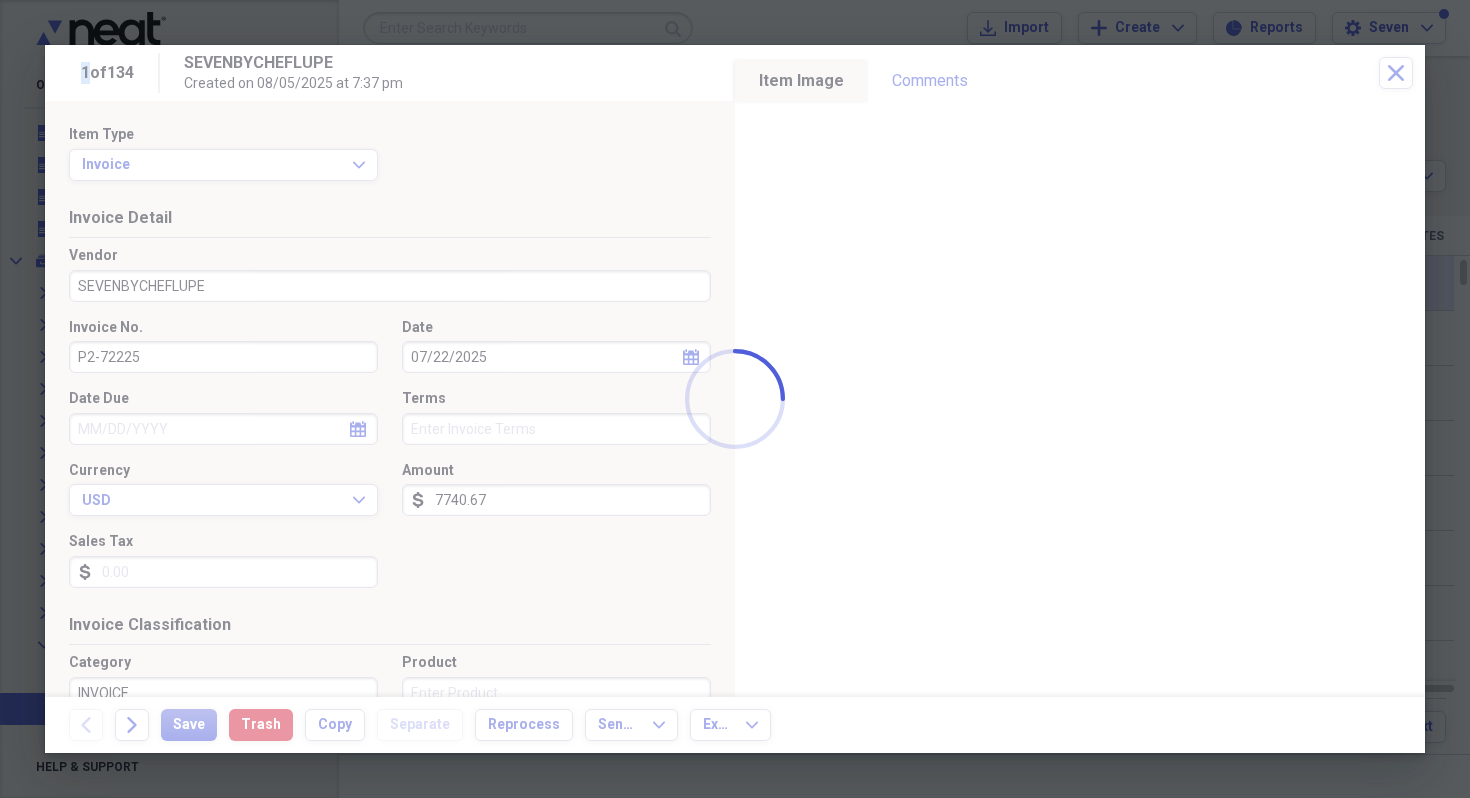 click at bounding box center (735, 399) 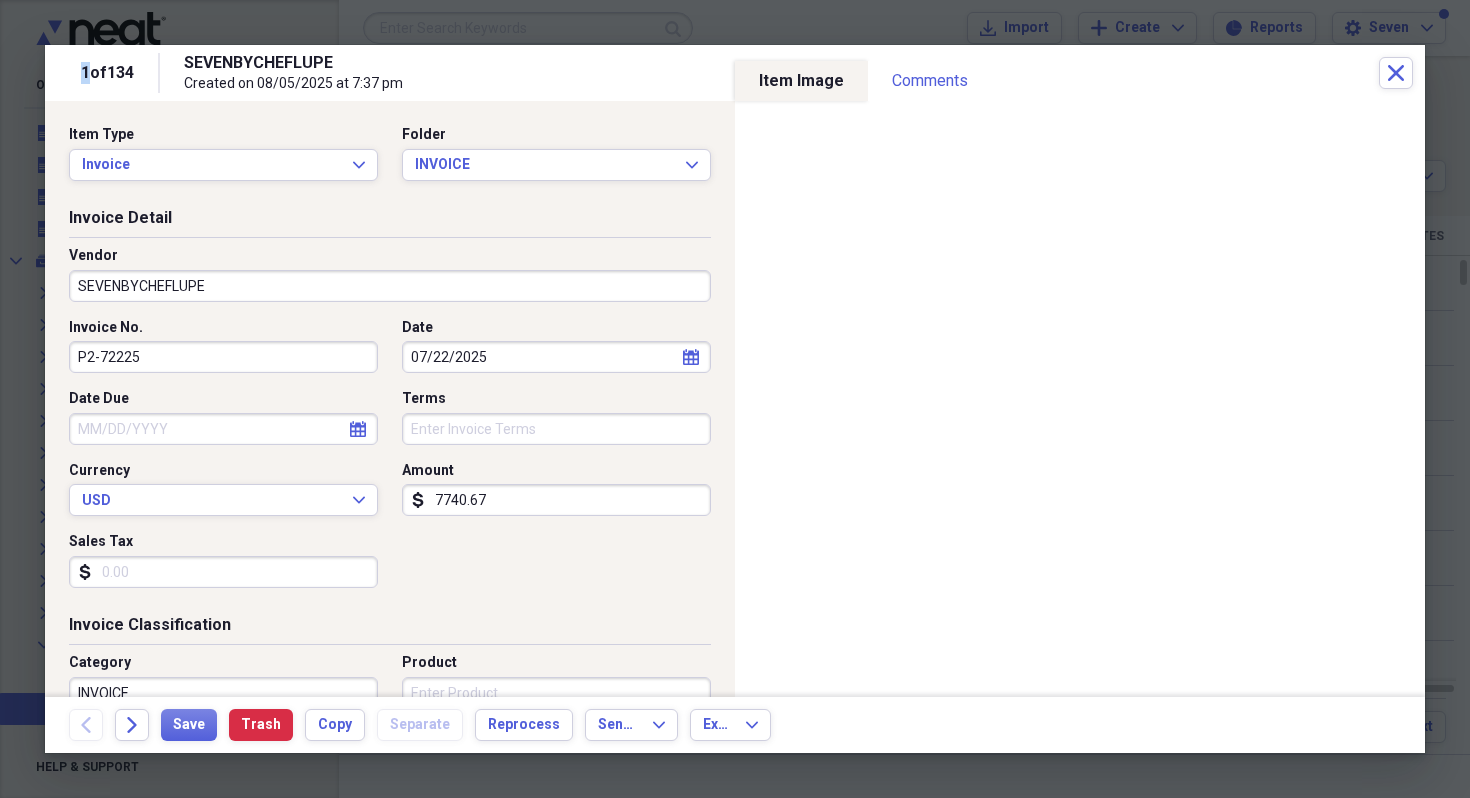 click on "SEVENBYCHEFLUPE" at bounding box center [390, 286] 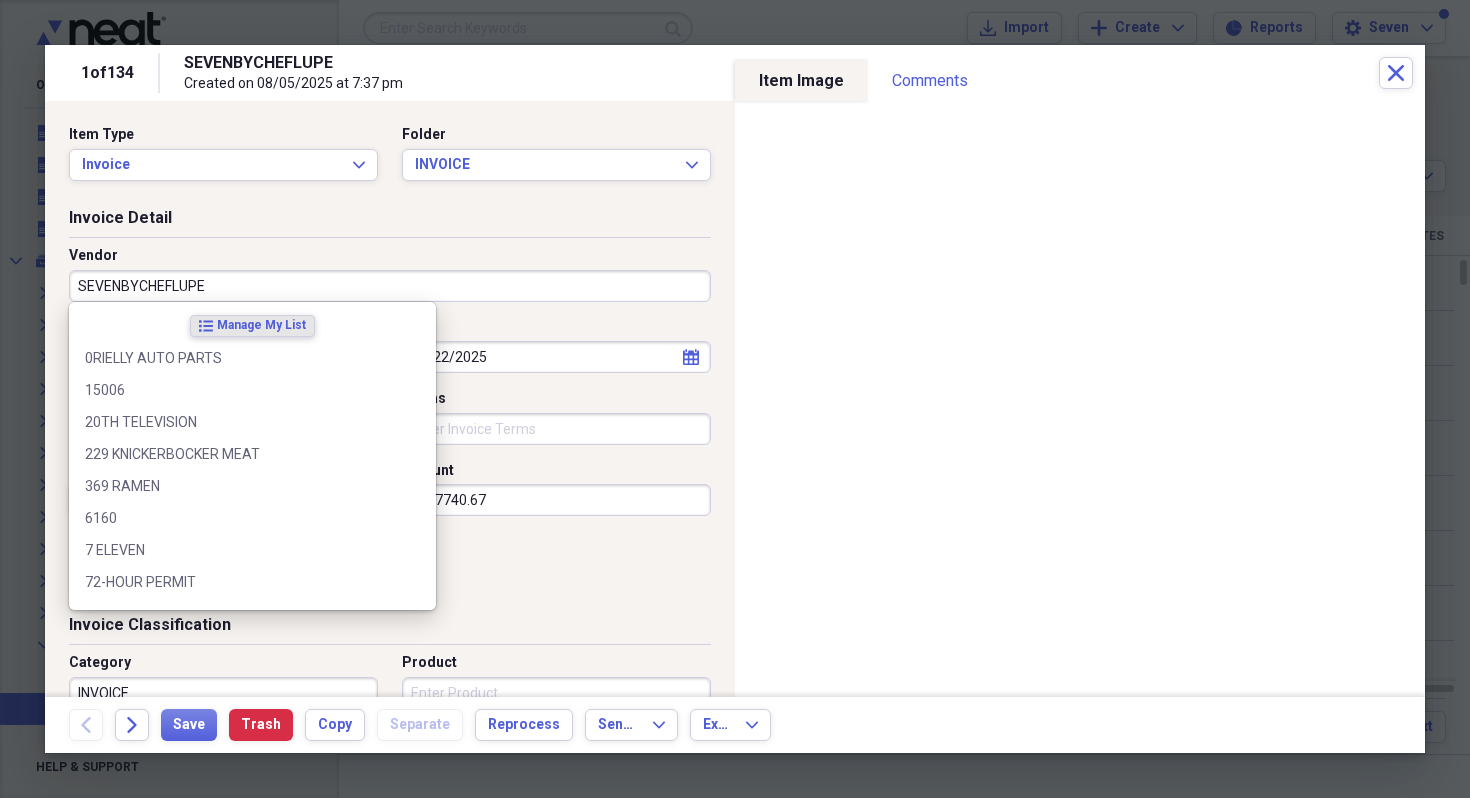 click on "SEVENBYCHEFLUPE" at bounding box center (390, 286) 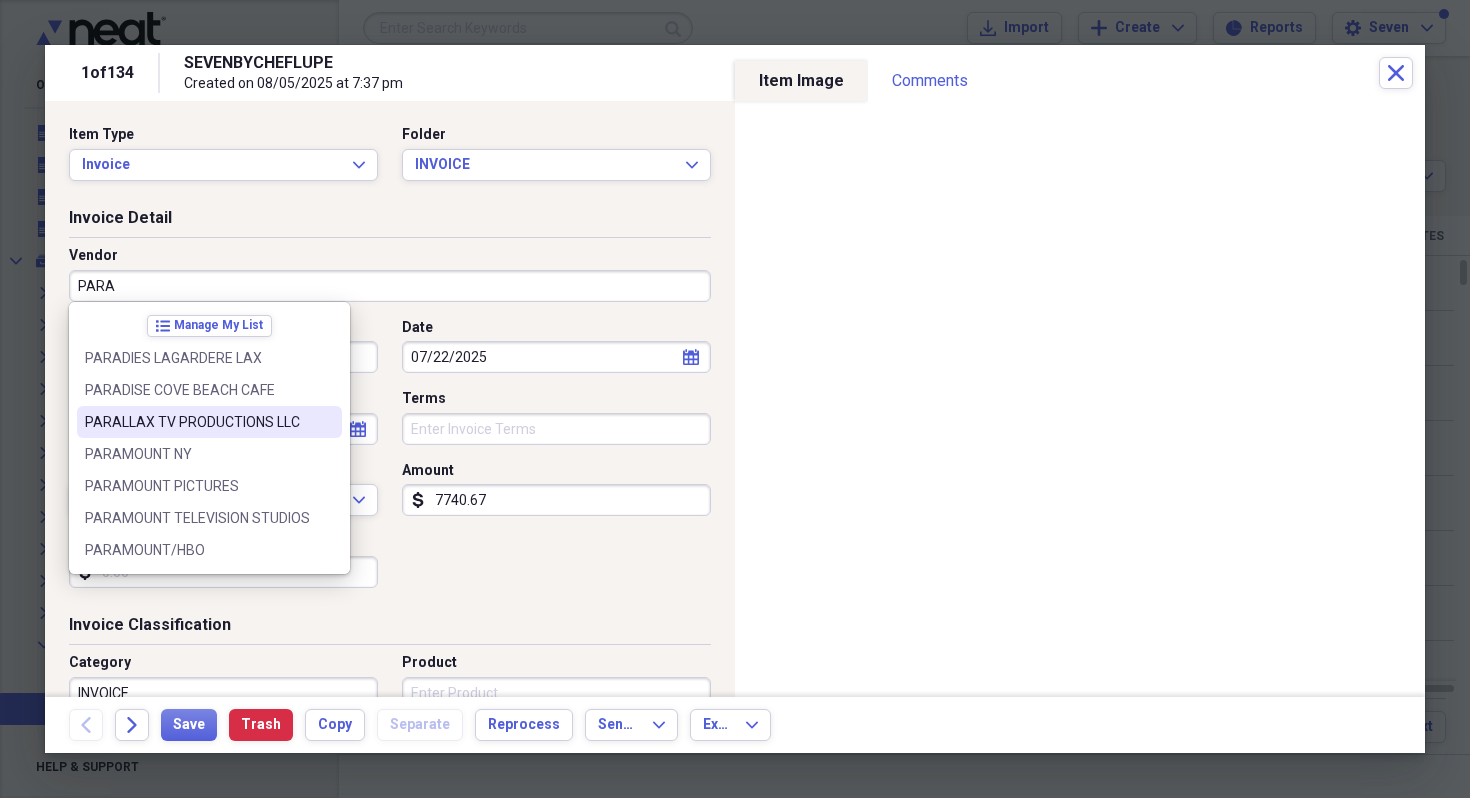 click on "PARALLAX TV PRODUCTIONS LLC" at bounding box center [197, 422] 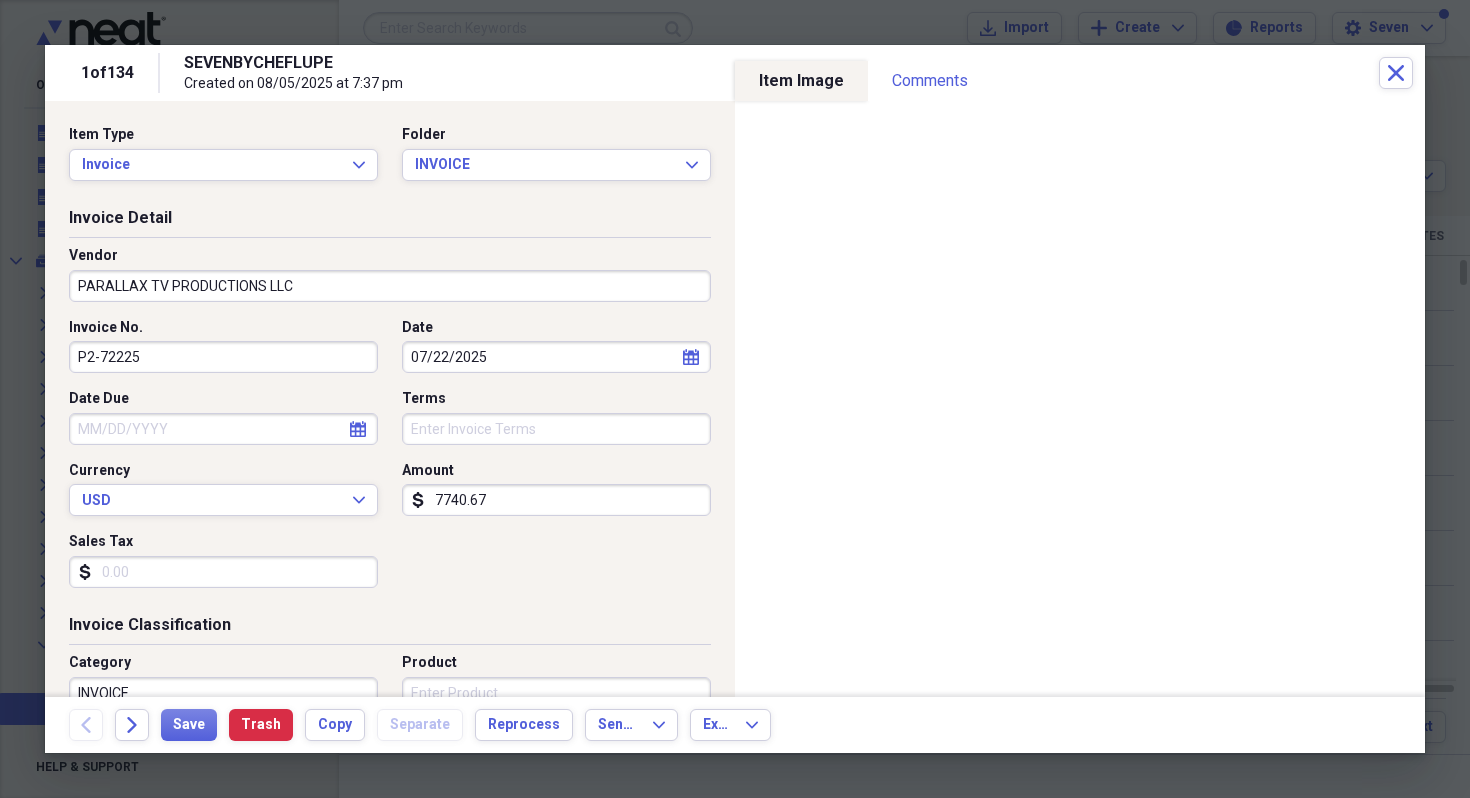 scroll, scrollTop: 54, scrollLeft: 0, axis: vertical 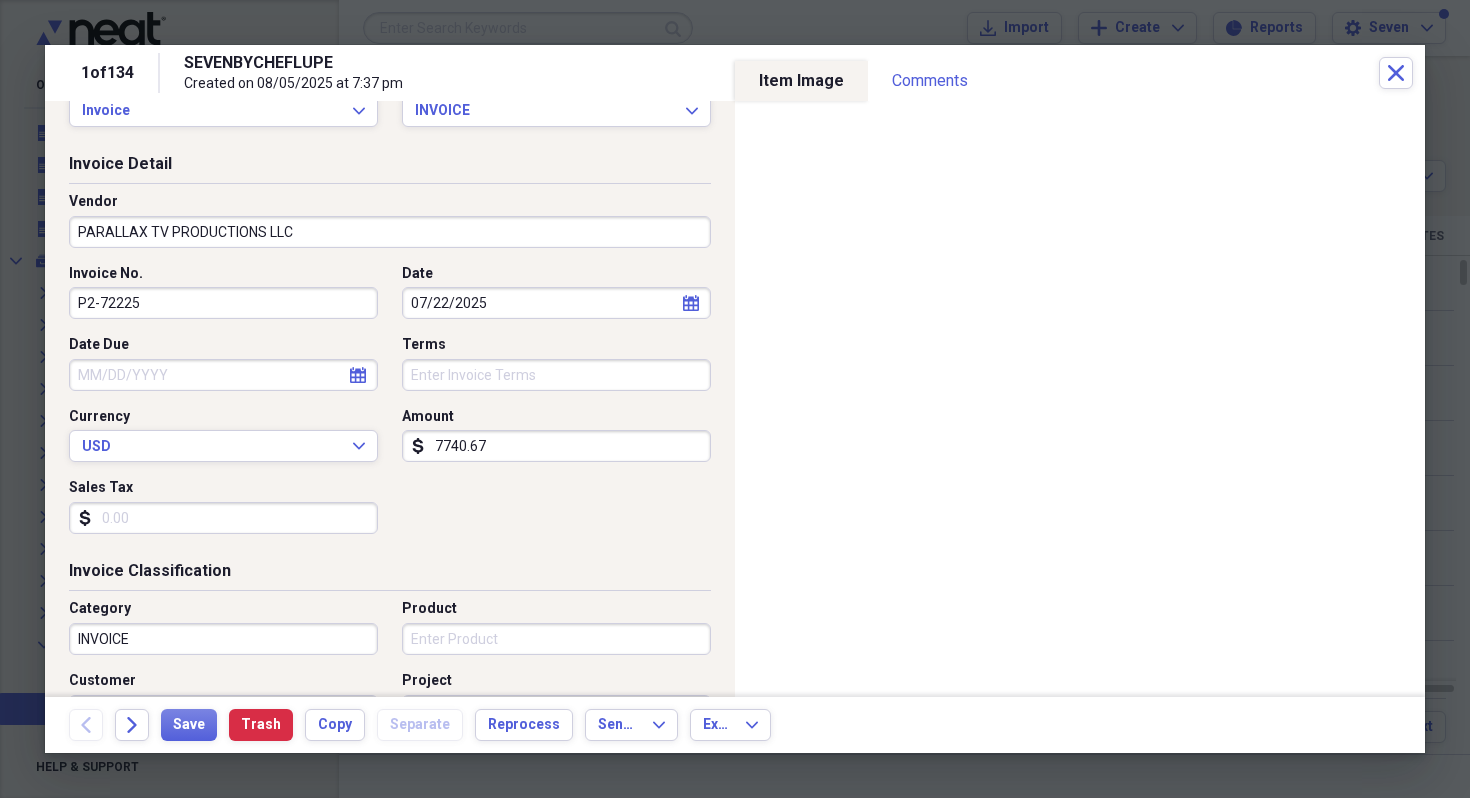 click on "P2-72225" at bounding box center (223, 303) 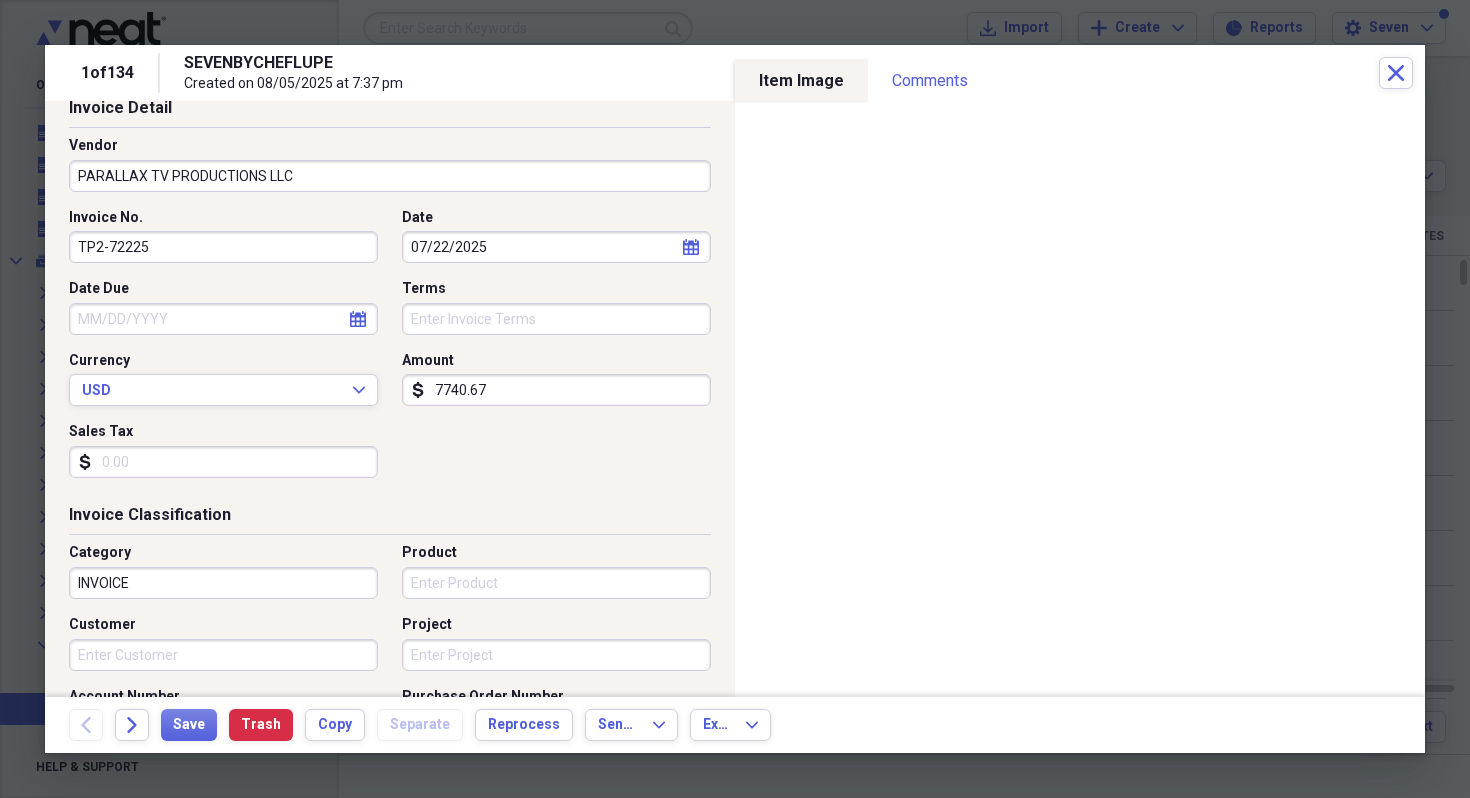 scroll, scrollTop: 114, scrollLeft: 0, axis: vertical 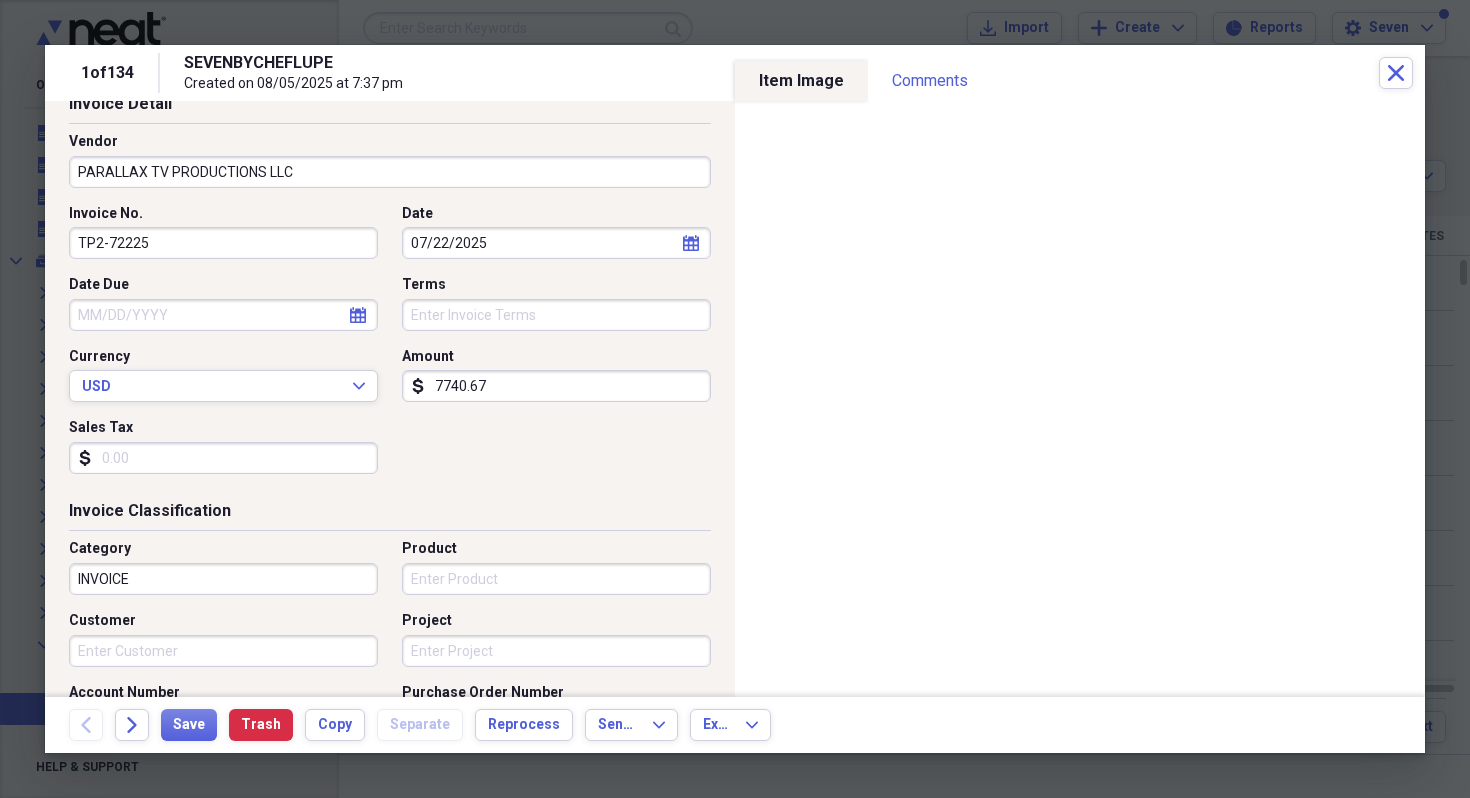 type on "TP2-72225" 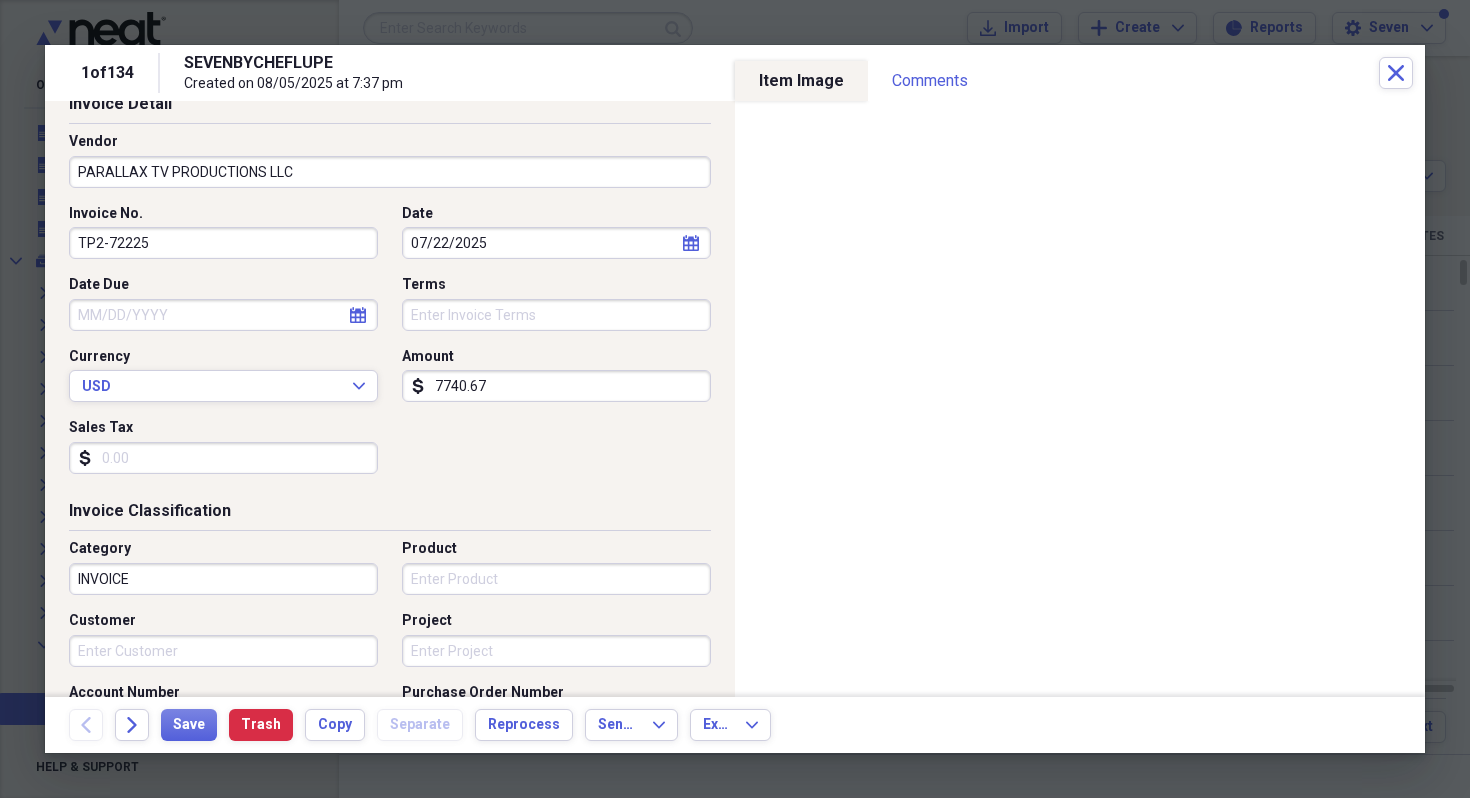 click on "Invoice No. TP2-72225 Date 07/22/2025 calendar Calendar Date Due calendar Calendar Terms Currency USD Expand Amount dollar-sign 7740.67 Sales Tax dollar-sign" at bounding box center (390, 347) 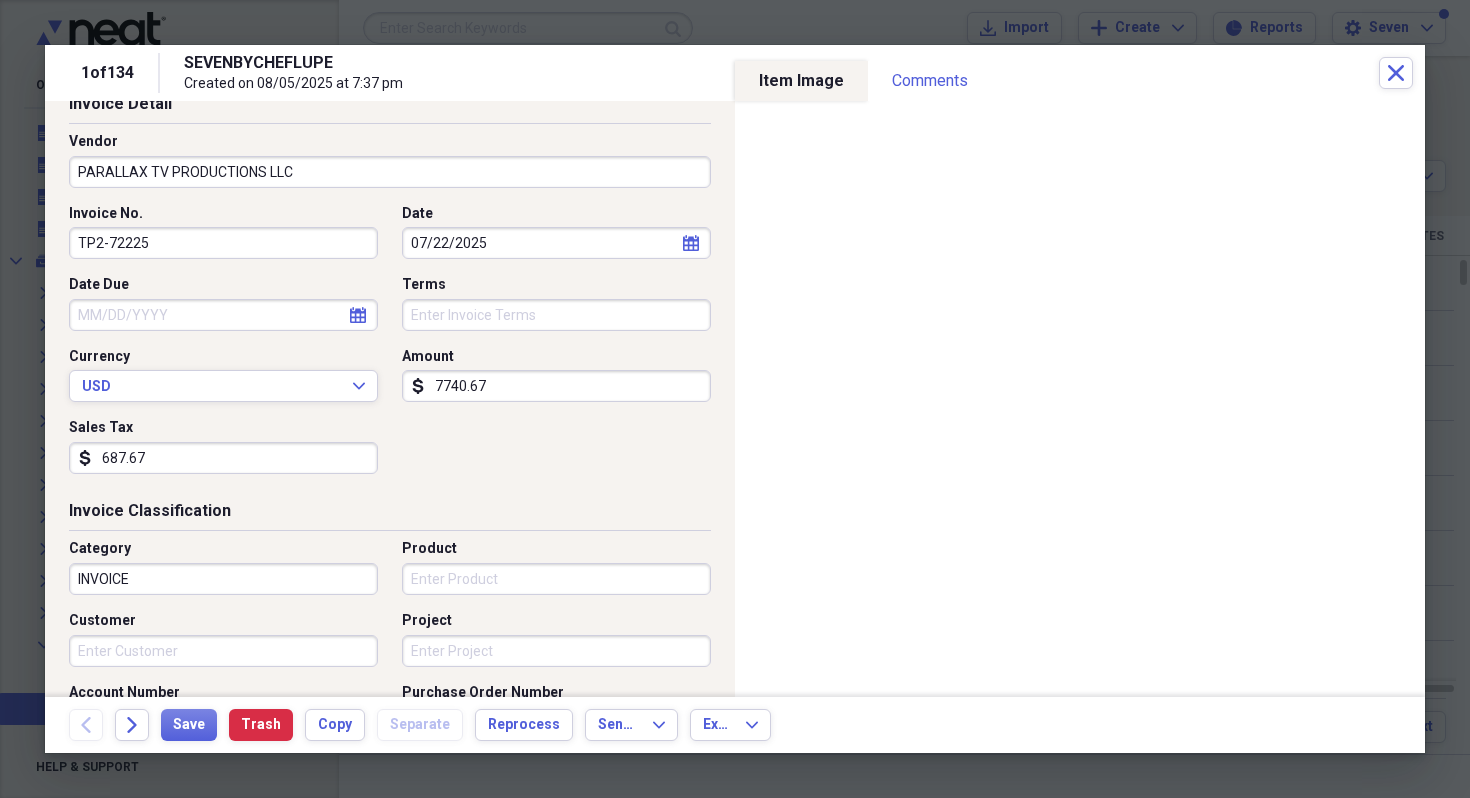 type on "687.67" 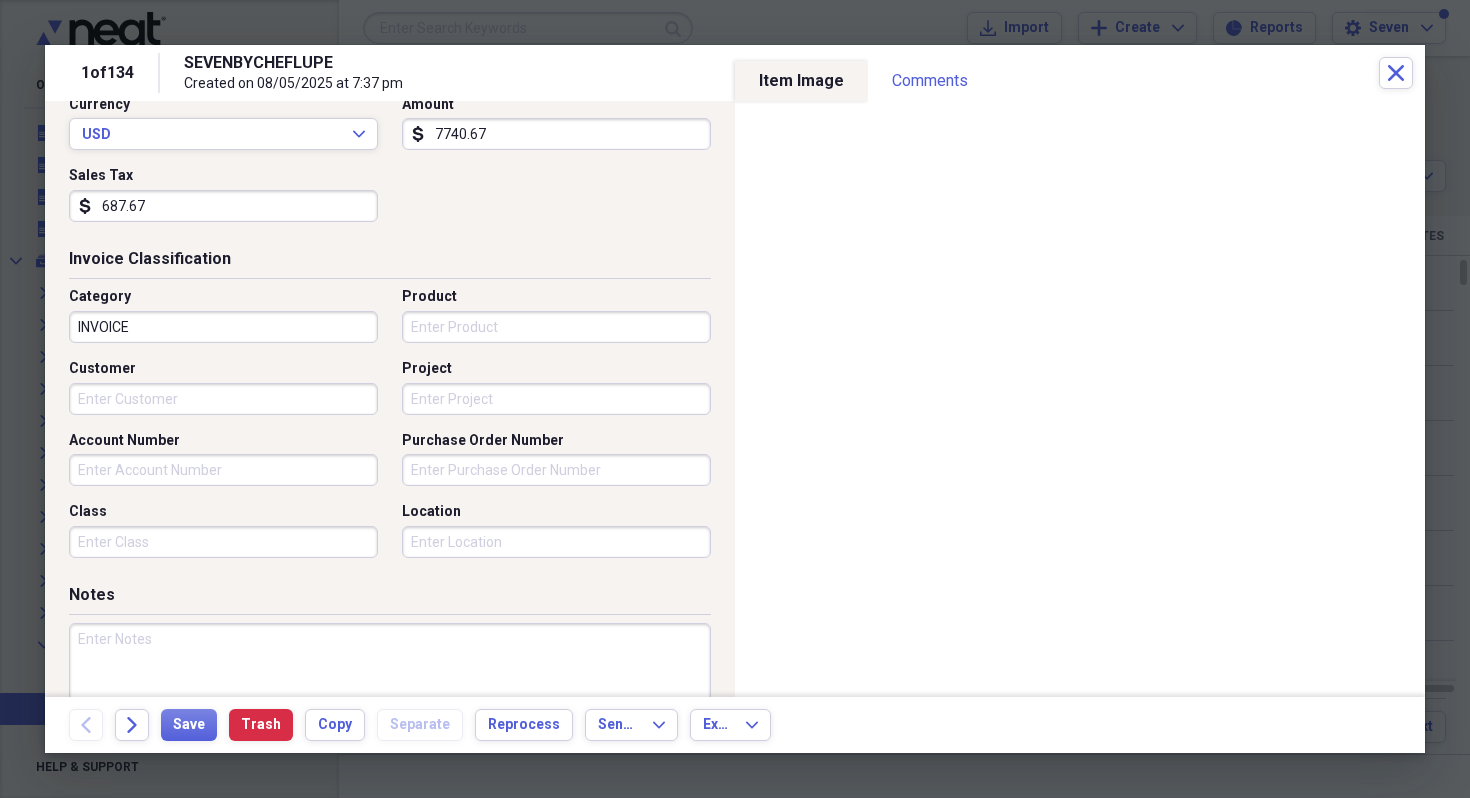 scroll, scrollTop: 411, scrollLeft: 0, axis: vertical 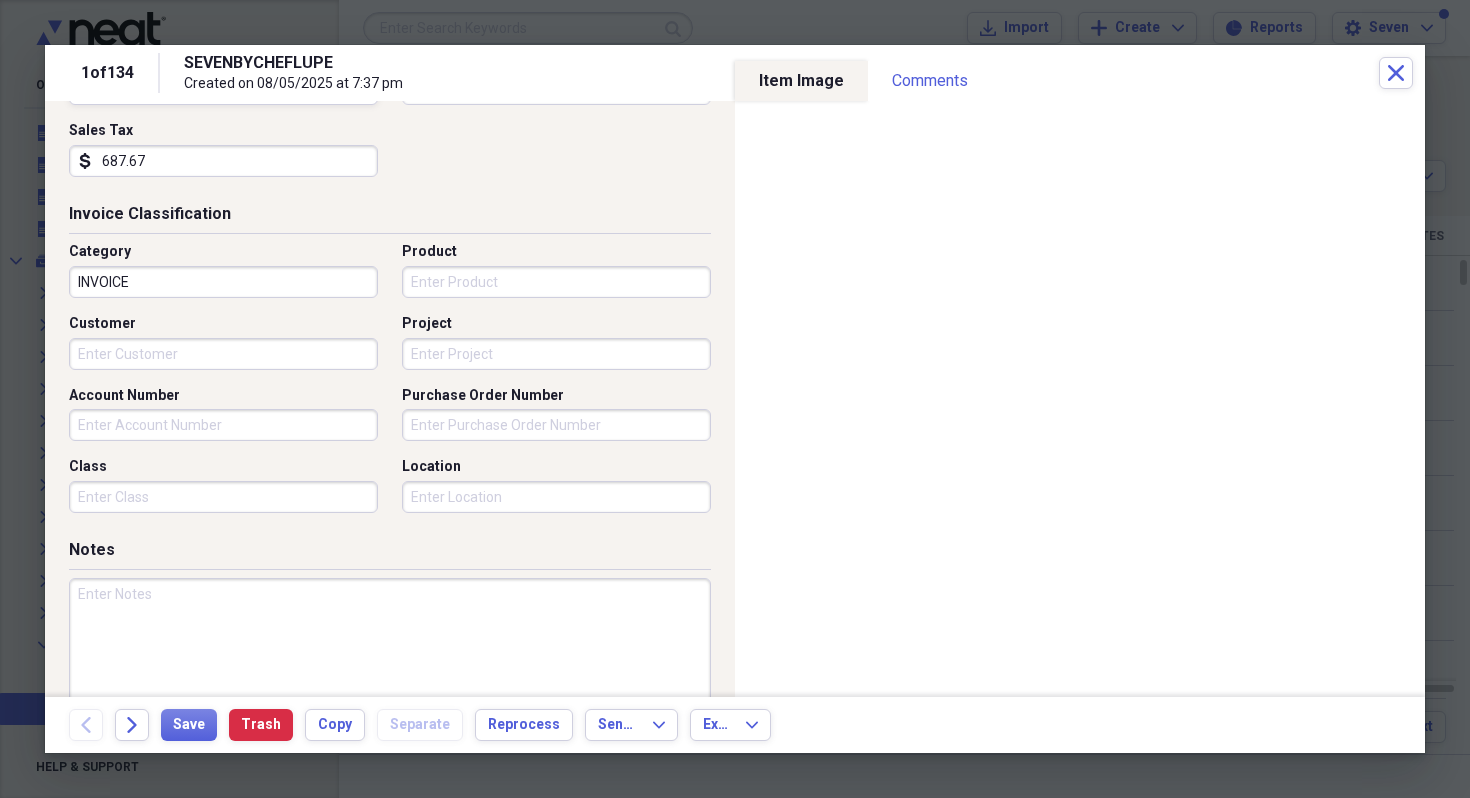 click on "Project" at bounding box center (556, 354) 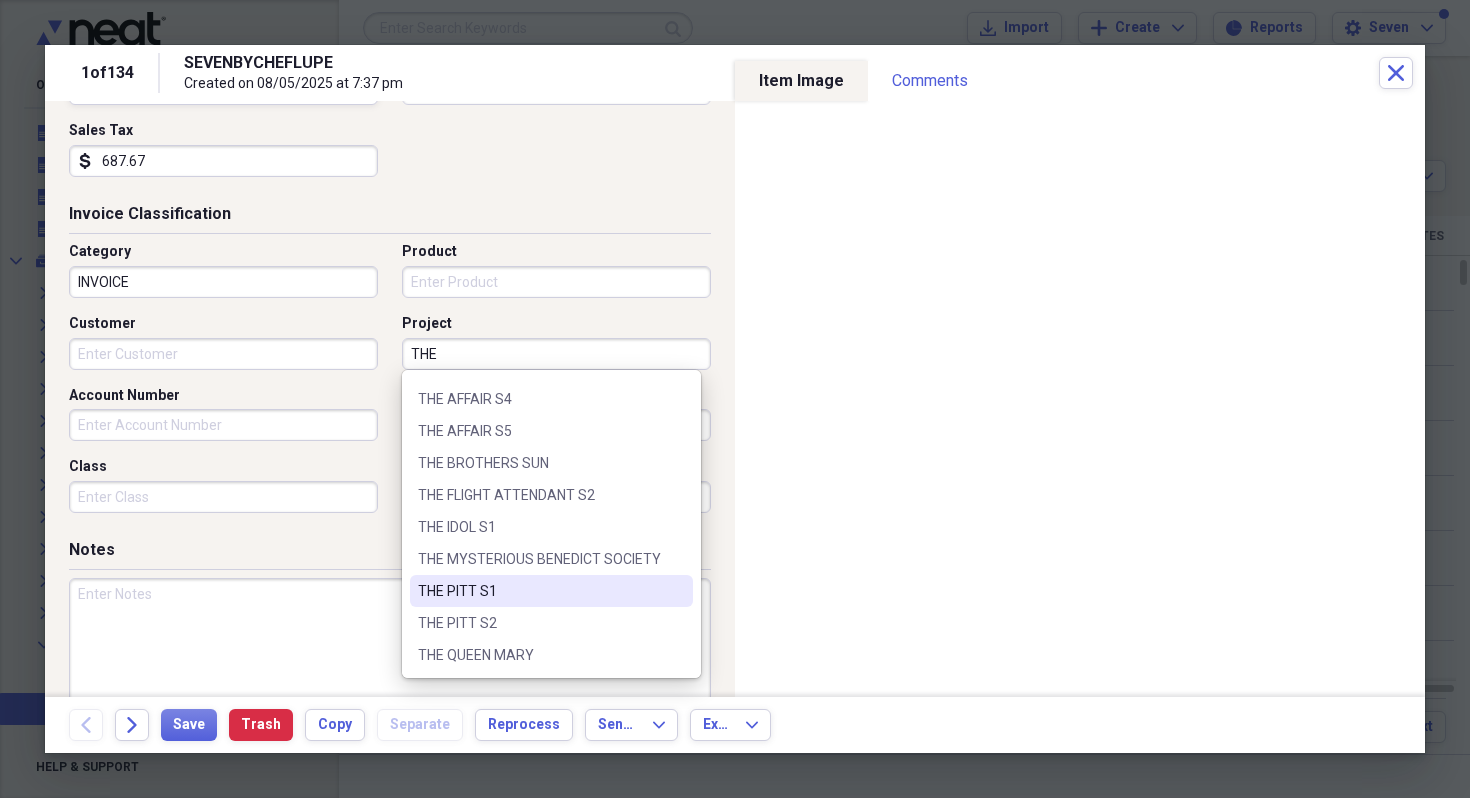 scroll, scrollTop: 60, scrollLeft: 0, axis: vertical 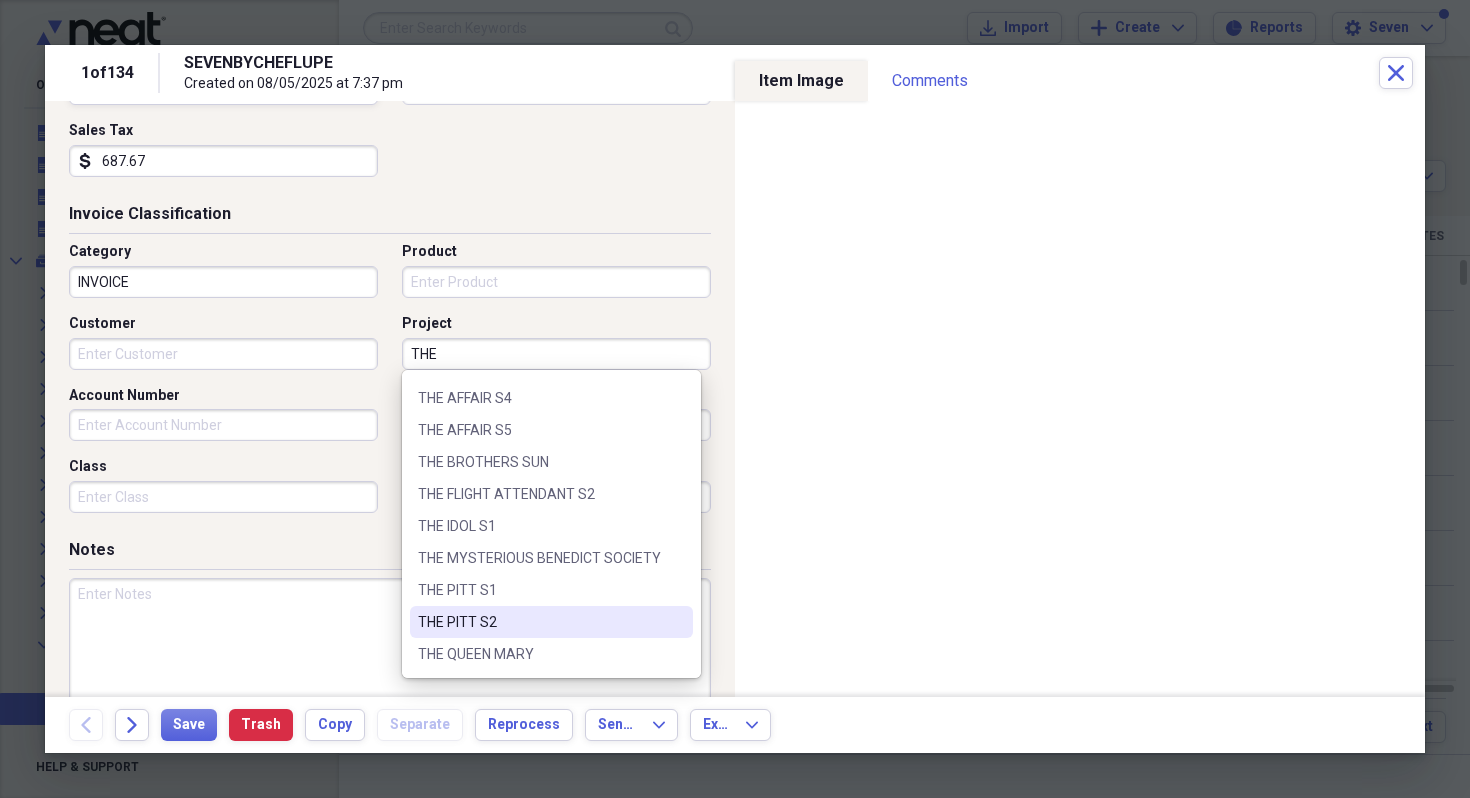 click on "THE PITT S2" at bounding box center [539, 622] 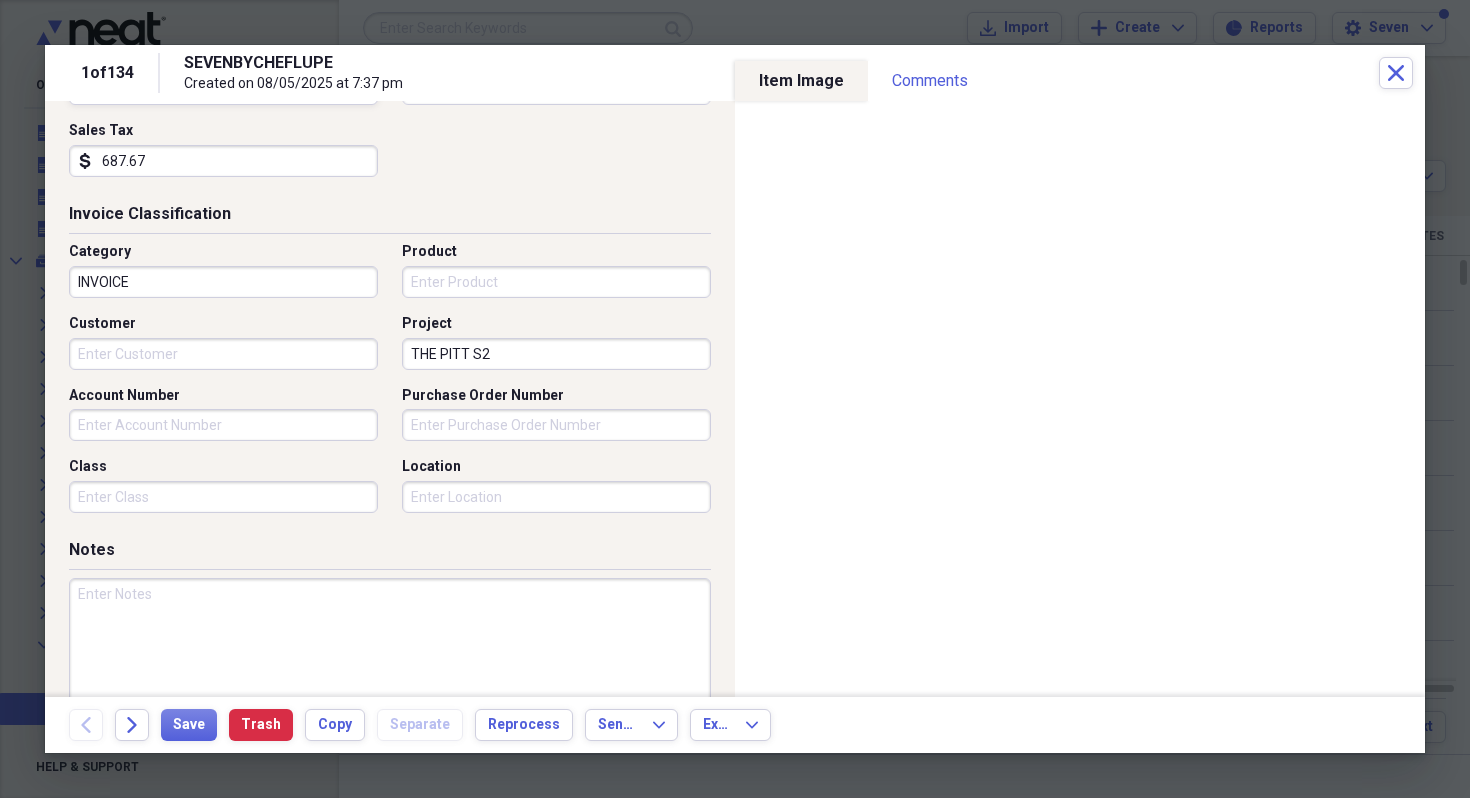 click at bounding box center (390, 643) 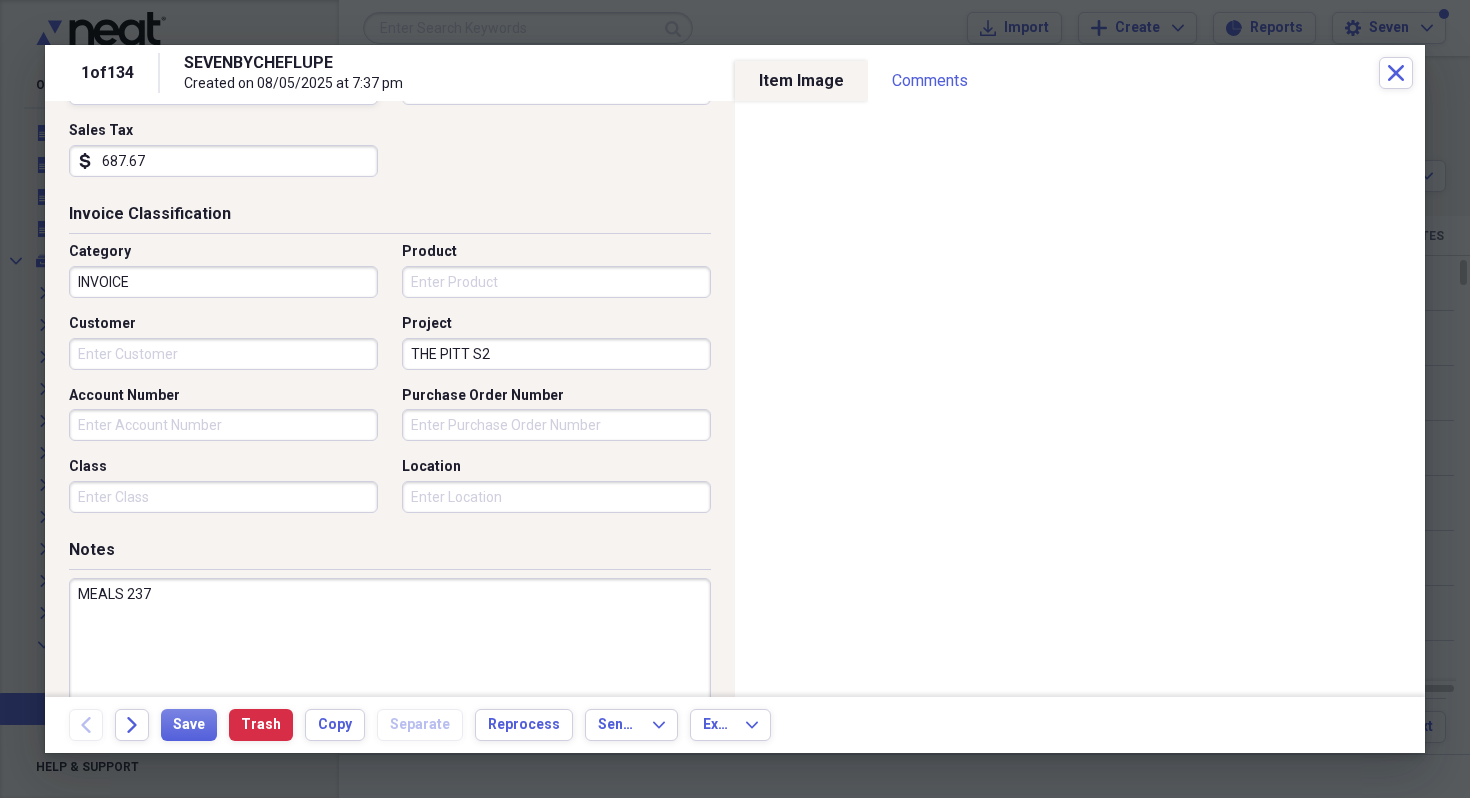 click on "MEALS 237" at bounding box center [390, 643] 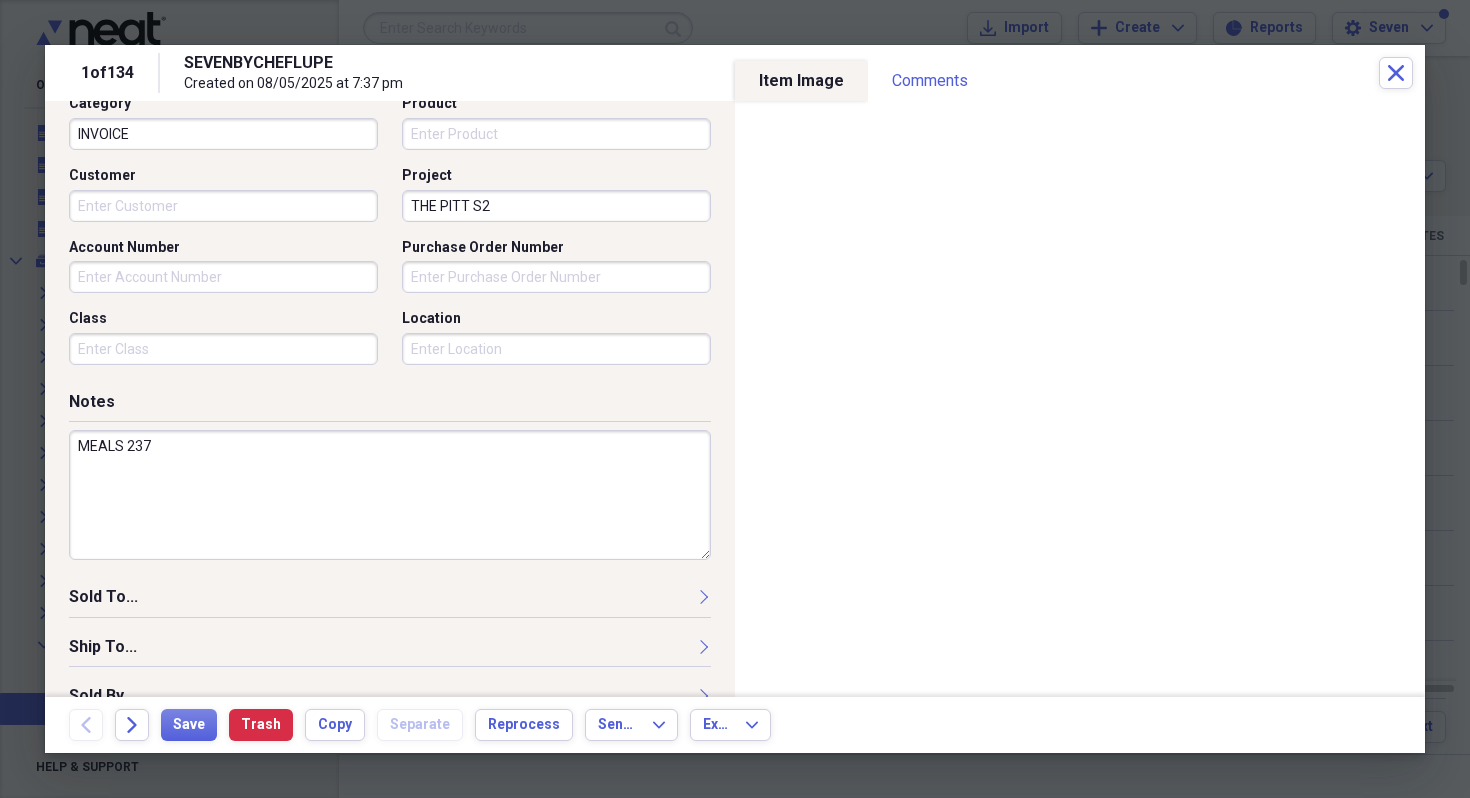 scroll, scrollTop: 596, scrollLeft: 0, axis: vertical 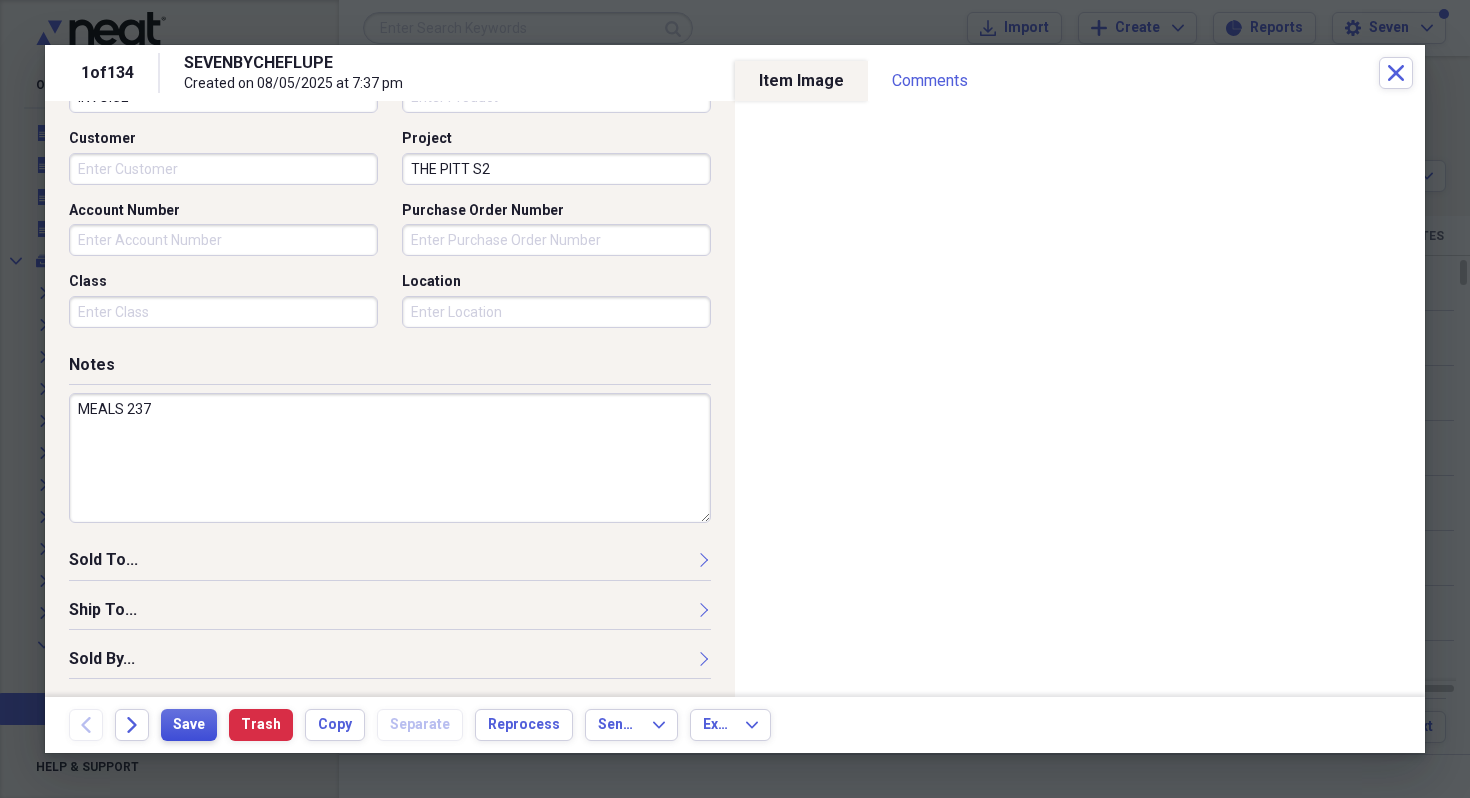type on "MEALS 237" 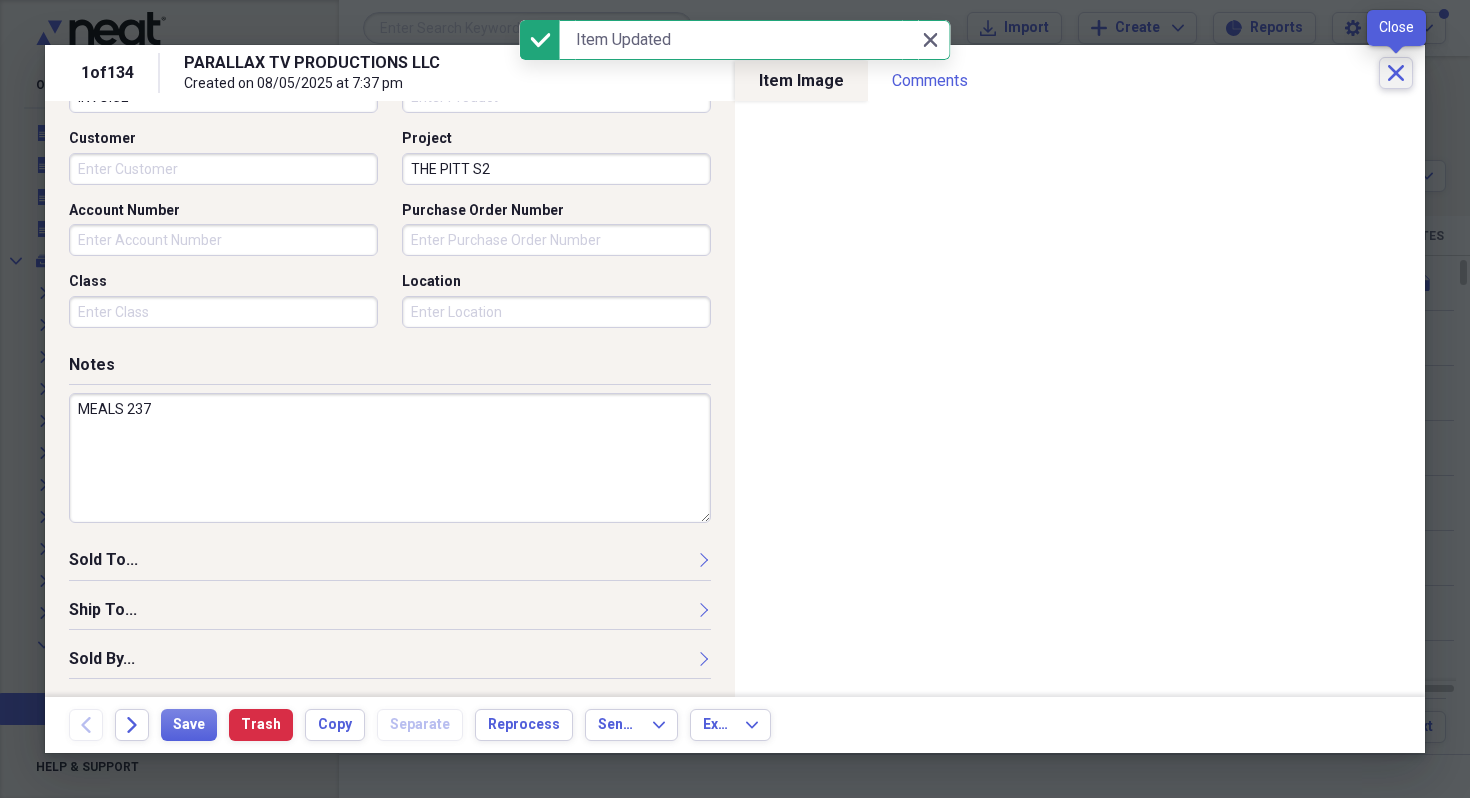 click on "Close" 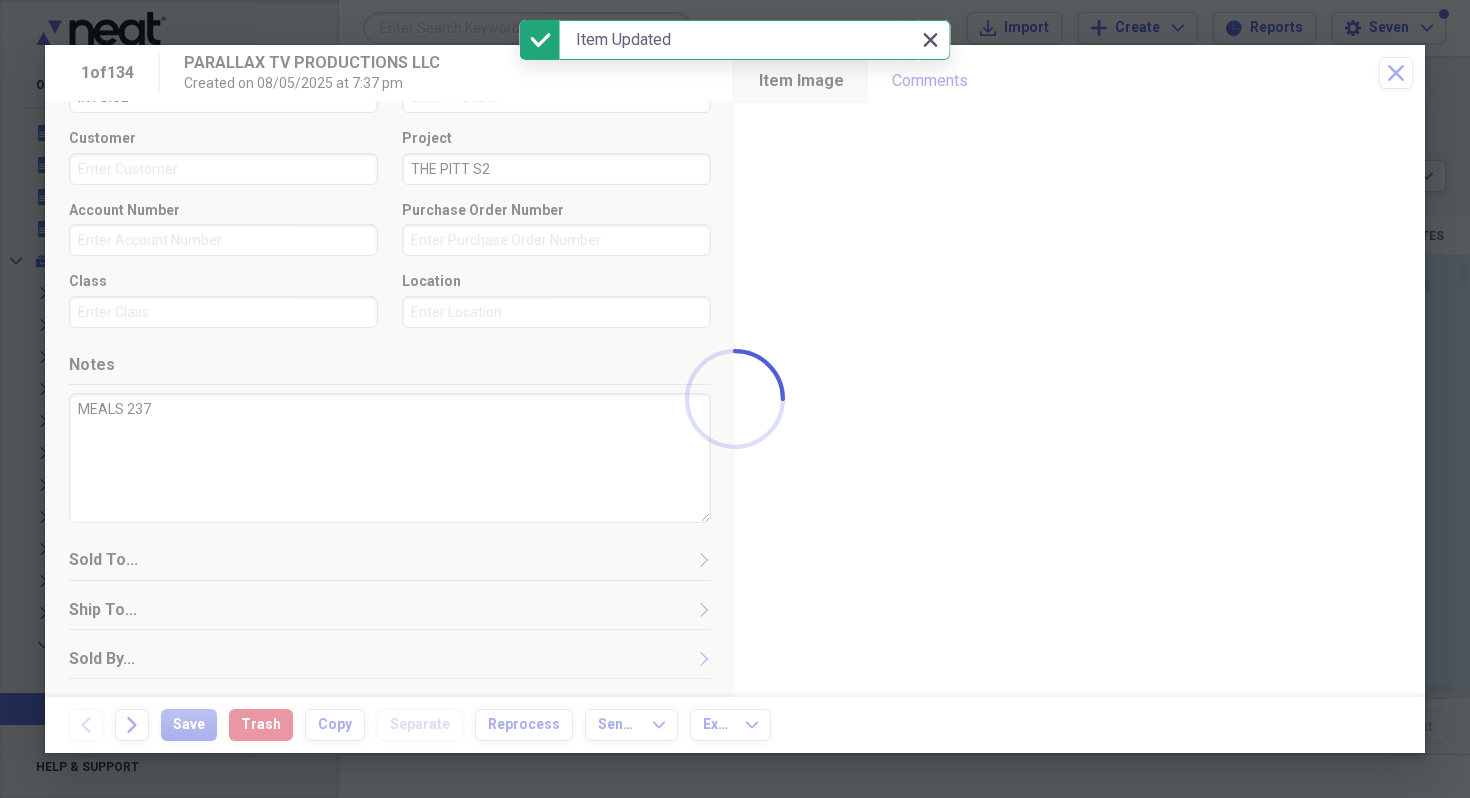 click on "Close" 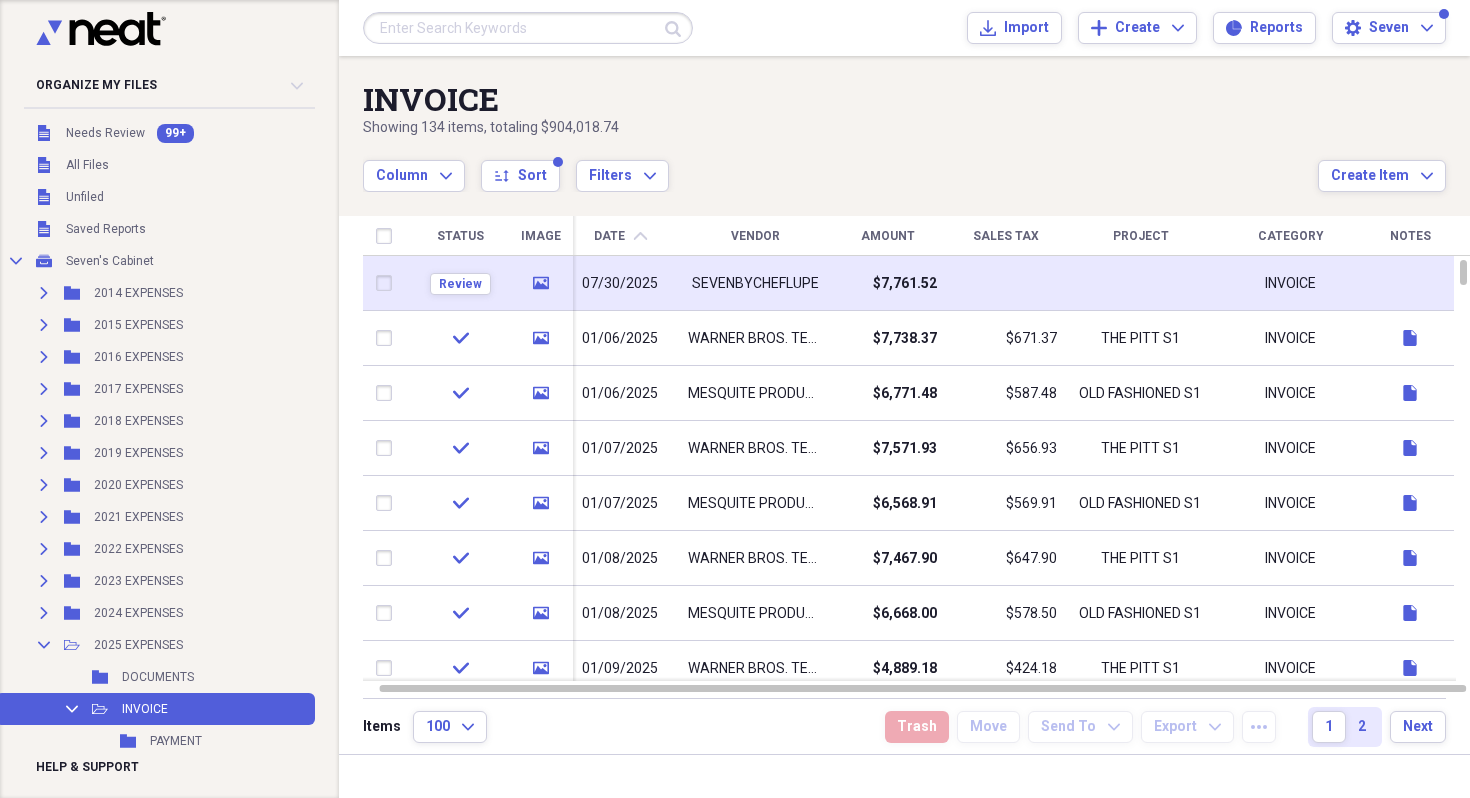 click at bounding box center (1005, 283) 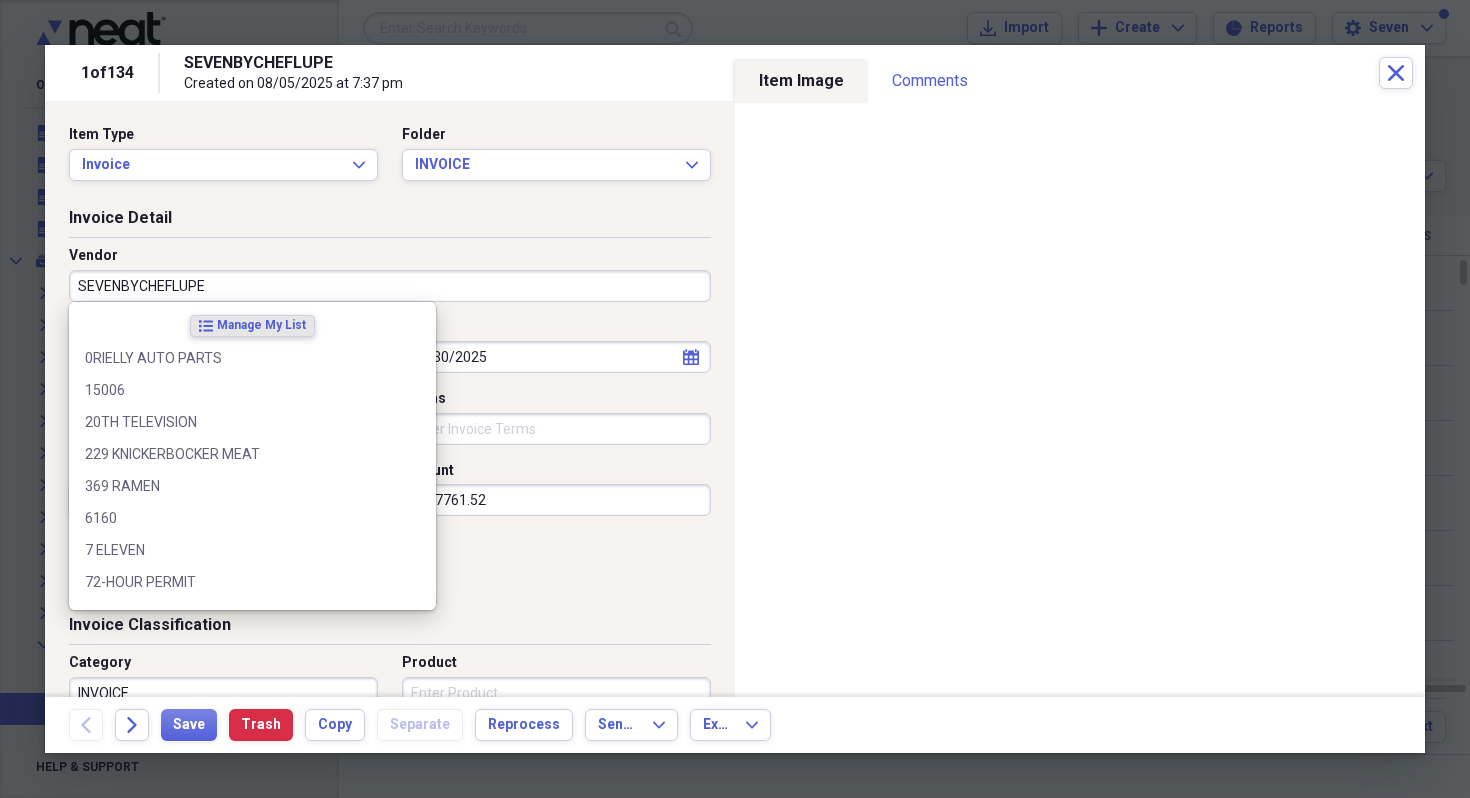 click on "SEVENBYCHEFLUPE" at bounding box center (390, 286) 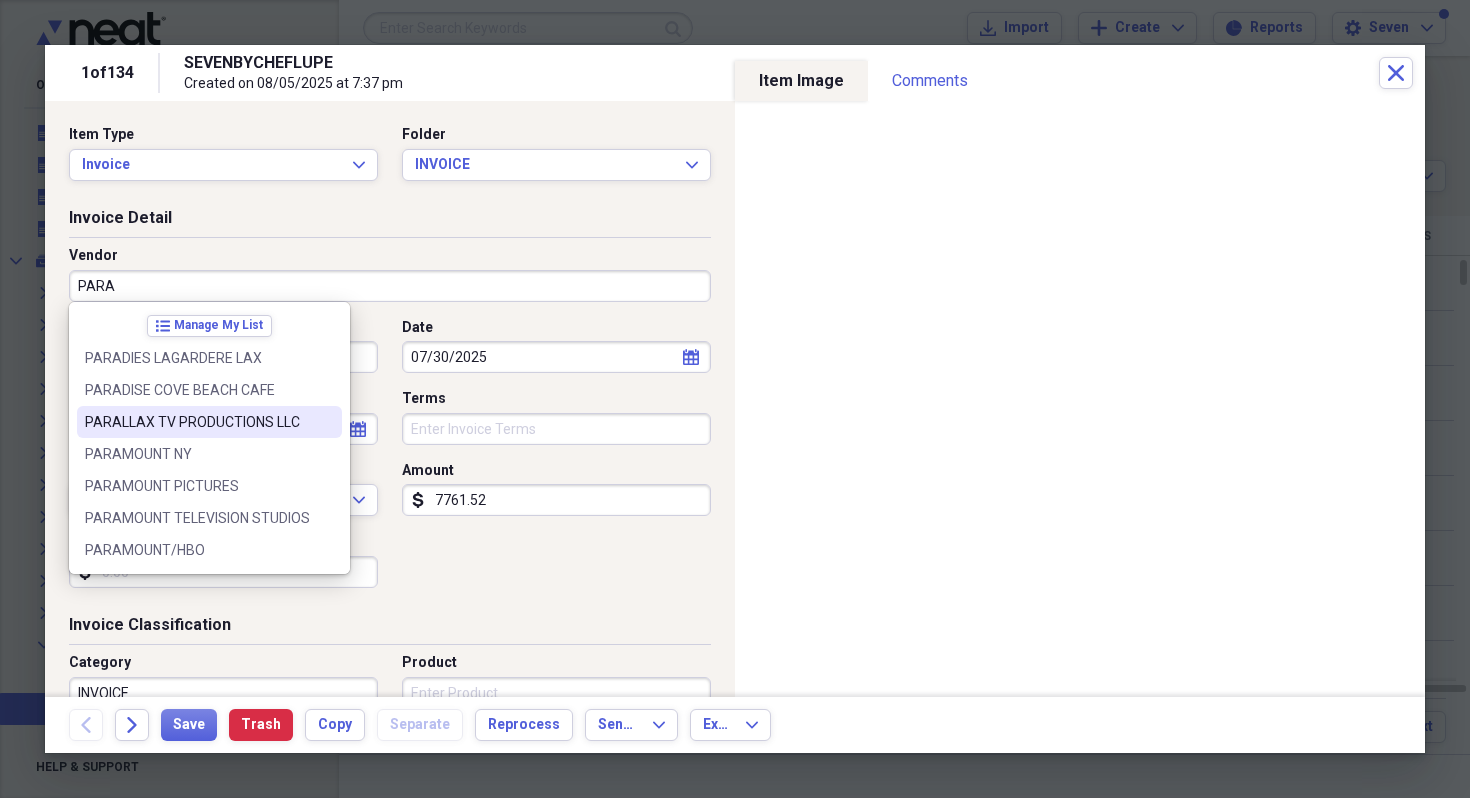 click on "PARALLAX TV PRODUCTIONS LLC" at bounding box center [209, 422] 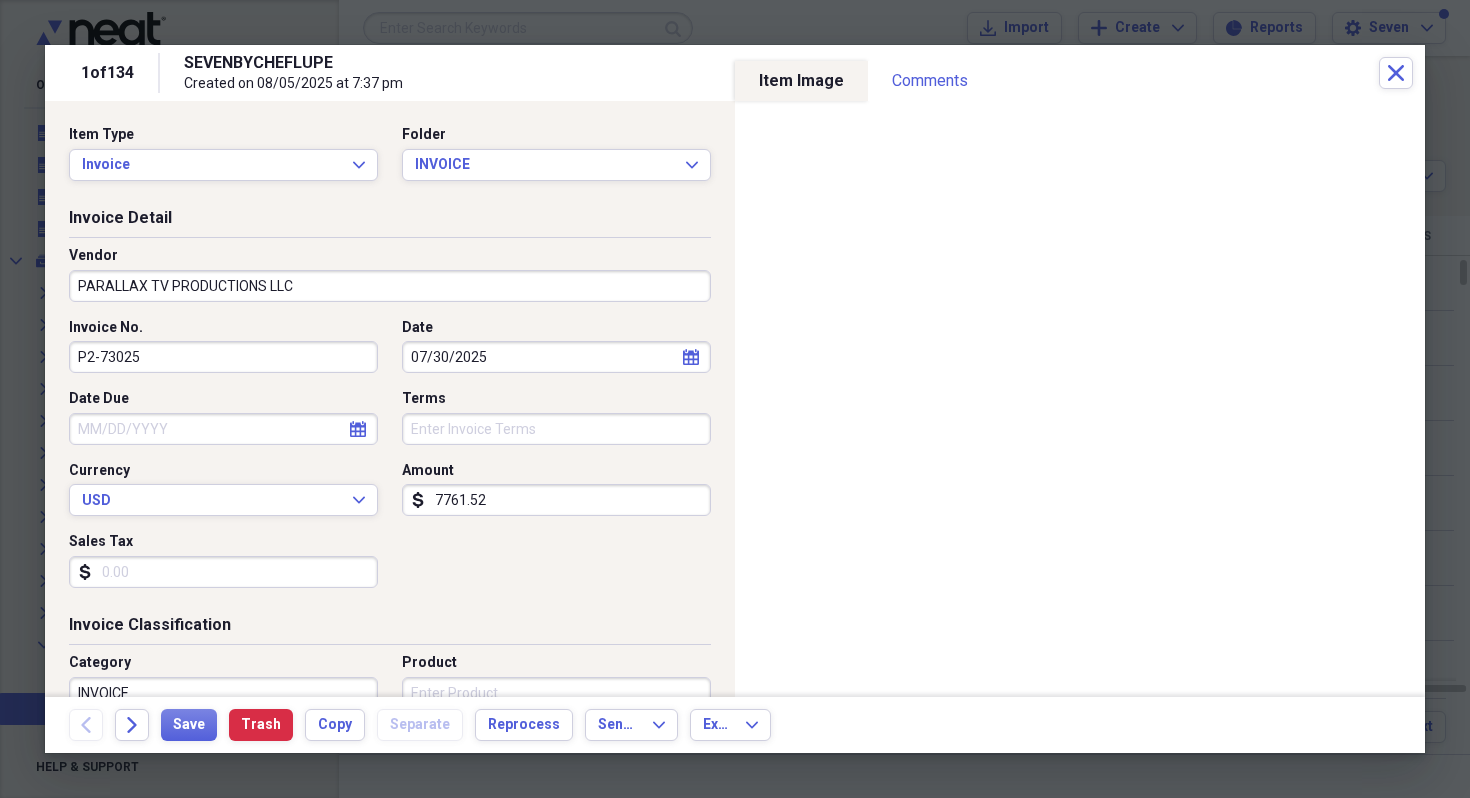 click on "P2-73025" at bounding box center (223, 357) 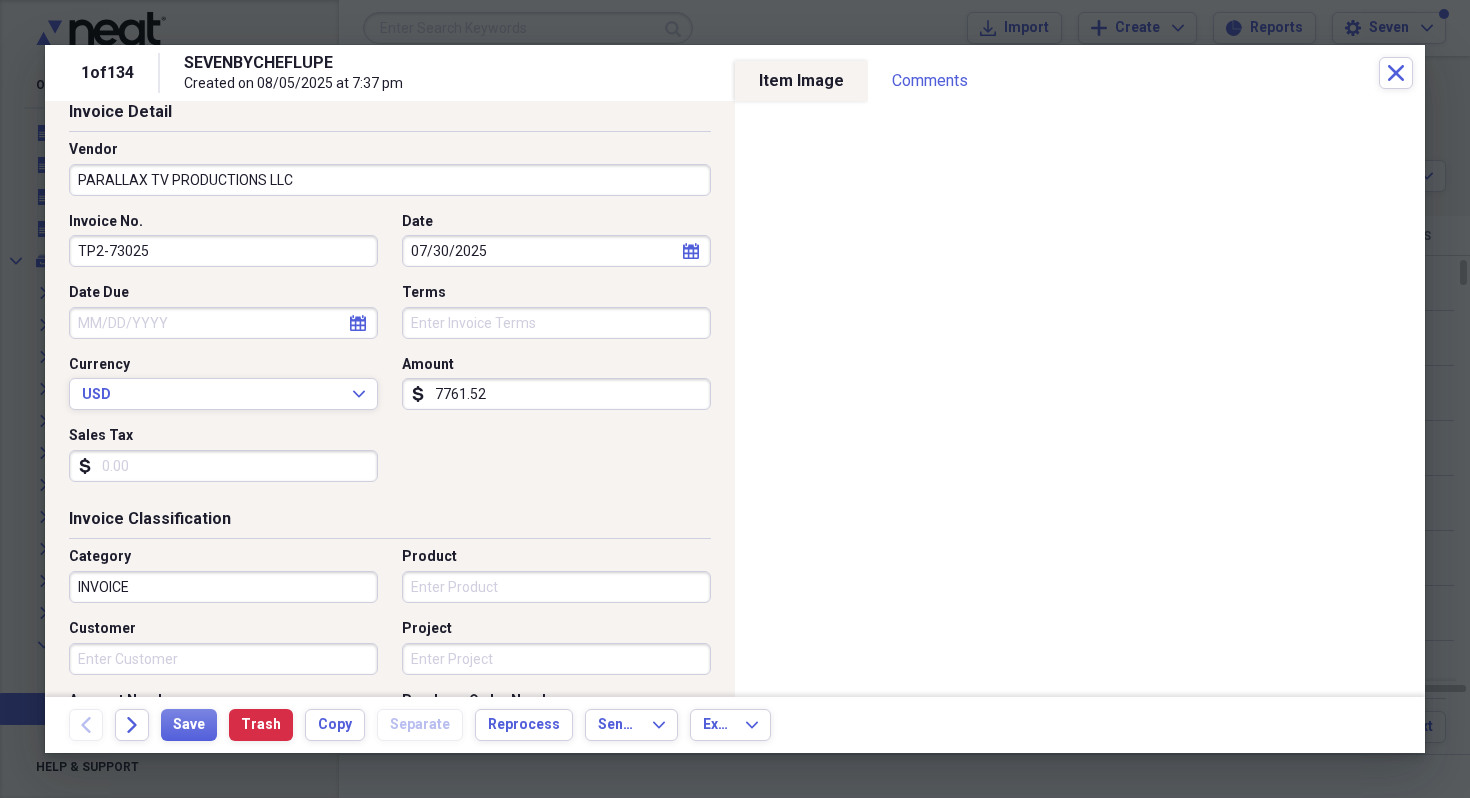 scroll, scrollTop: 114, scrollLeft: 0, axis: vertical 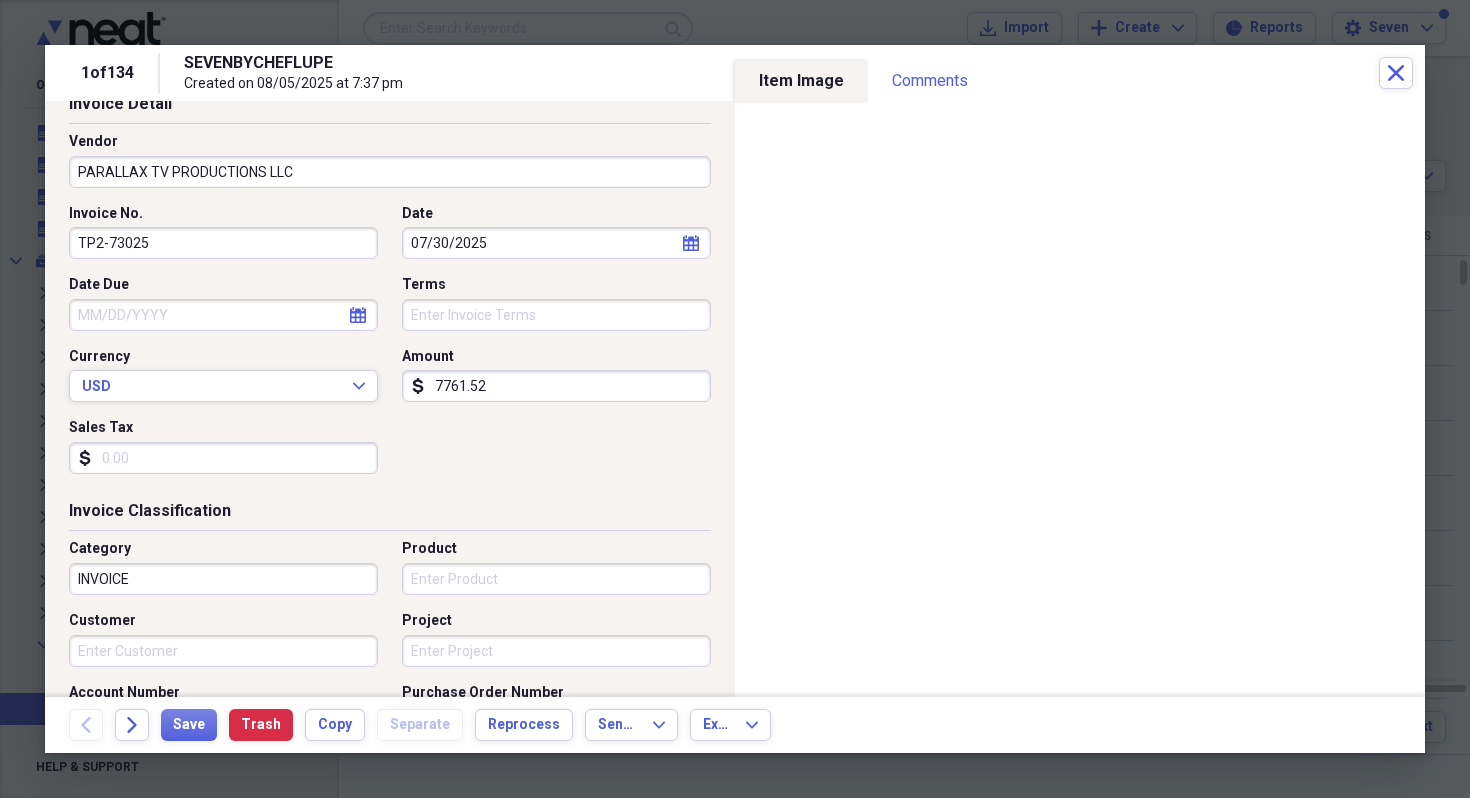 type on "TP2-73025" 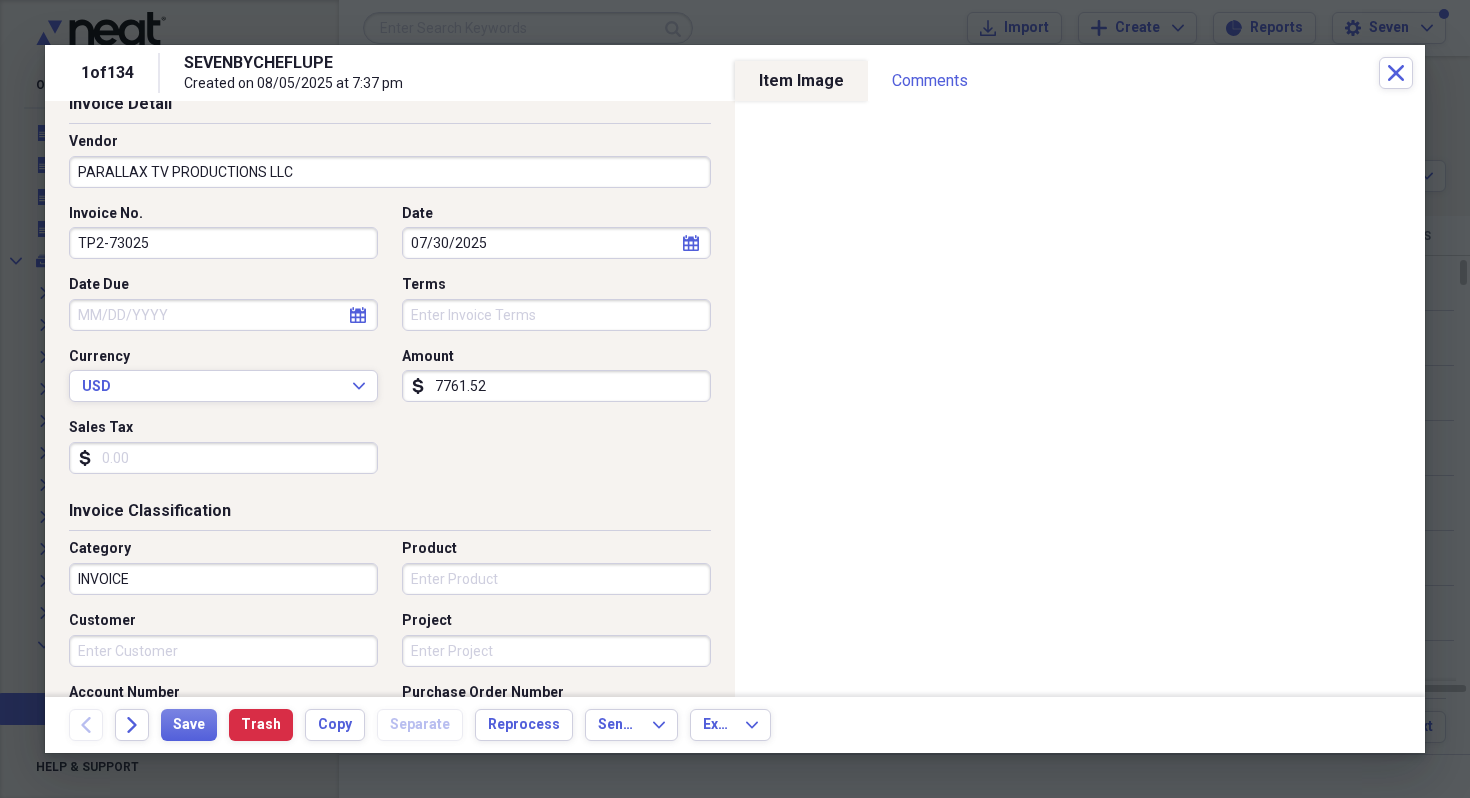 click on "Sales Tax" at bounding box center (223, 458) 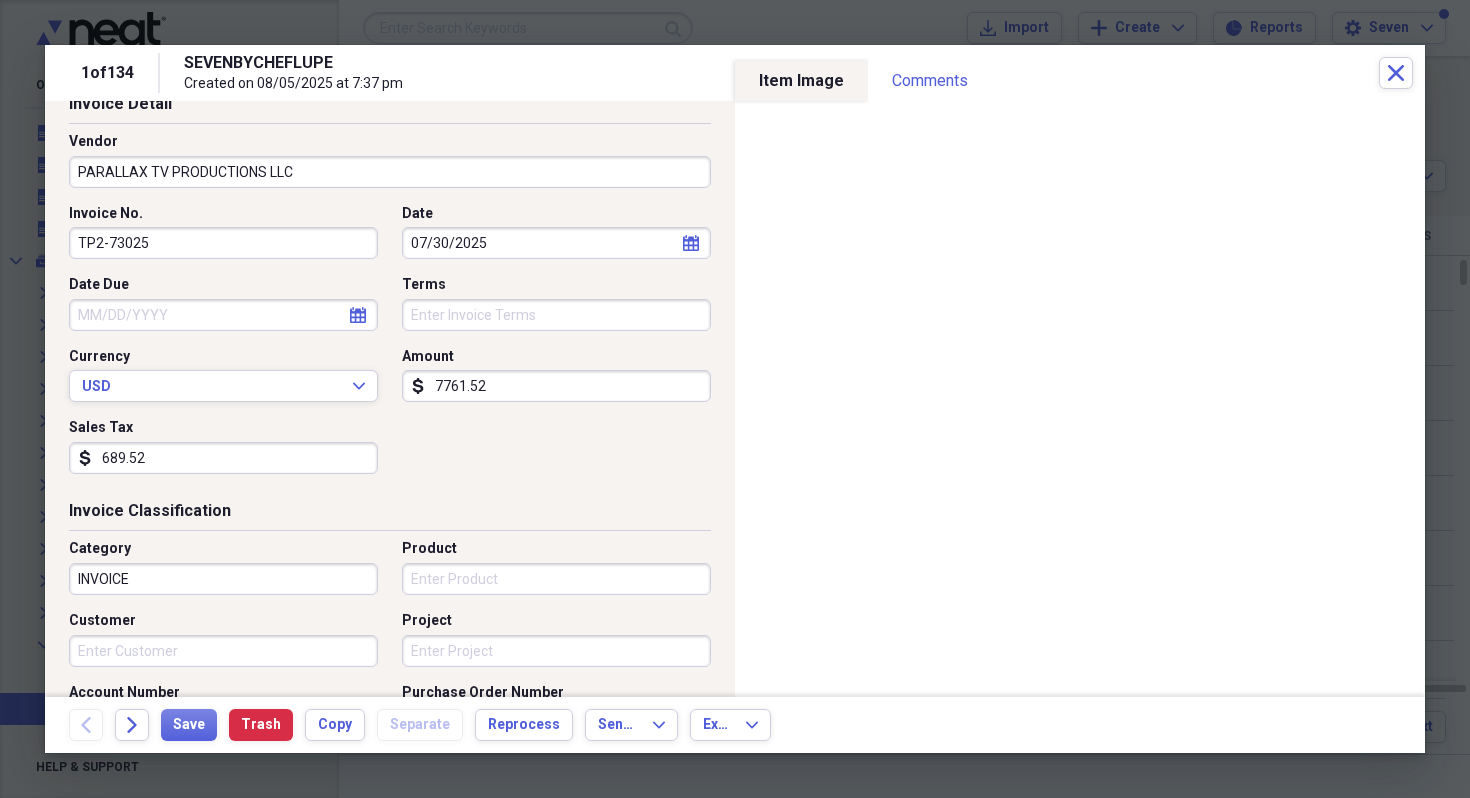 type on "689.52" 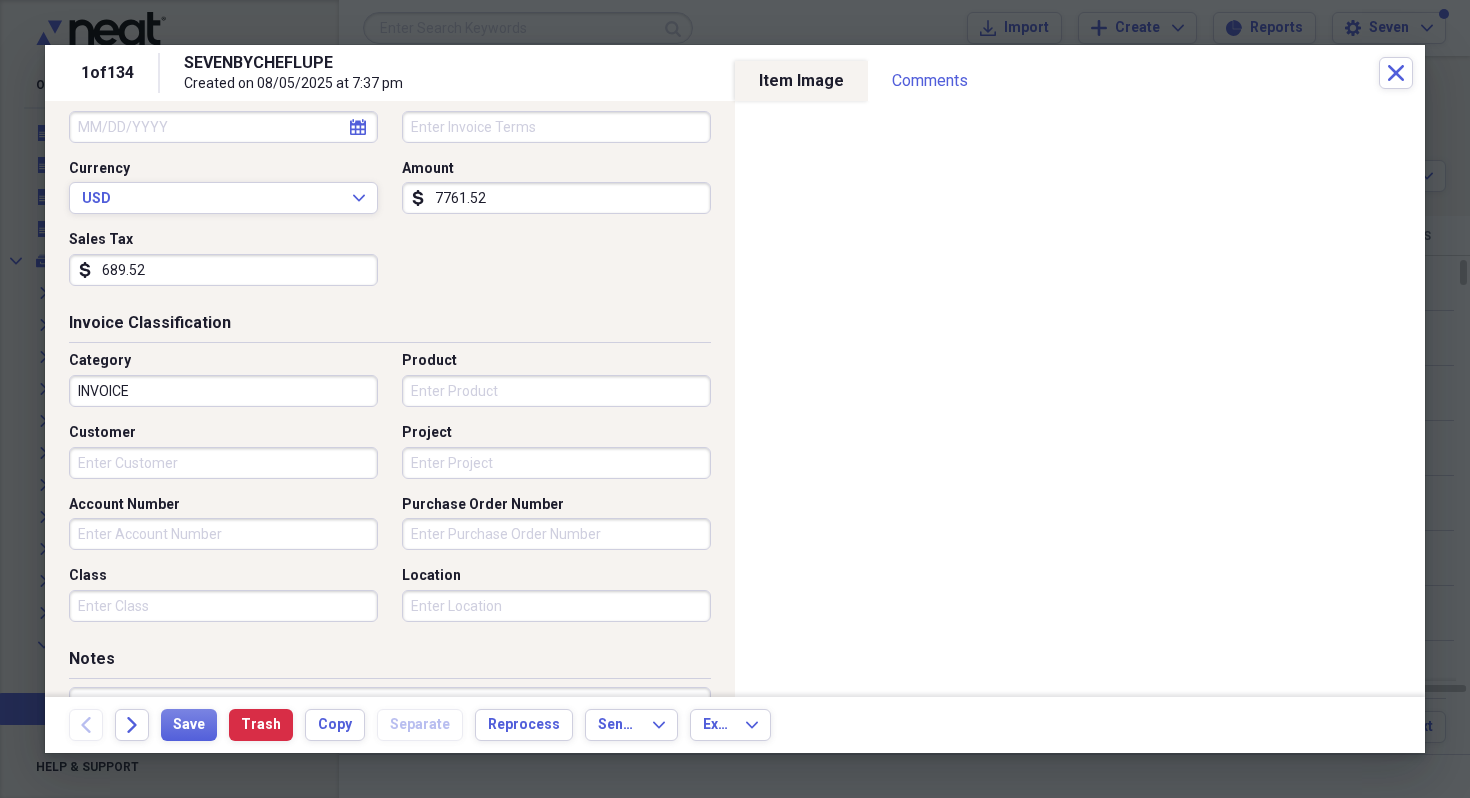 scroll, scrollTop: 596, scrollLeft: 0, axis: vertical 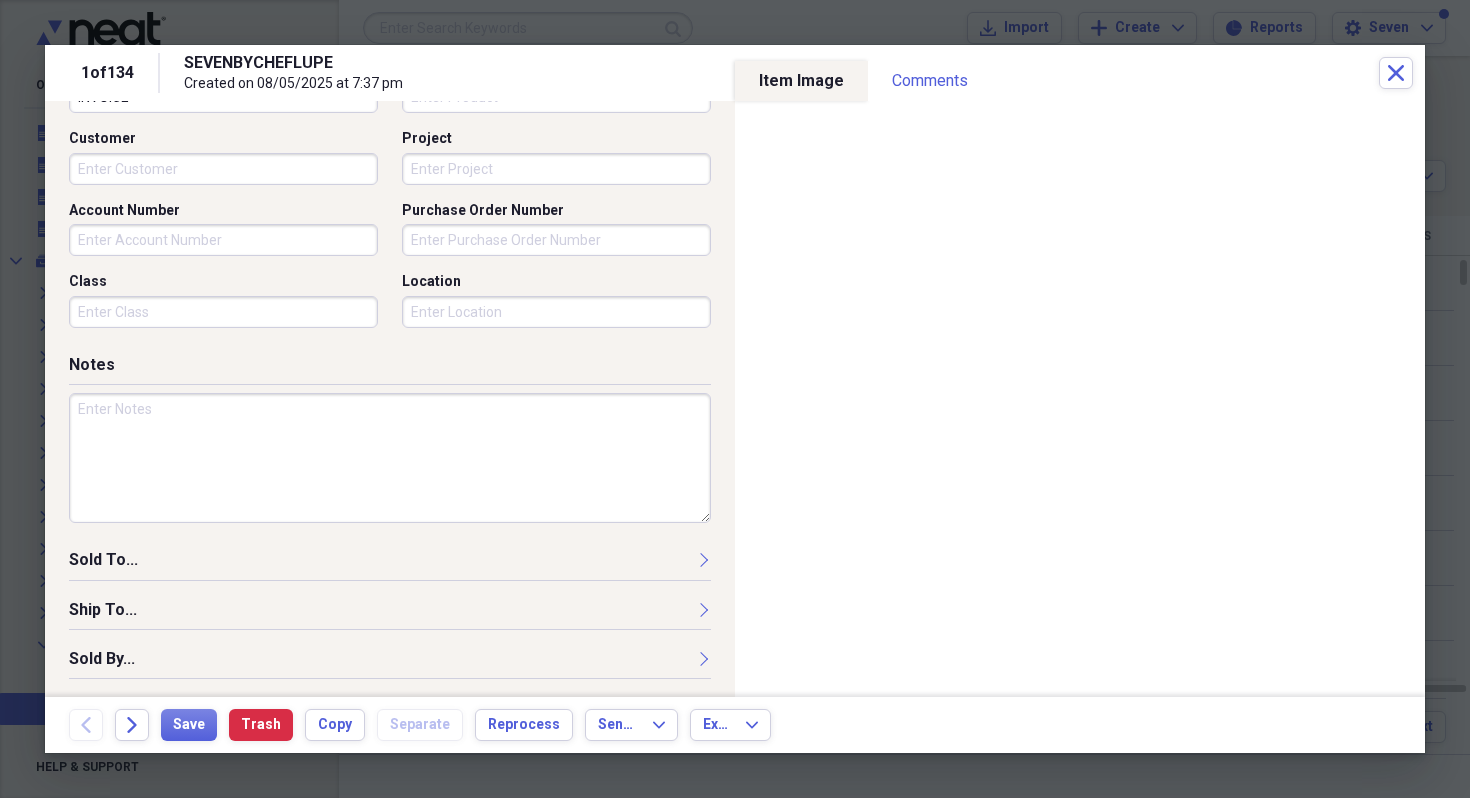 click at bounding box center (390, 458) 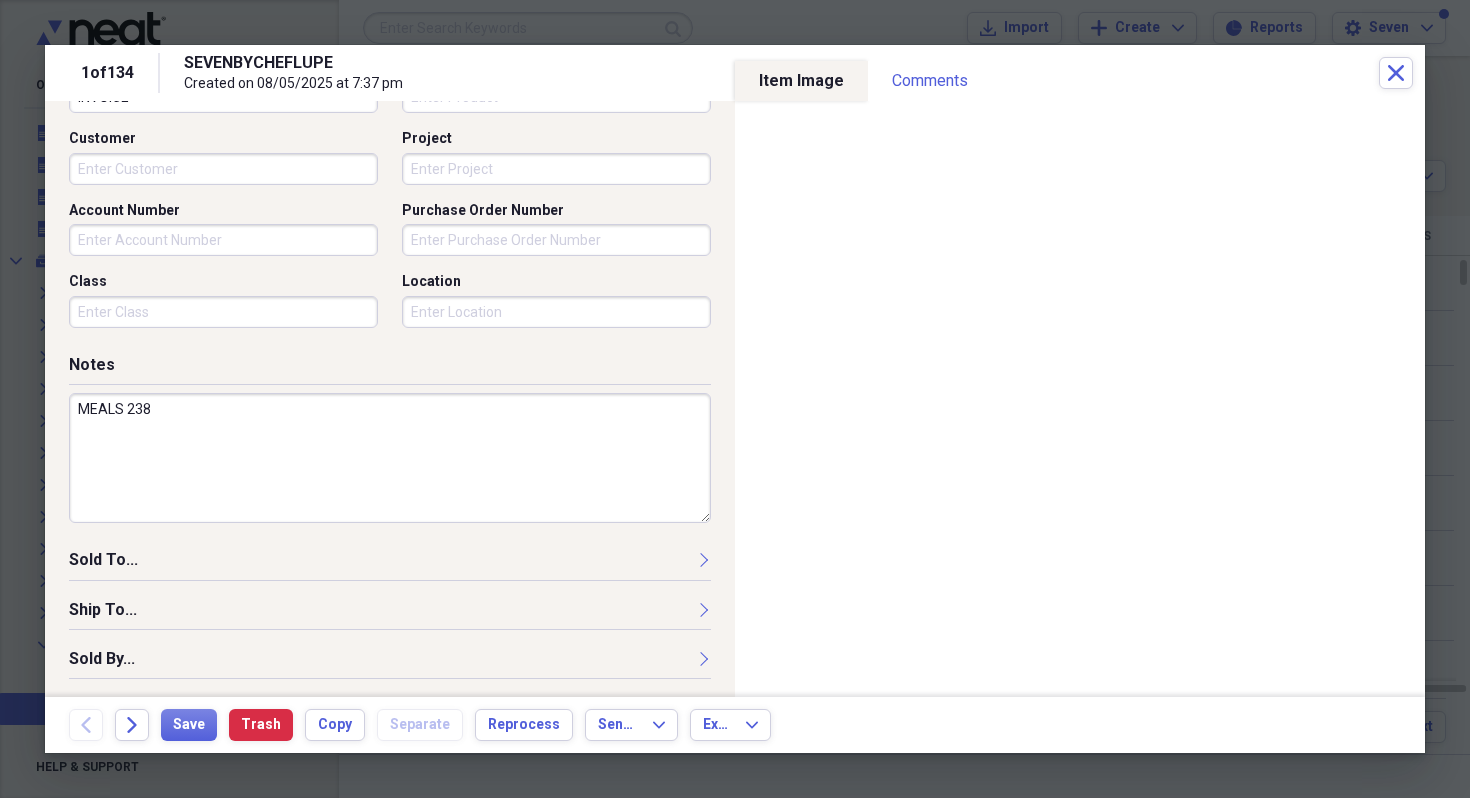 click on "MEALS 238" at bounding box center (390, 458) 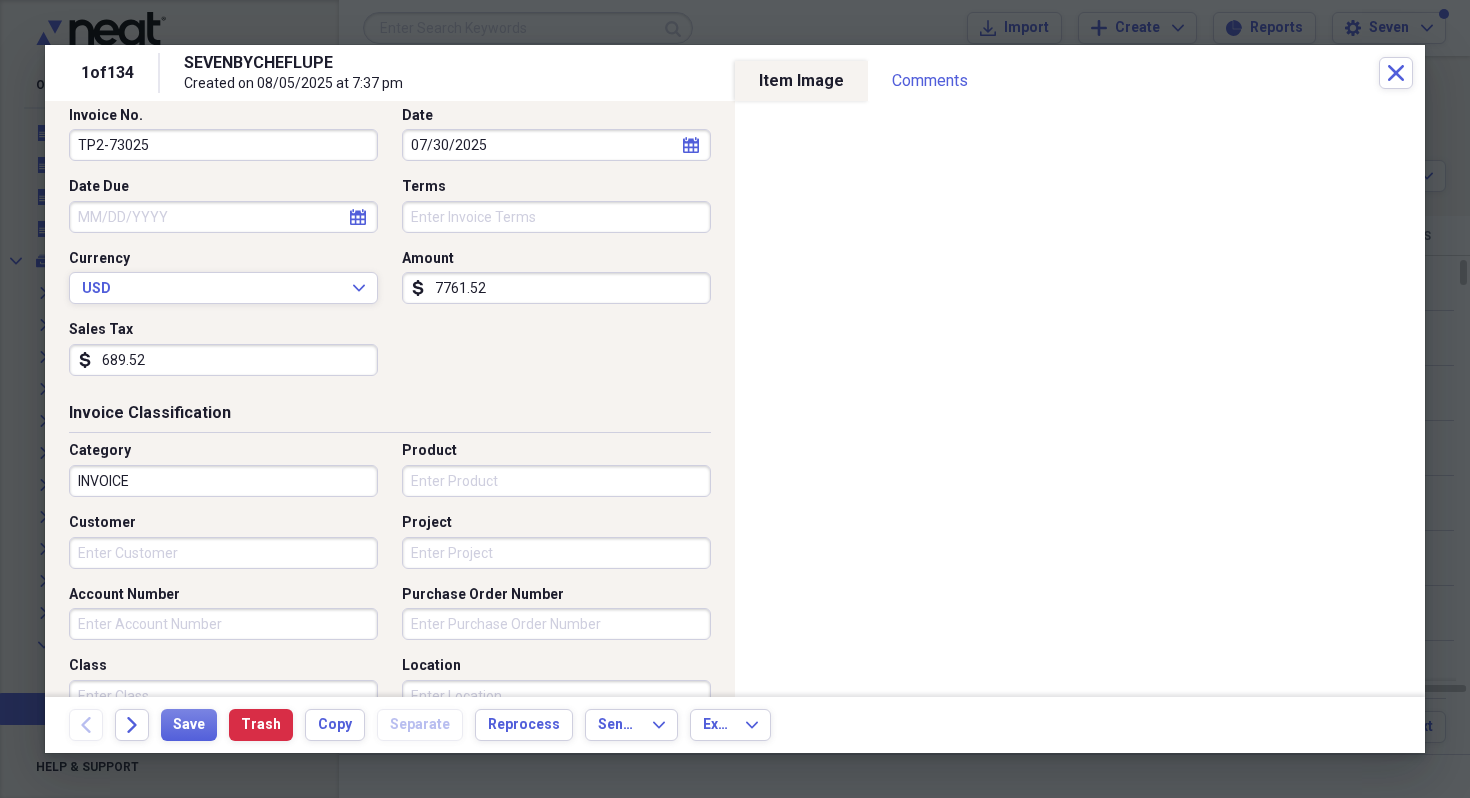 scroll, scrollTop: 241, scrollLeft: 0, axis: vertical 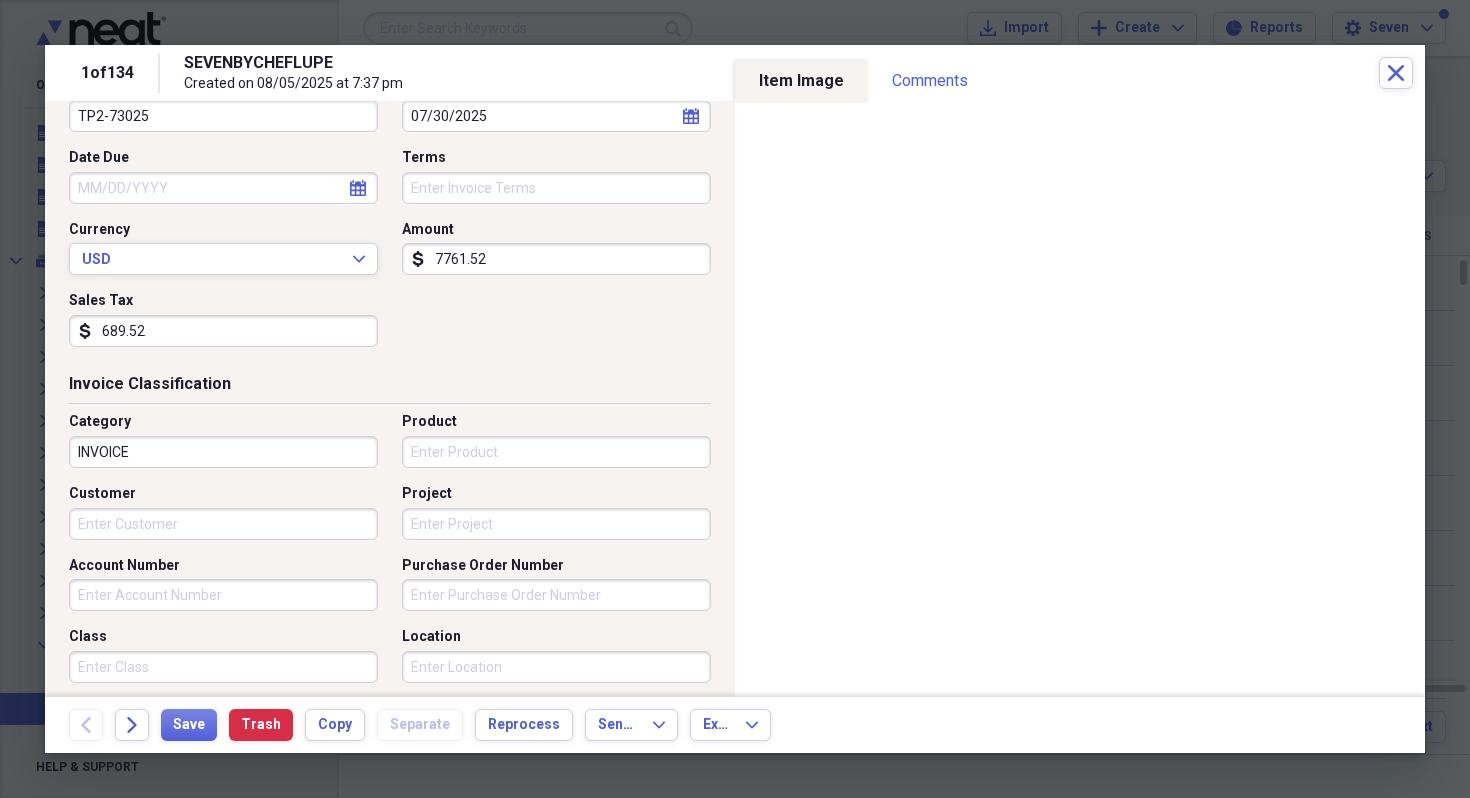 type on "MEALS 238" 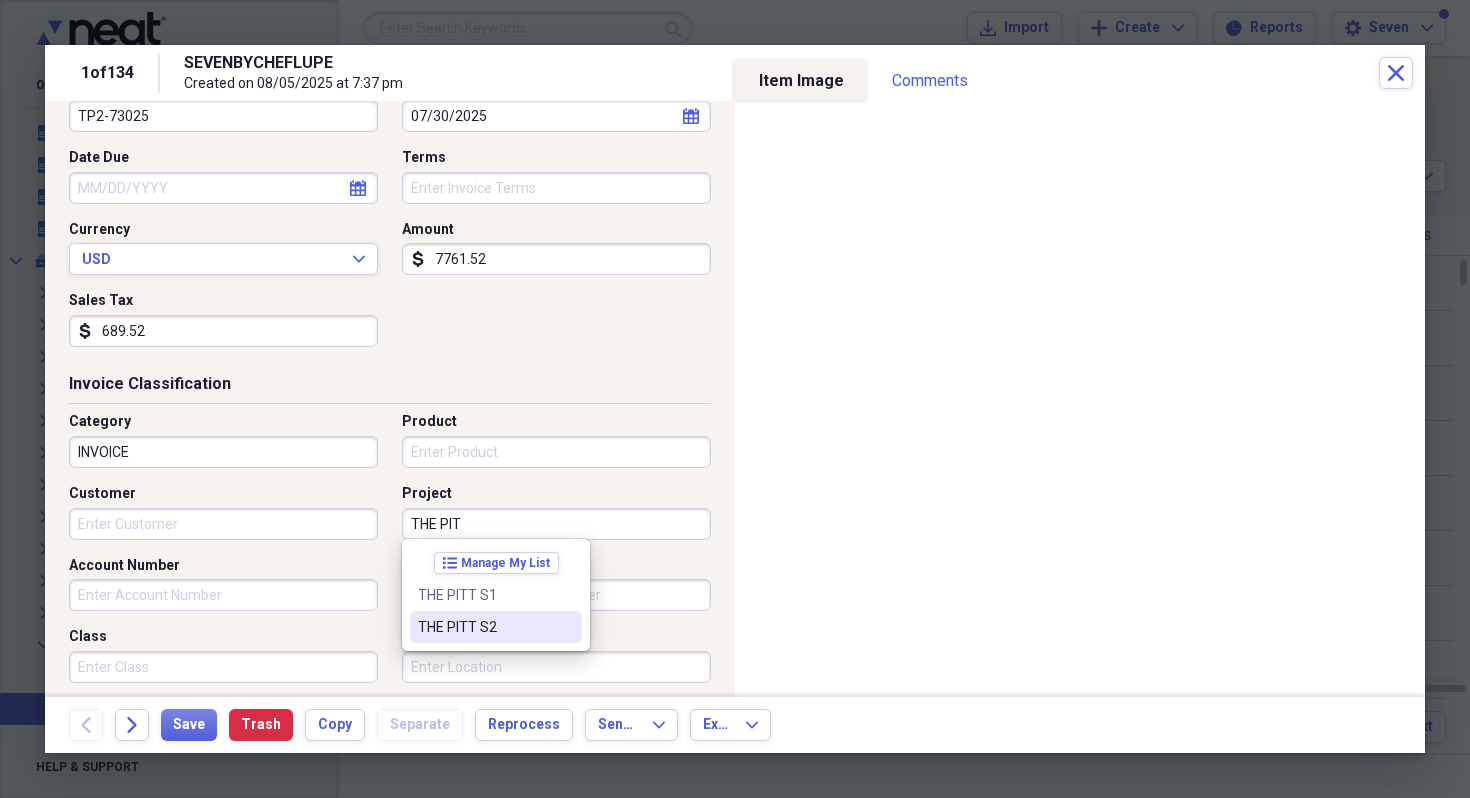 click on "THE PITT S2" at bounding box center (496, 627) 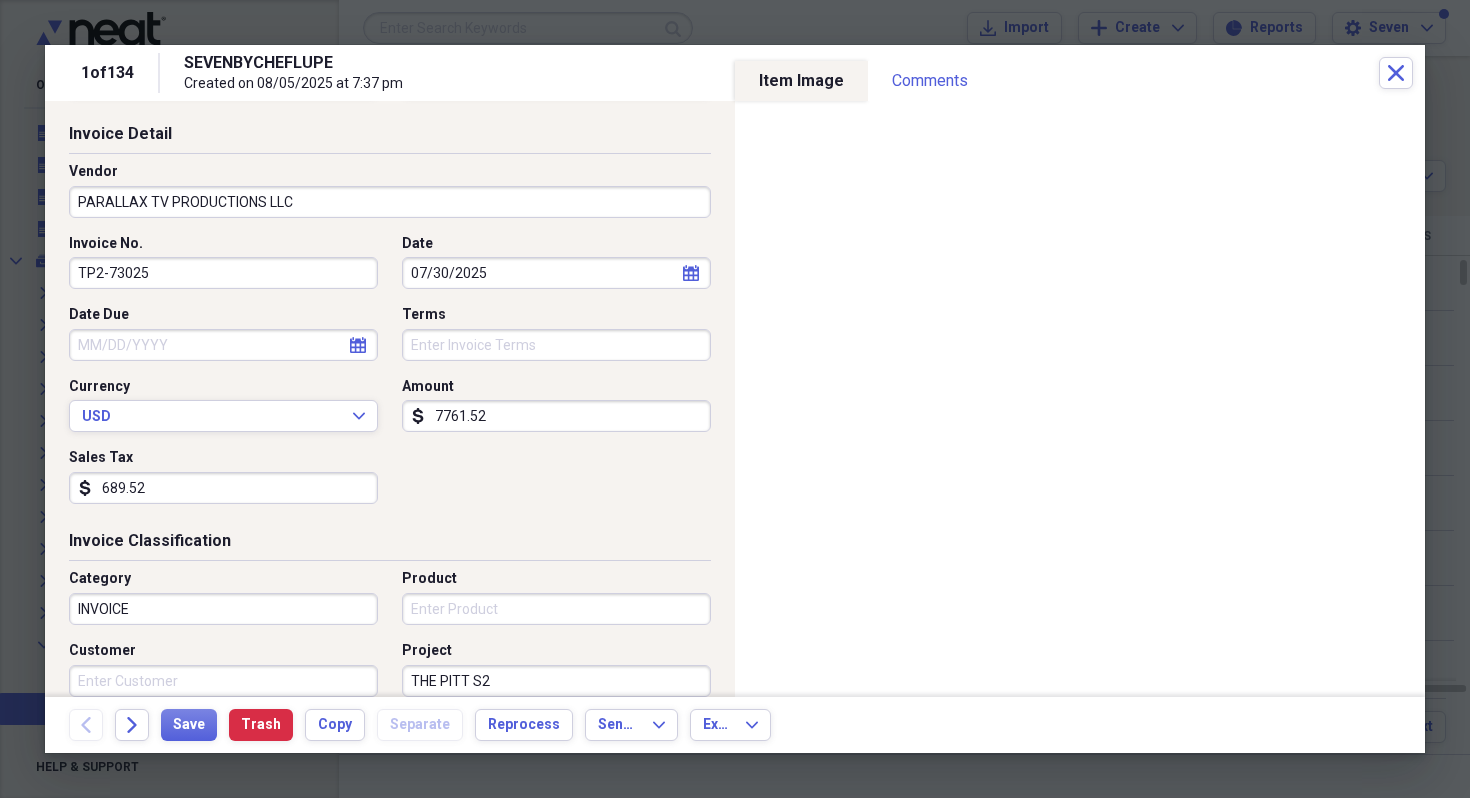 scroll, scrollTop: 79, scrollLeft: 0, axis: vertical 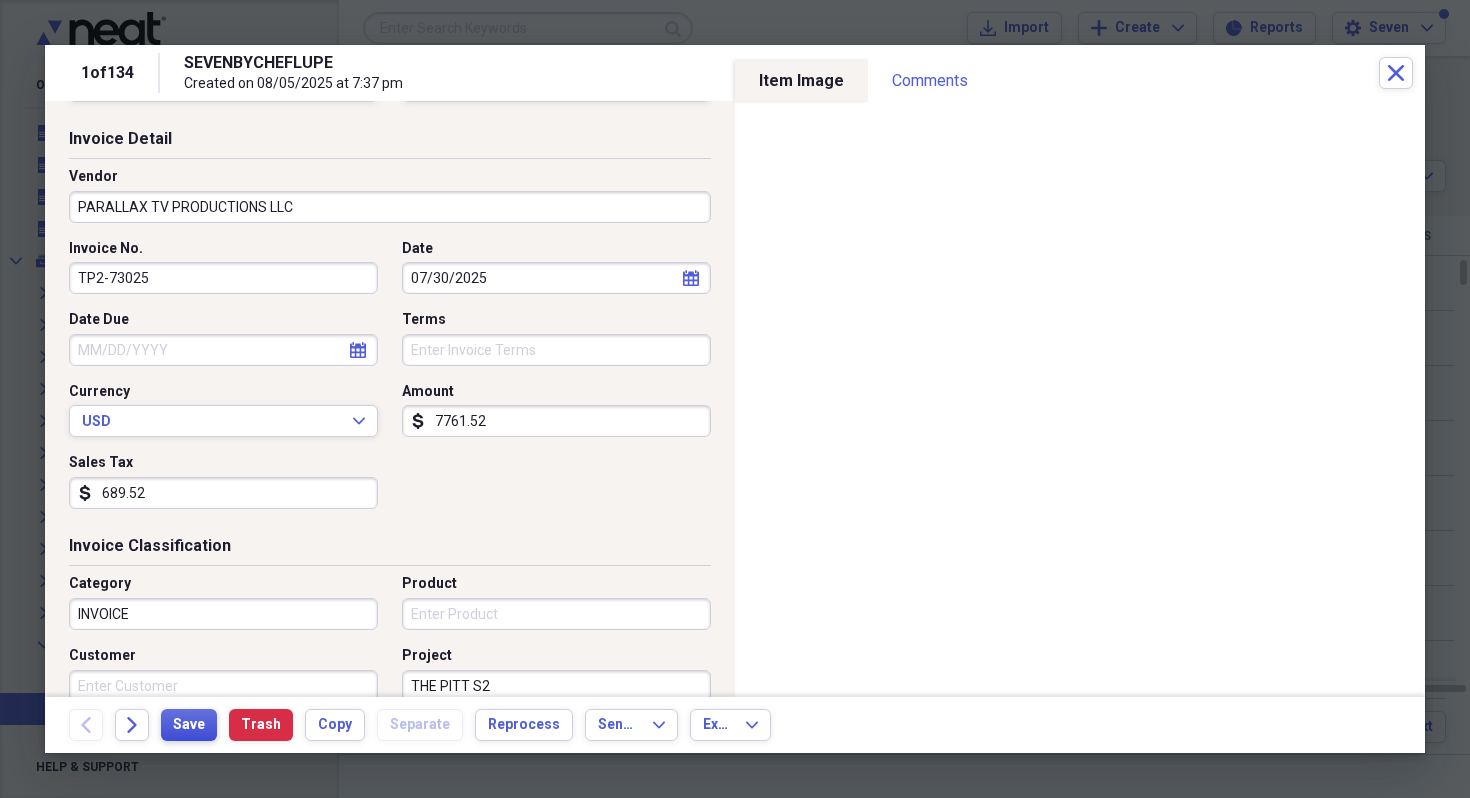 click on "Save" at bounding box center [189, 725] 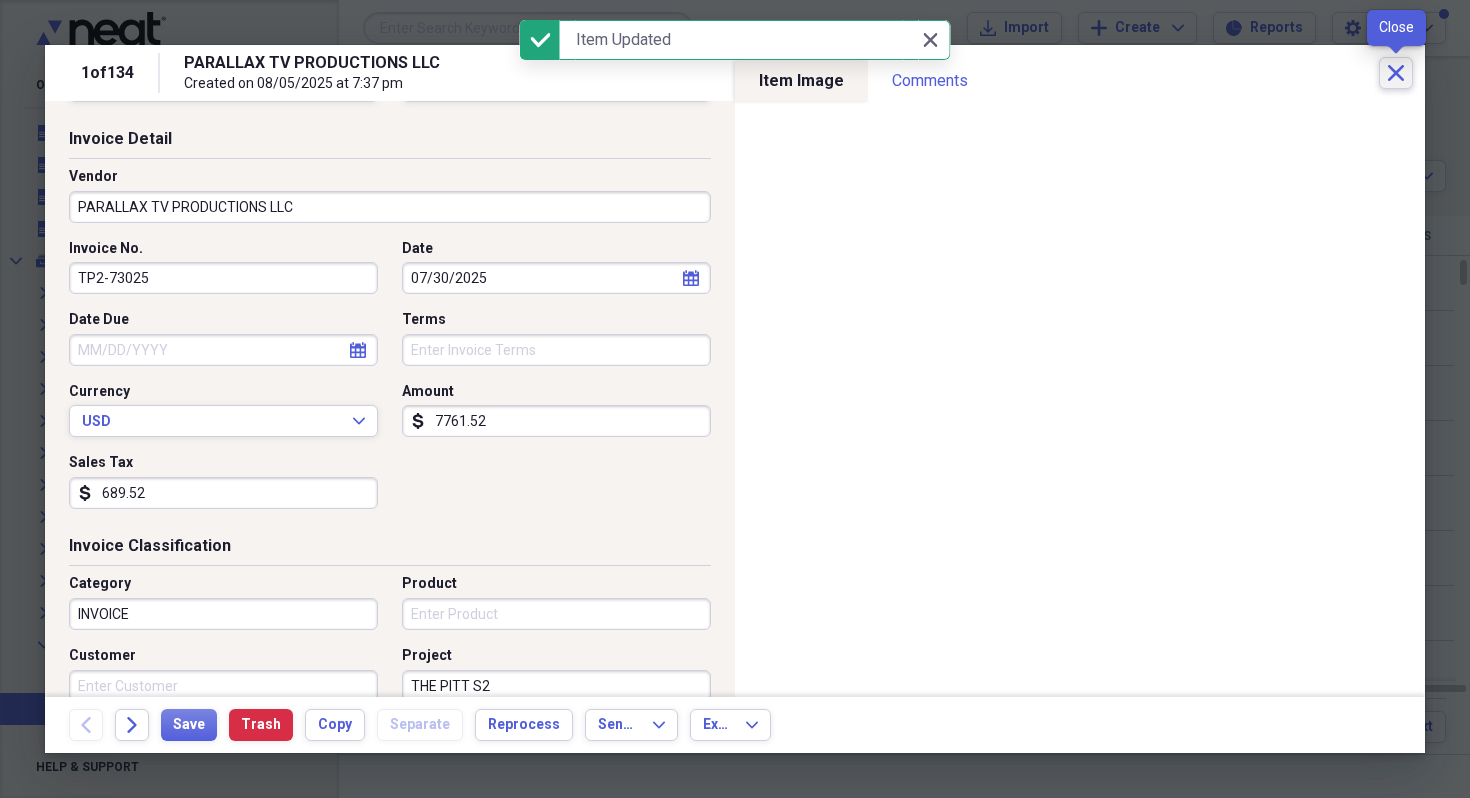 click 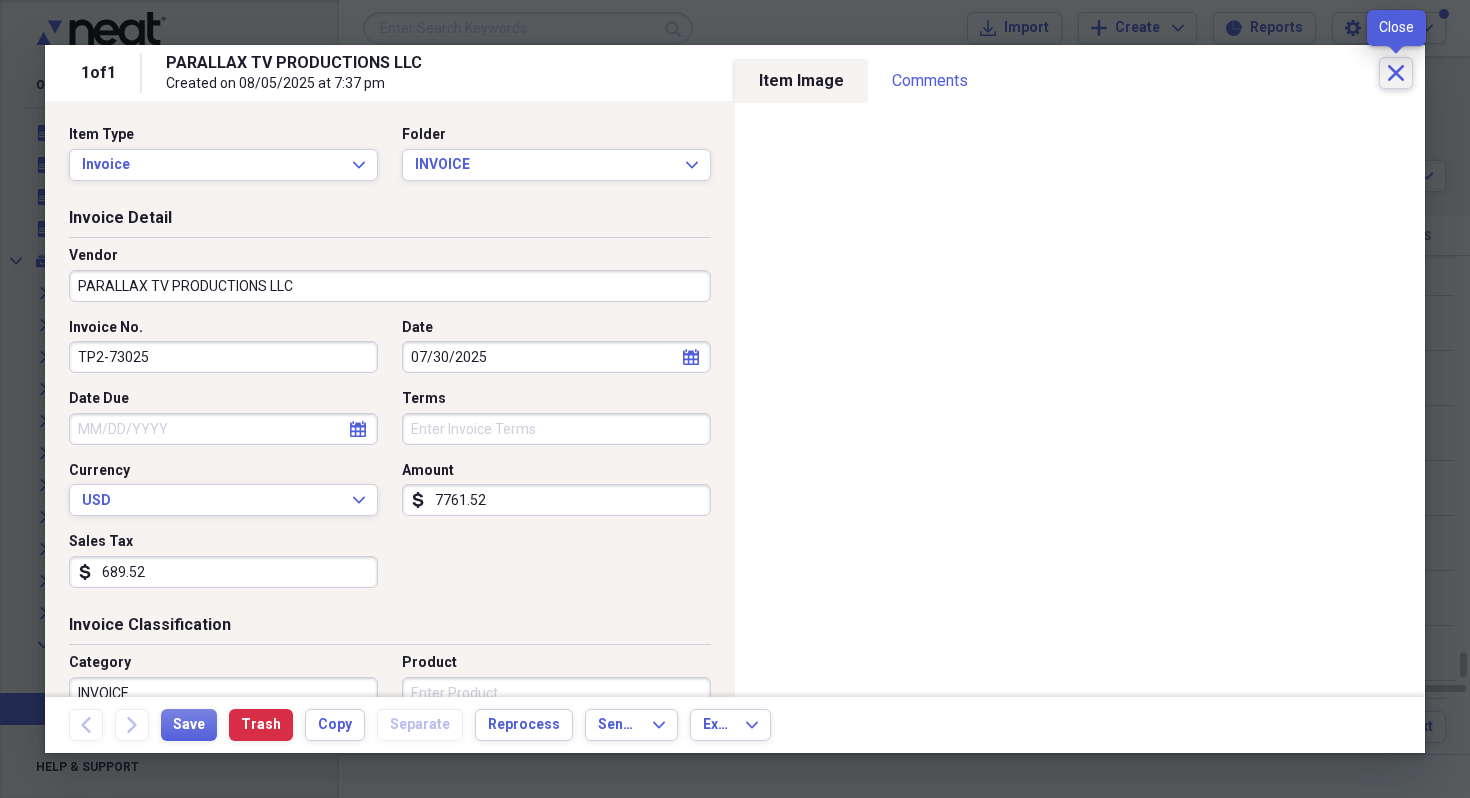 click 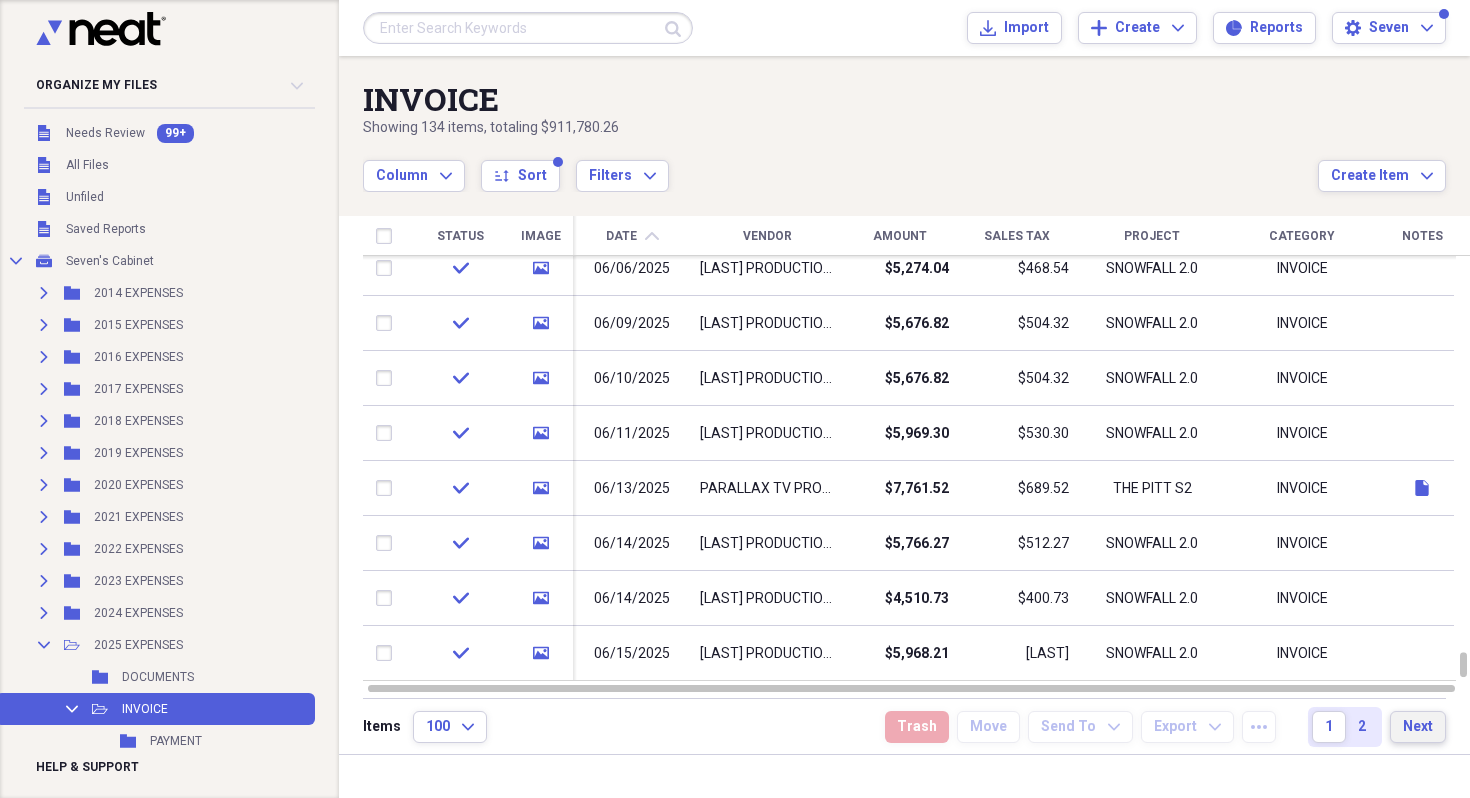 click on "Next" at bounding box center (1418, 727) 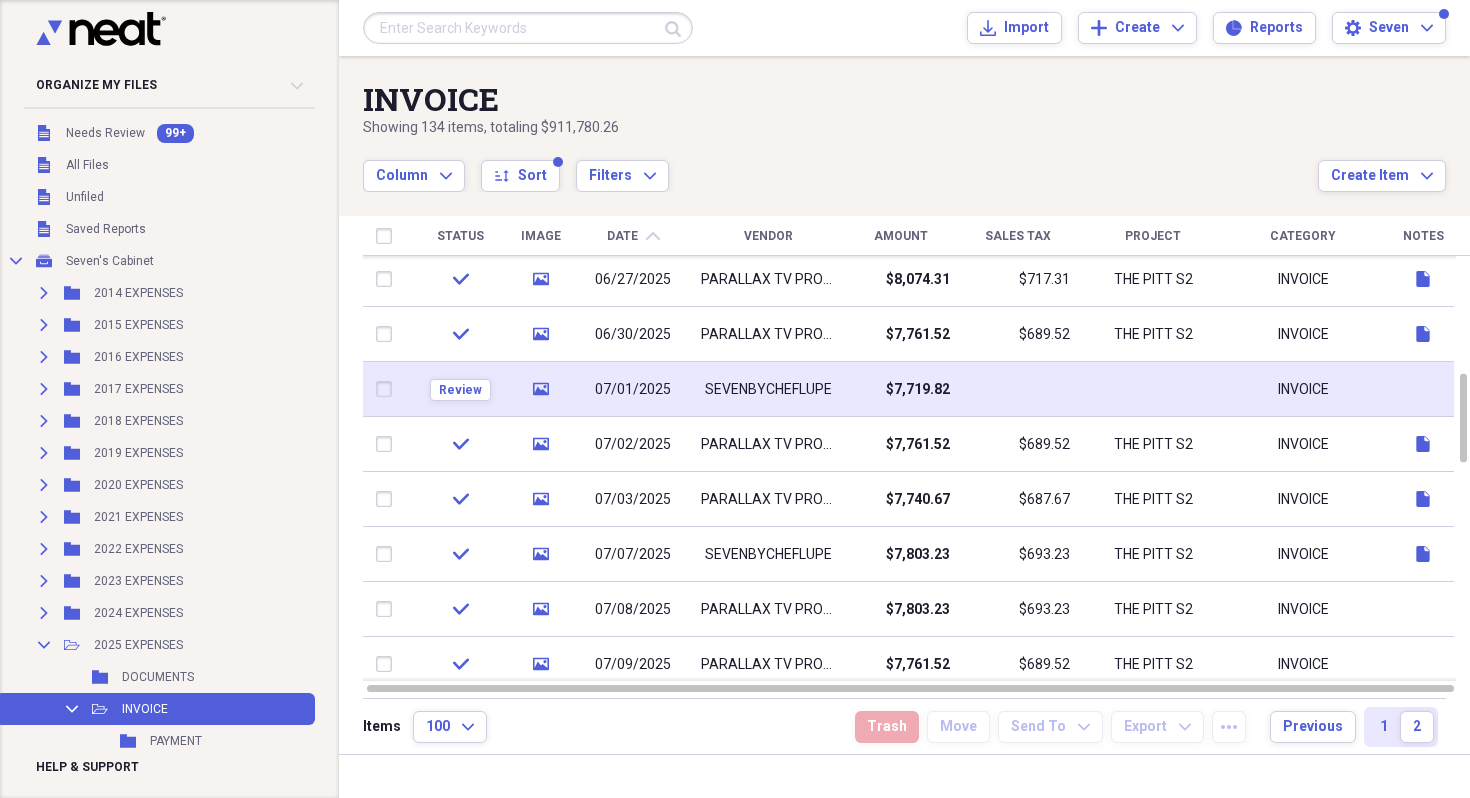 click at bounding box center [1153, 389] 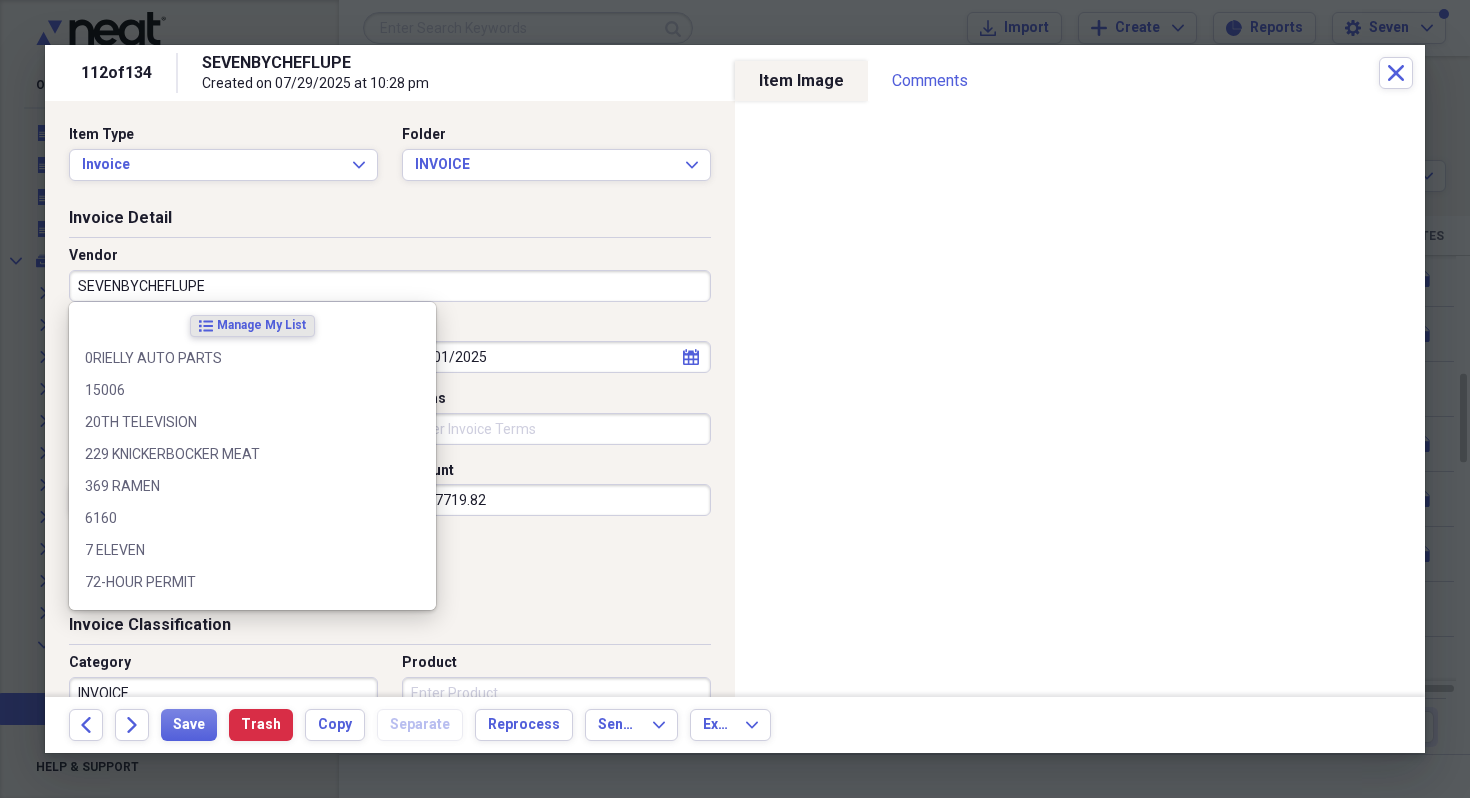 click on "SEVENBYCHEFLUPE" at bounding box center [390, 286] 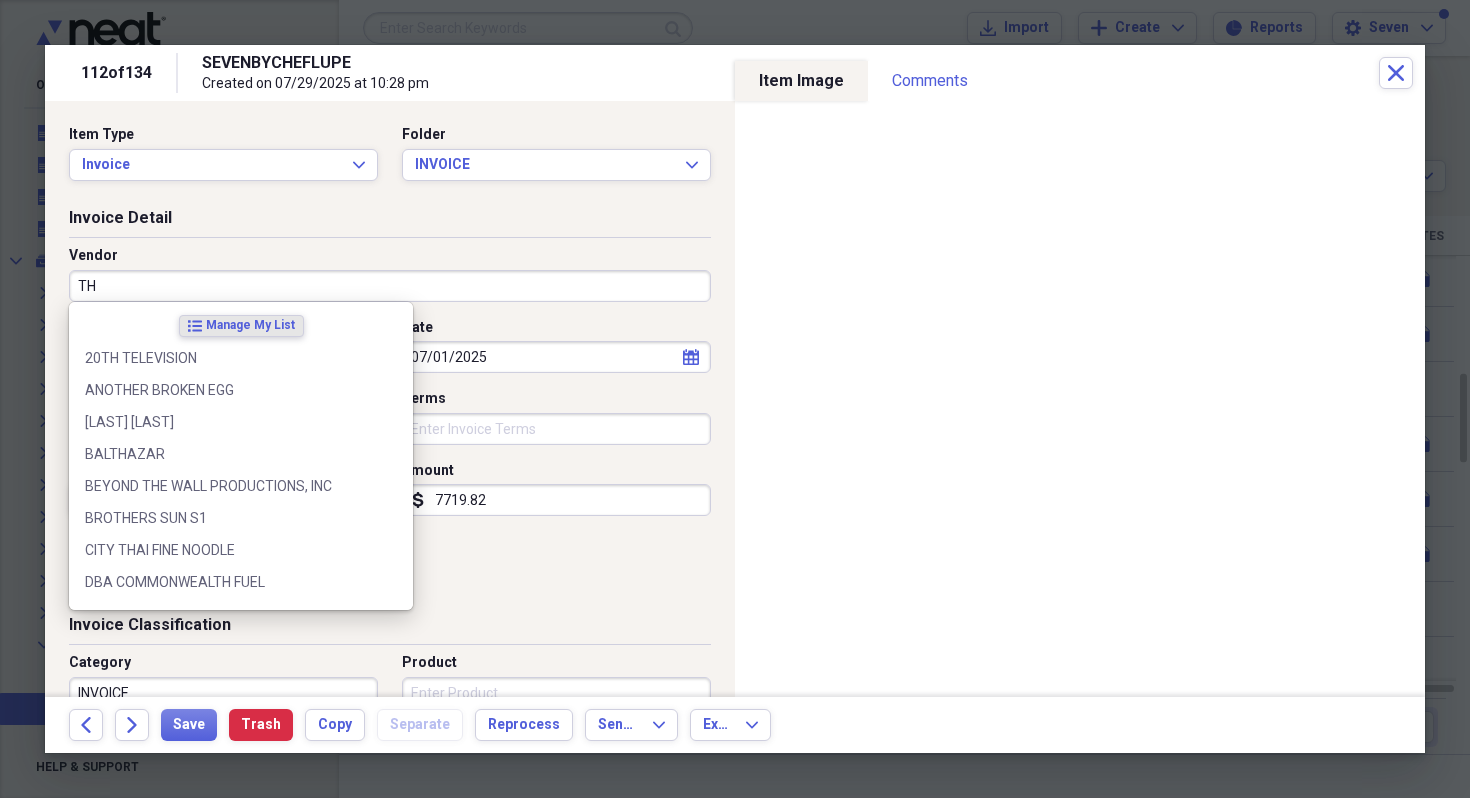 type on "T" 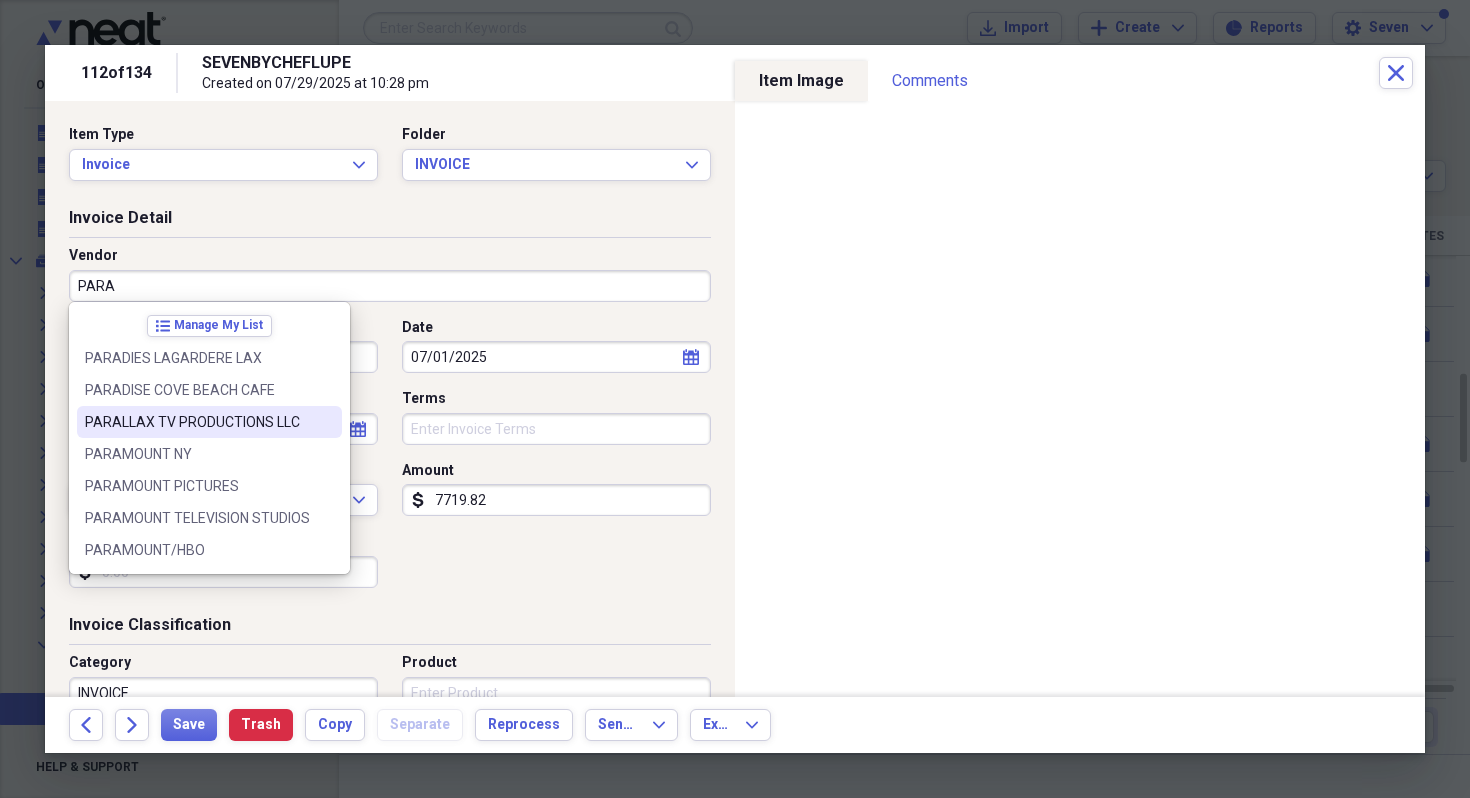 click on "PARALLAX TV PRODUCTIONS LLC" at bounding box center (197, 422) 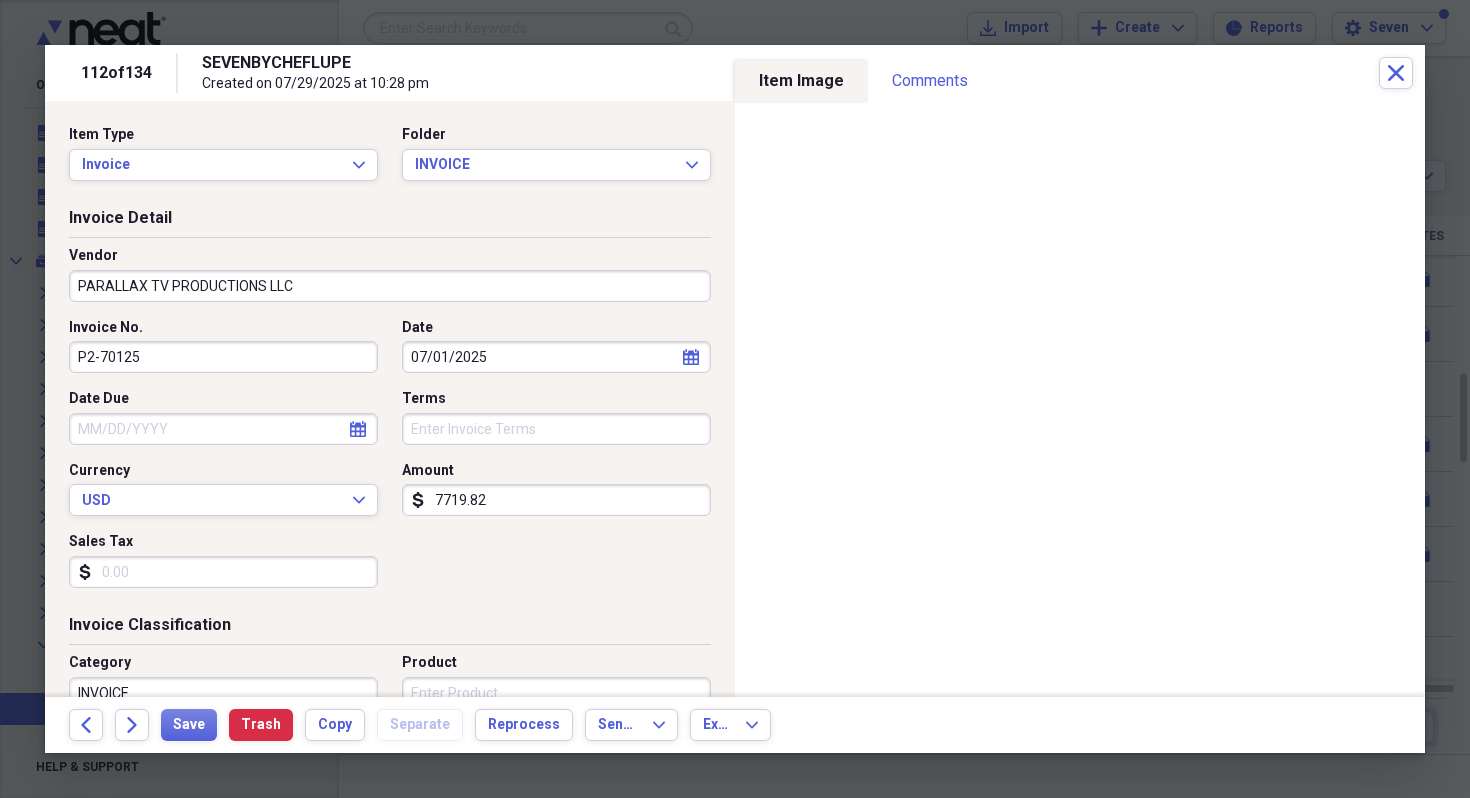 click on "P2-70125" at bounding box center (223, 357) 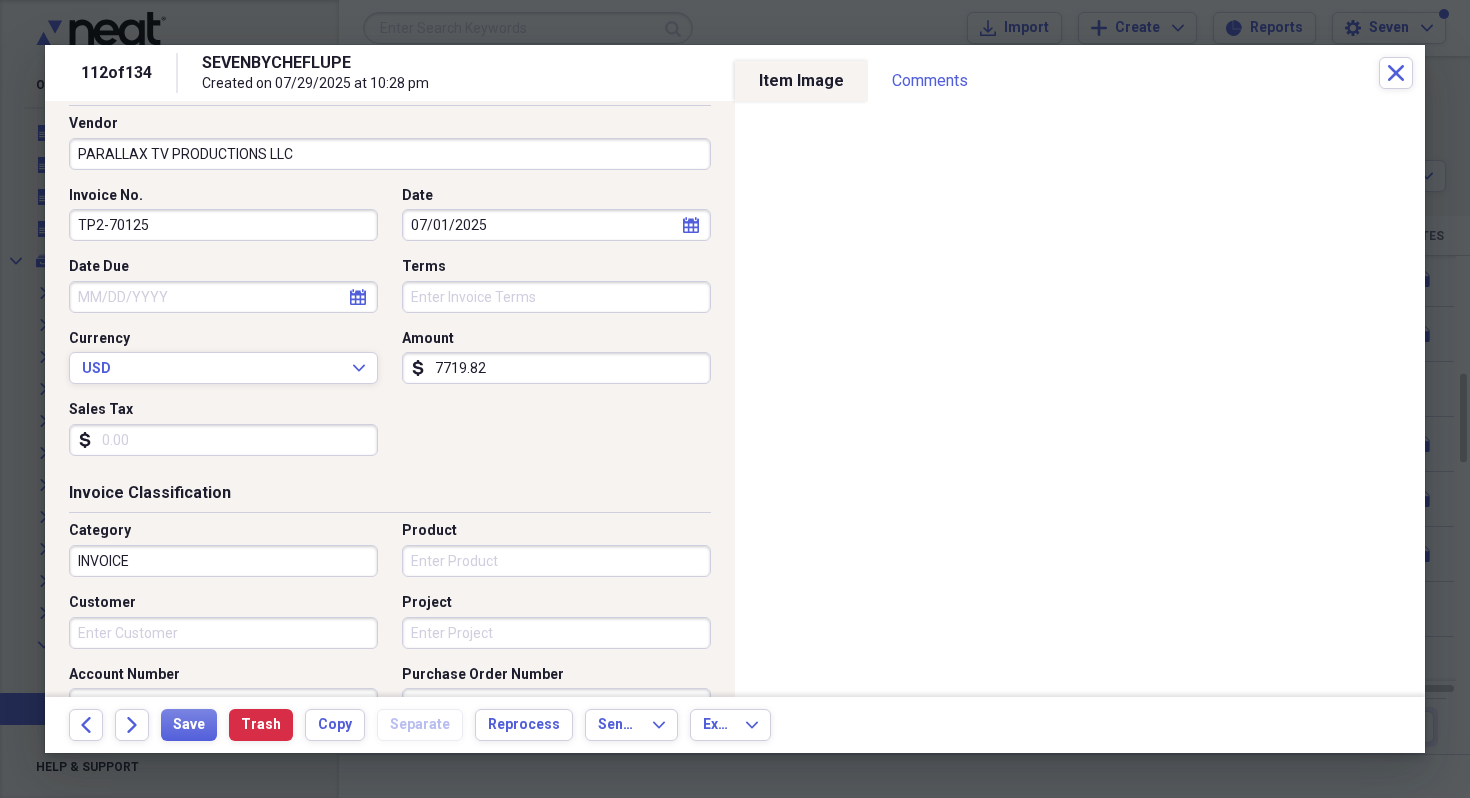 scroll, scrollTop: 201, scrollLeft: 0, axis: vertical 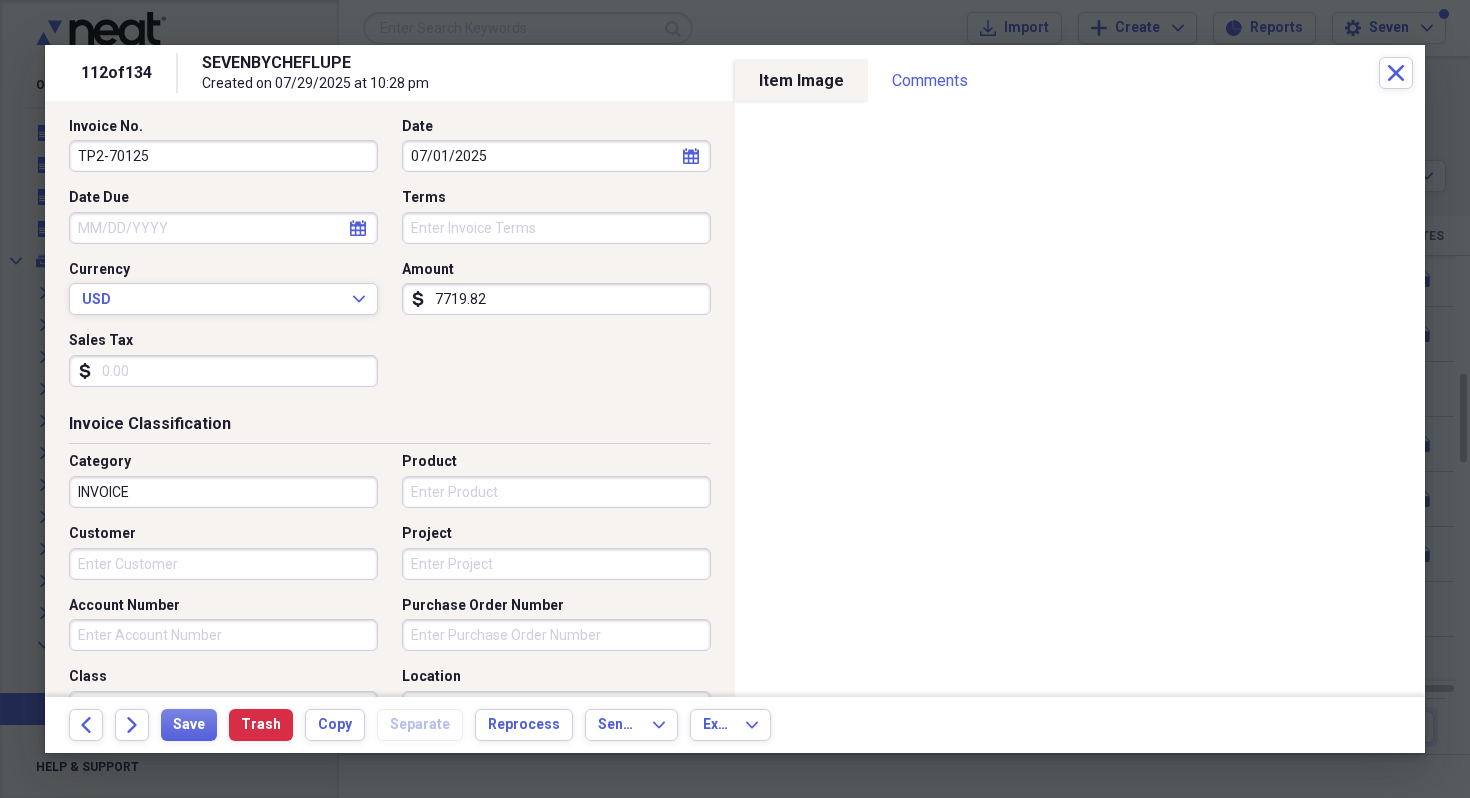 type on "TP2-70125" 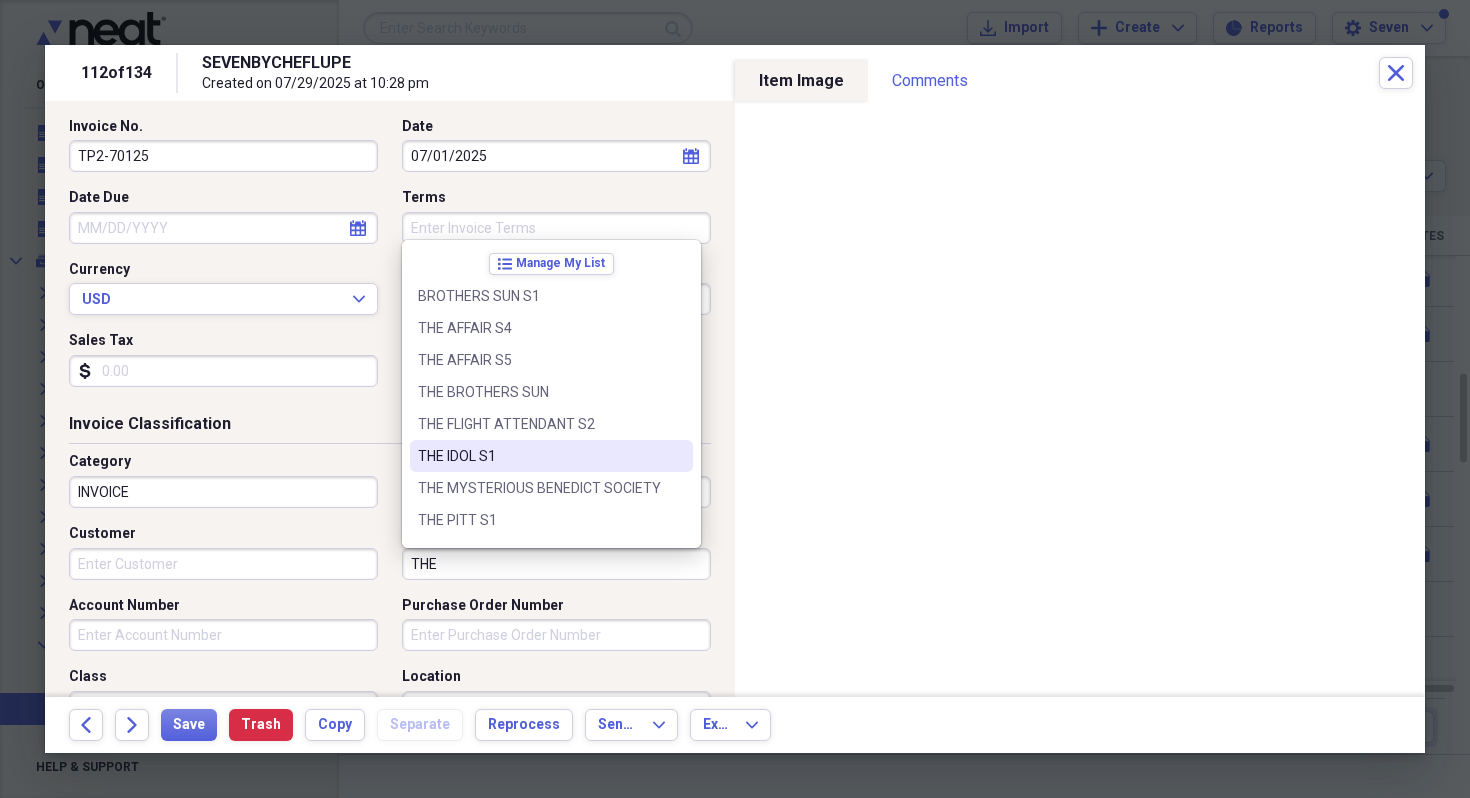 scroll, scrollTop: 60, scrollLeft: 0, axis: vertical 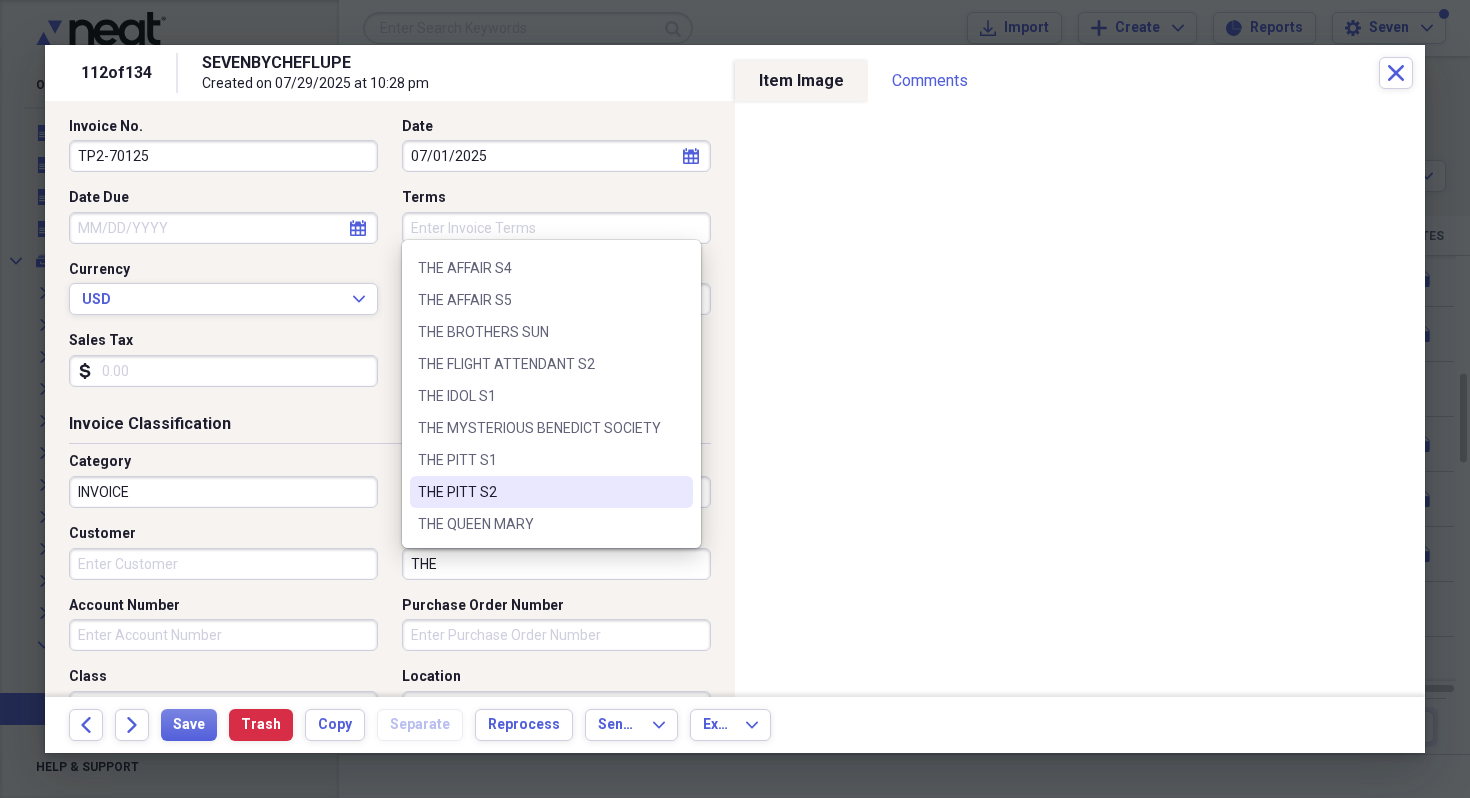 click on "THE PITT S2" at bounding box center [539, 492] 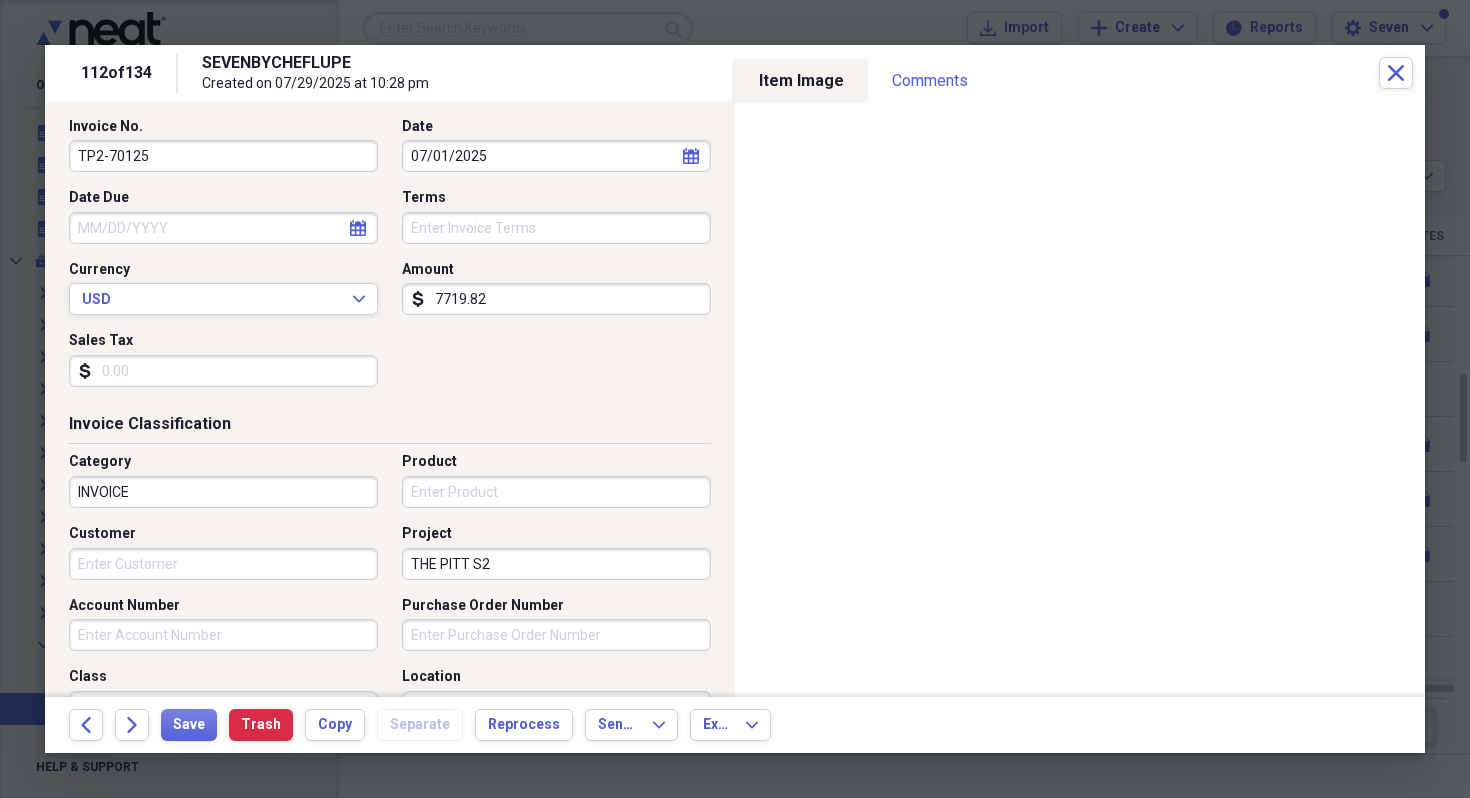 click on "Sales Tax" at bounding box center [223, 371] 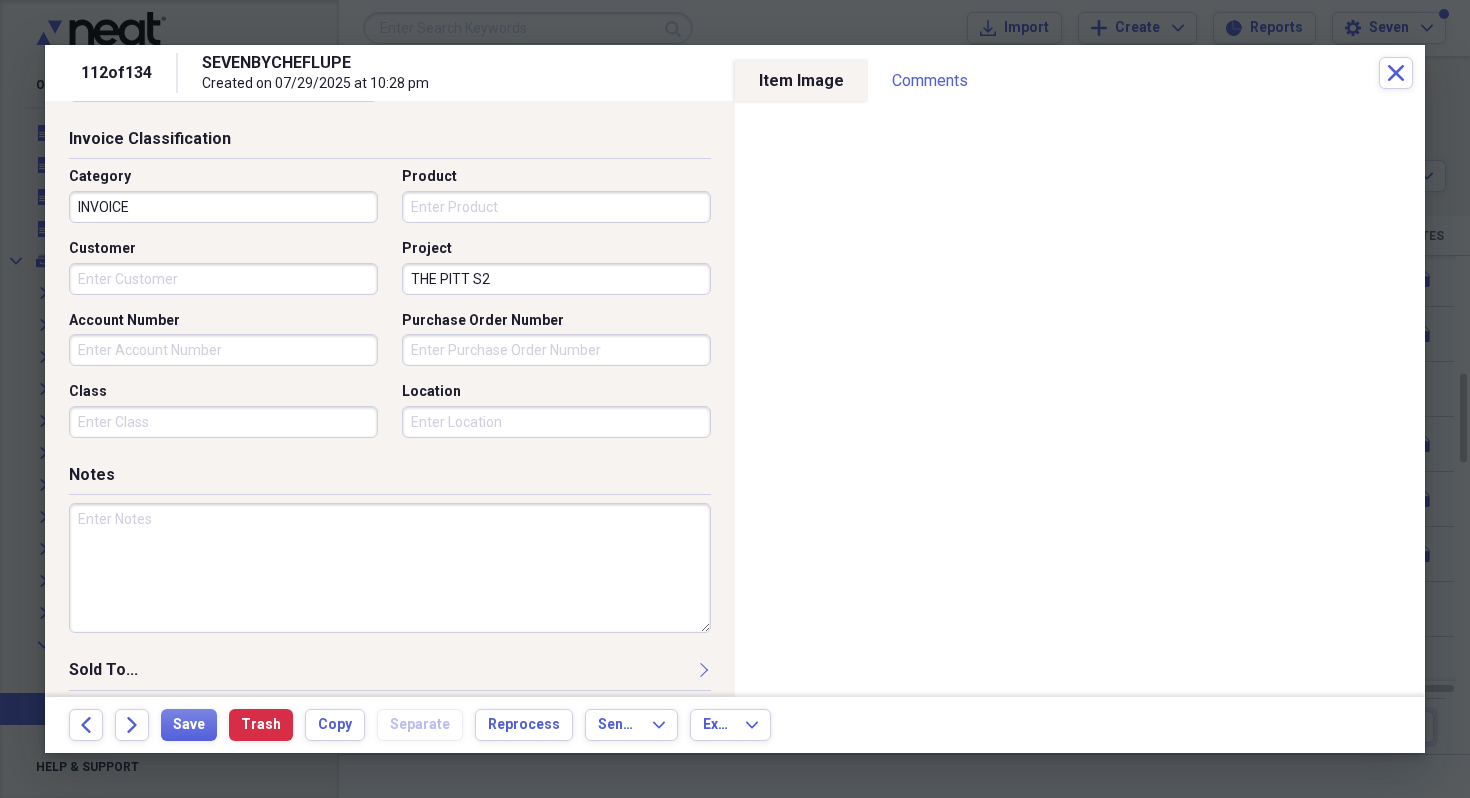 scroll, scrollTop: 507, scrollLeft: 0, axis: vertical 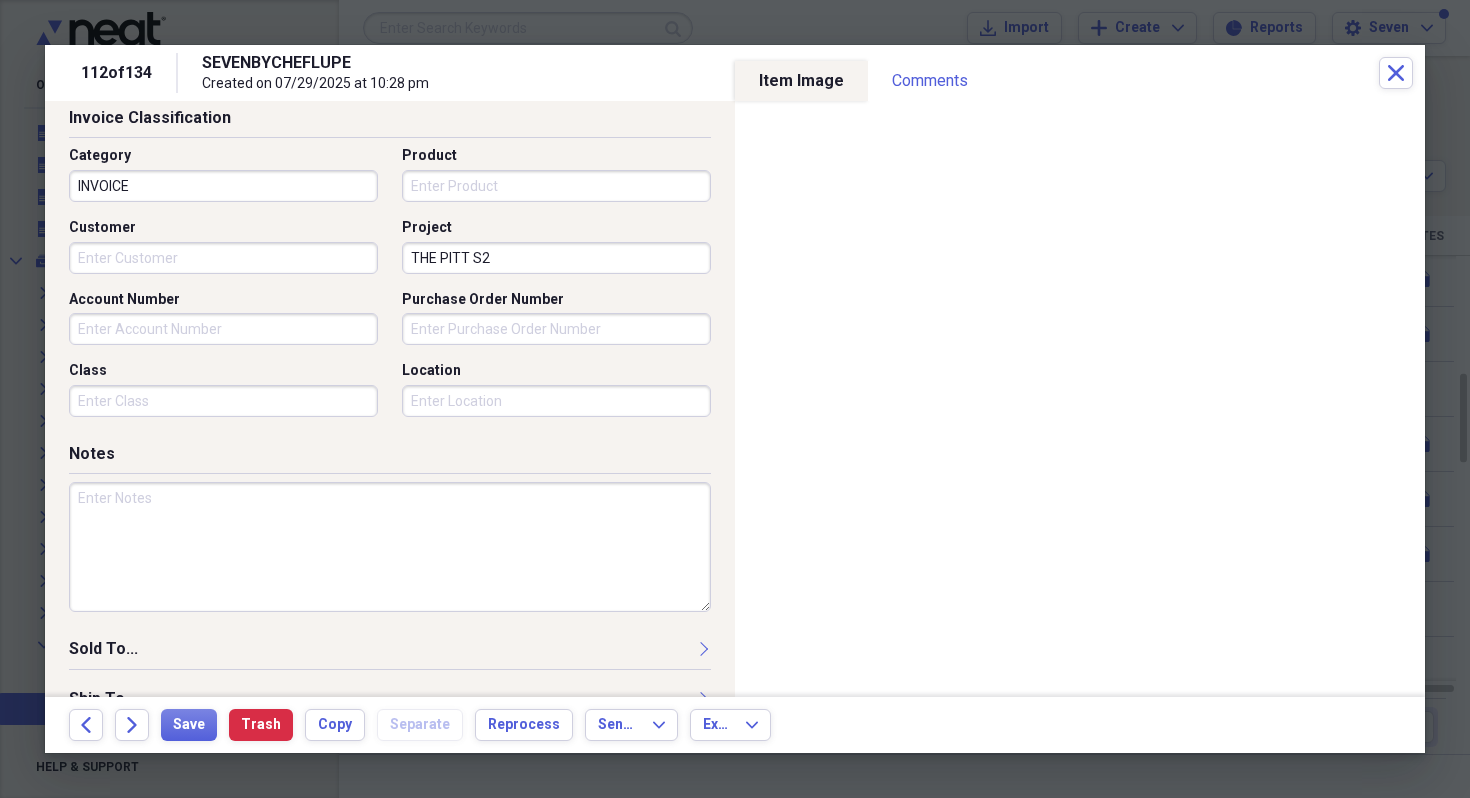 type on "685.82" 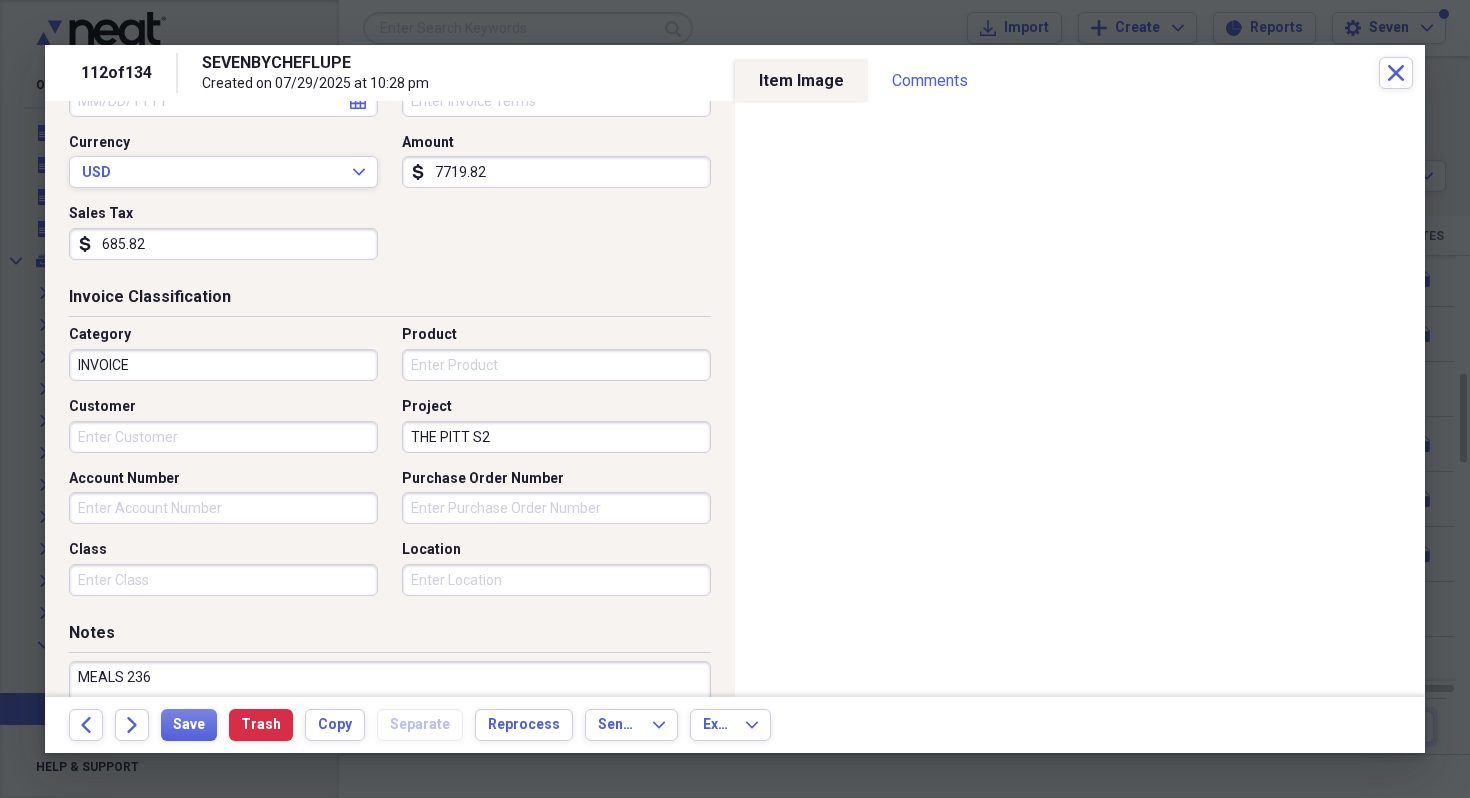 scroll, scrollTop: 227, scrollLeft: 0, axis: vertical 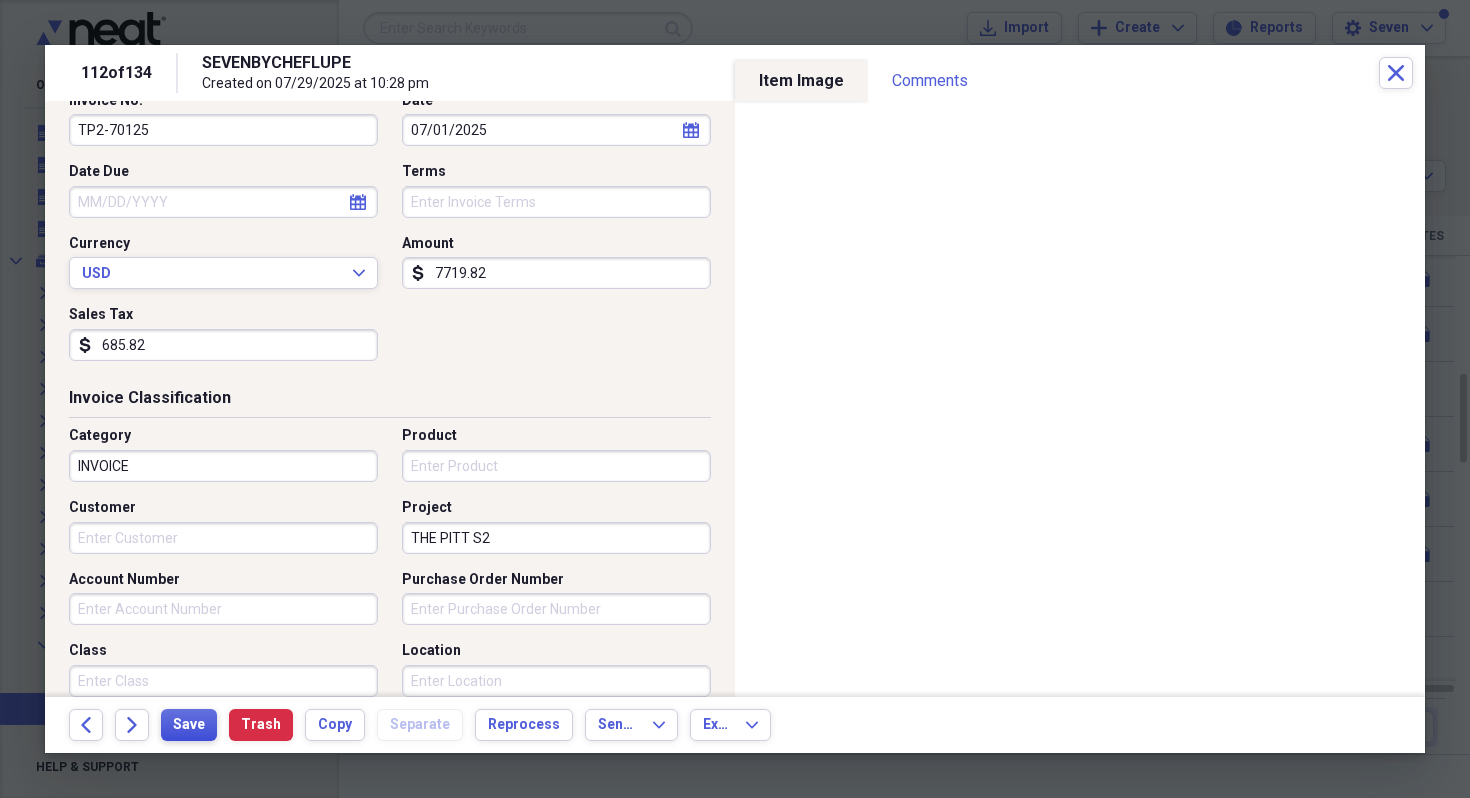 type on "MEALS 236" 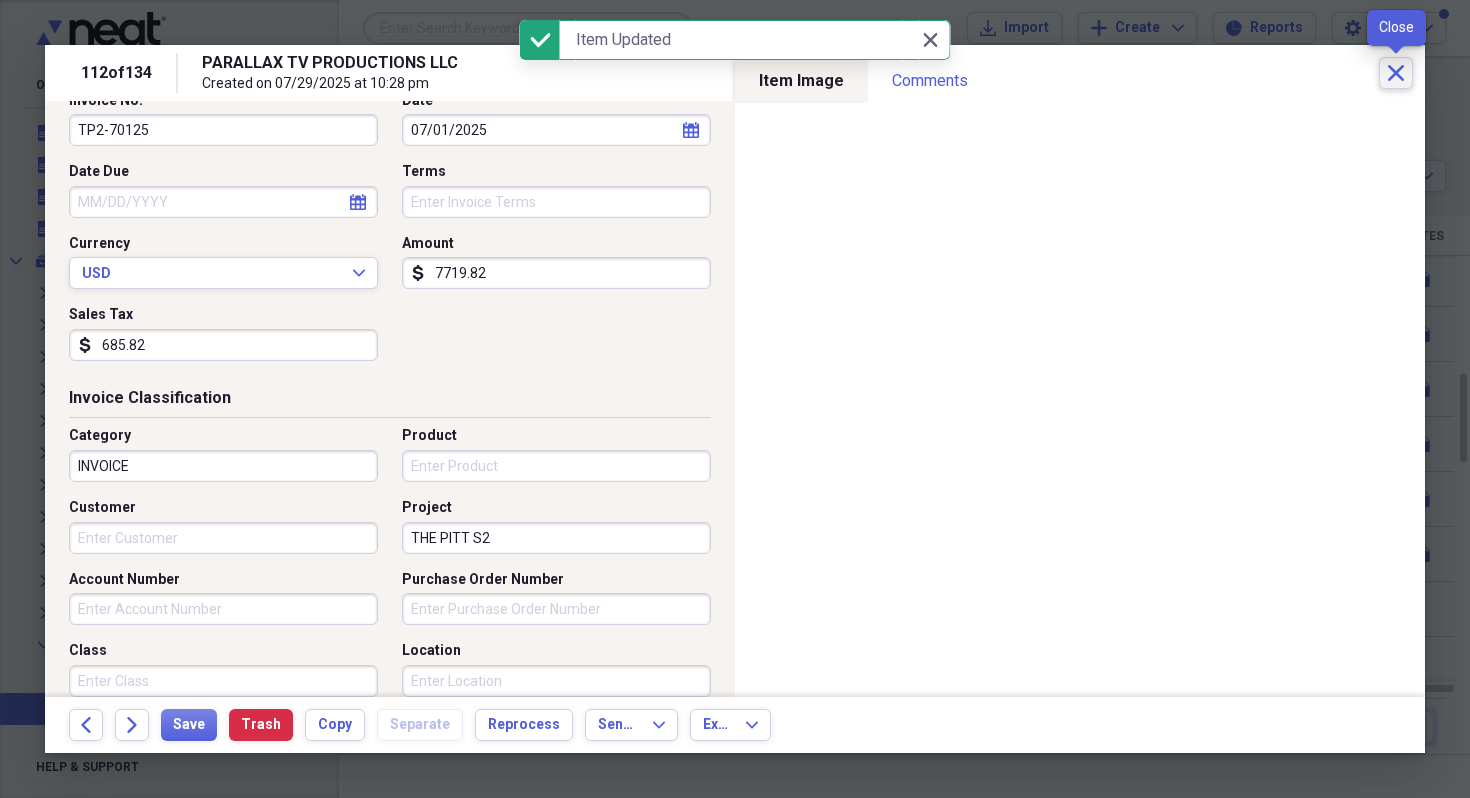 click 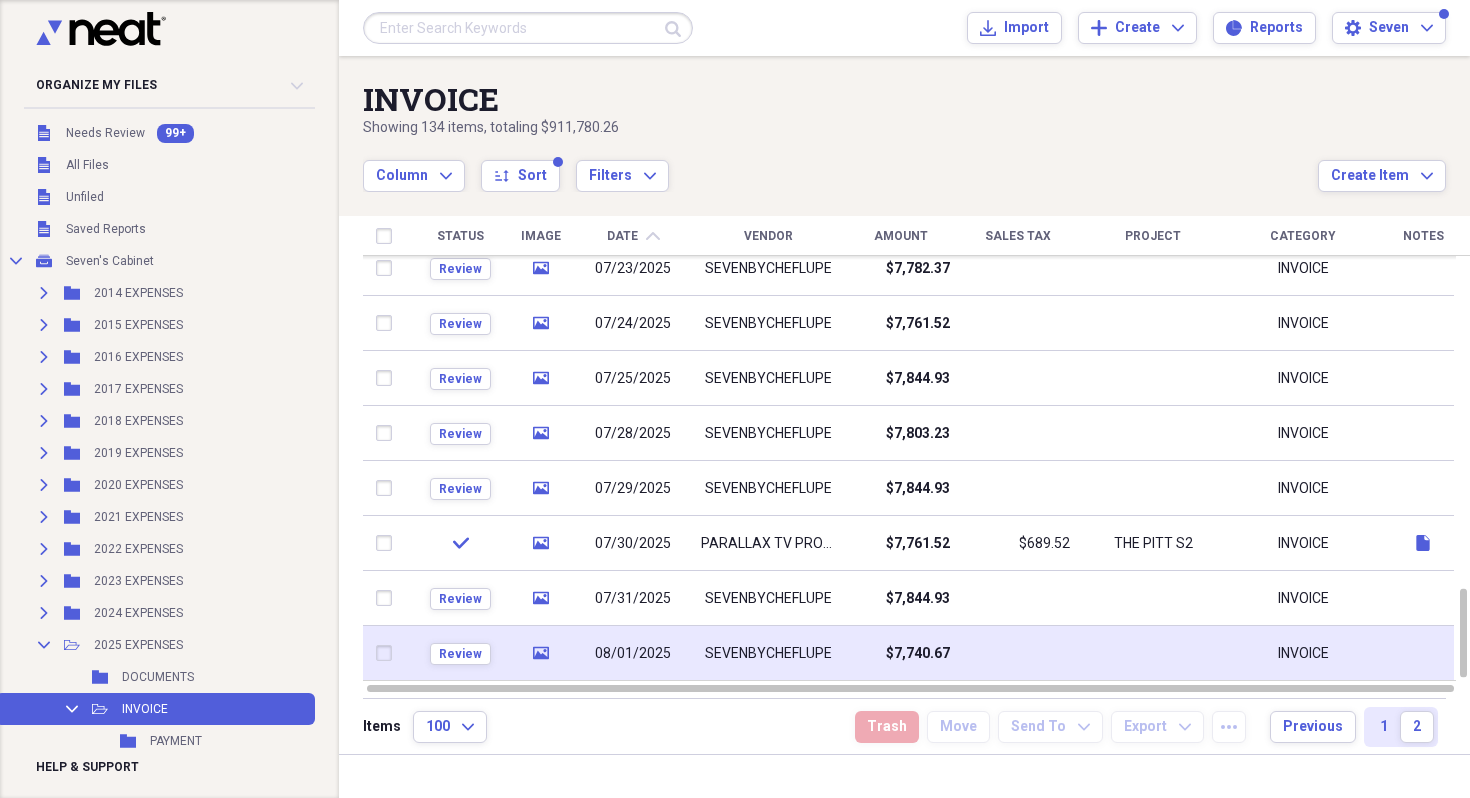 click at bounding box center [1018, 653] 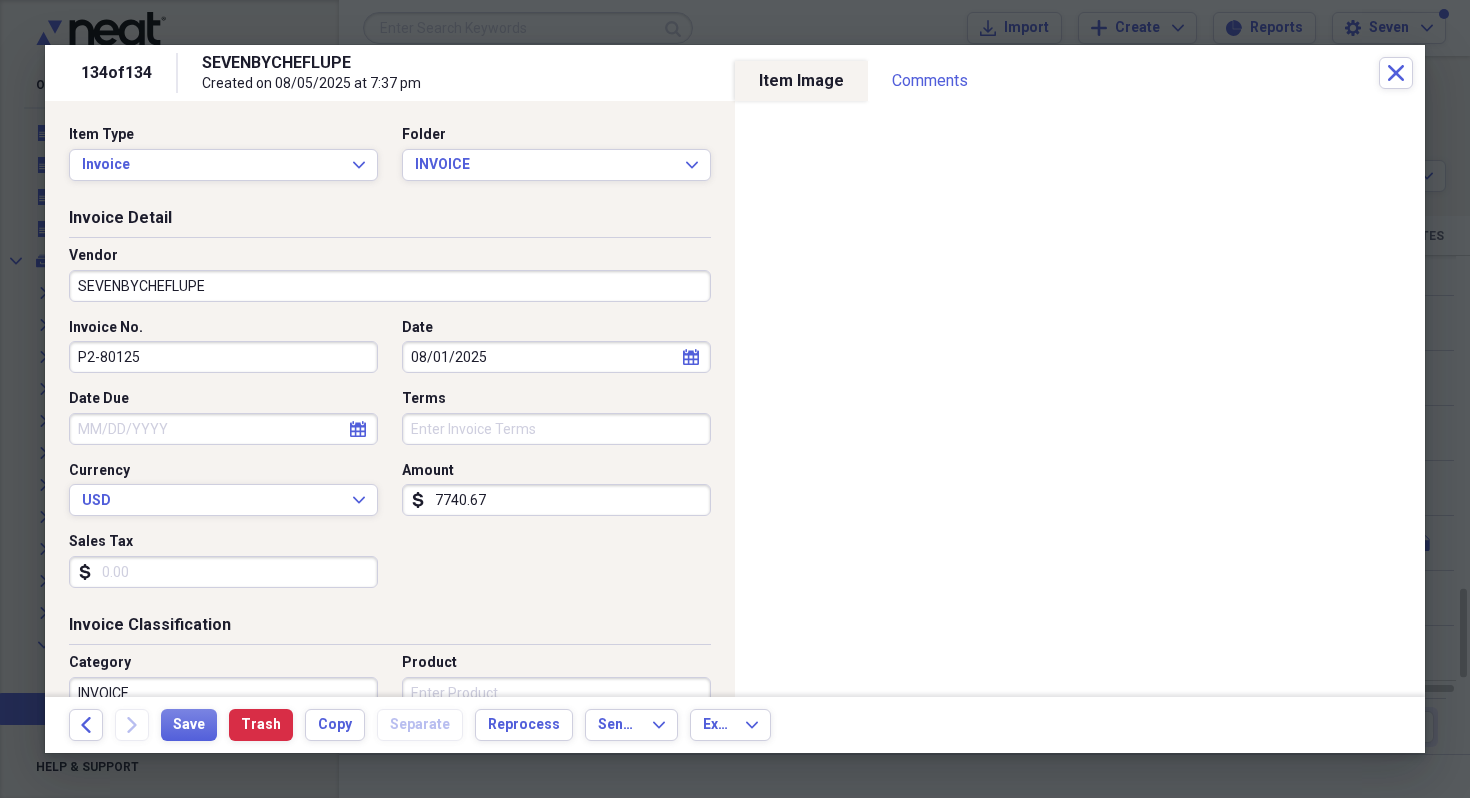 click on "SEVENBYCHEFLUPE" at bounding box center [390, 286] 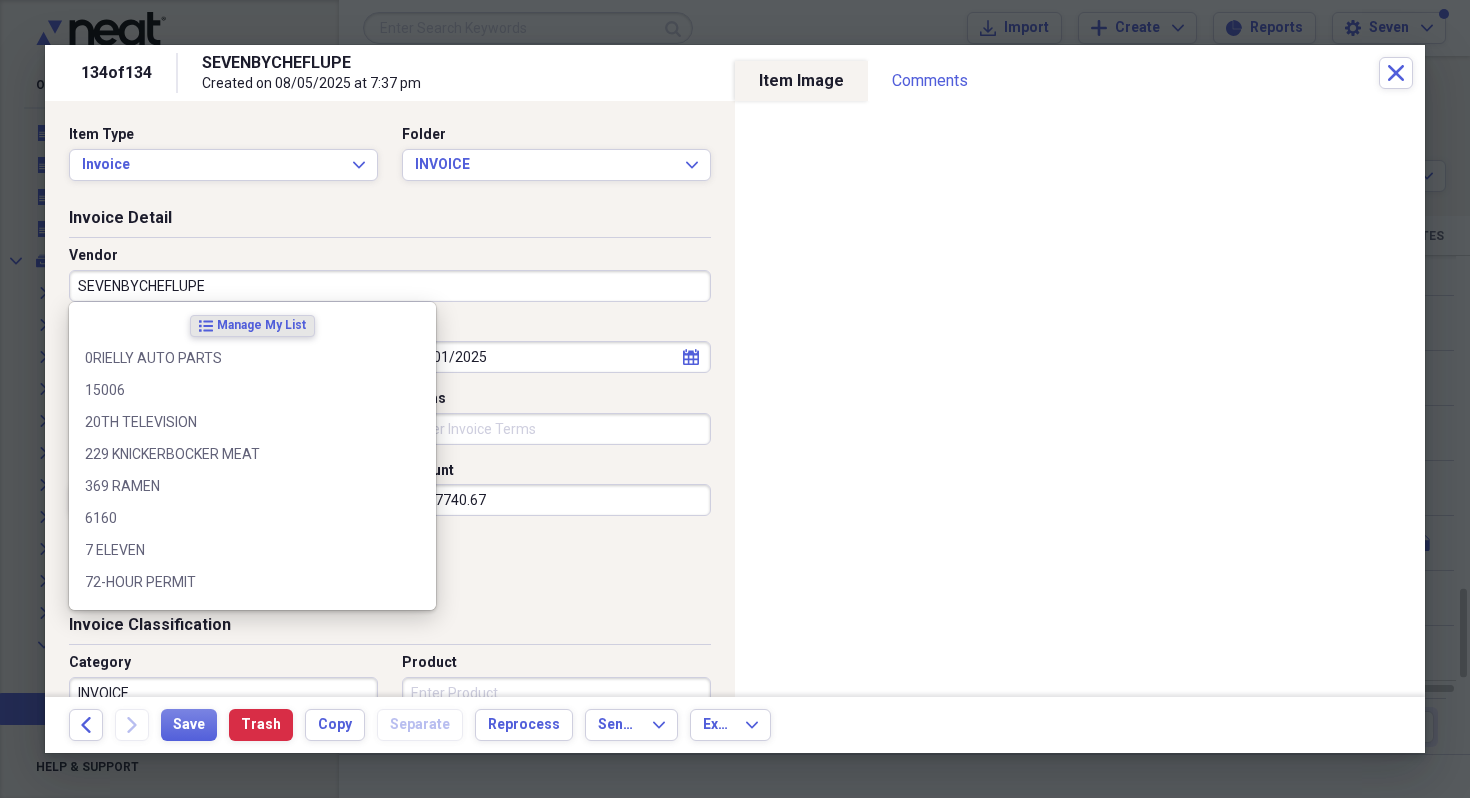 type on "A" 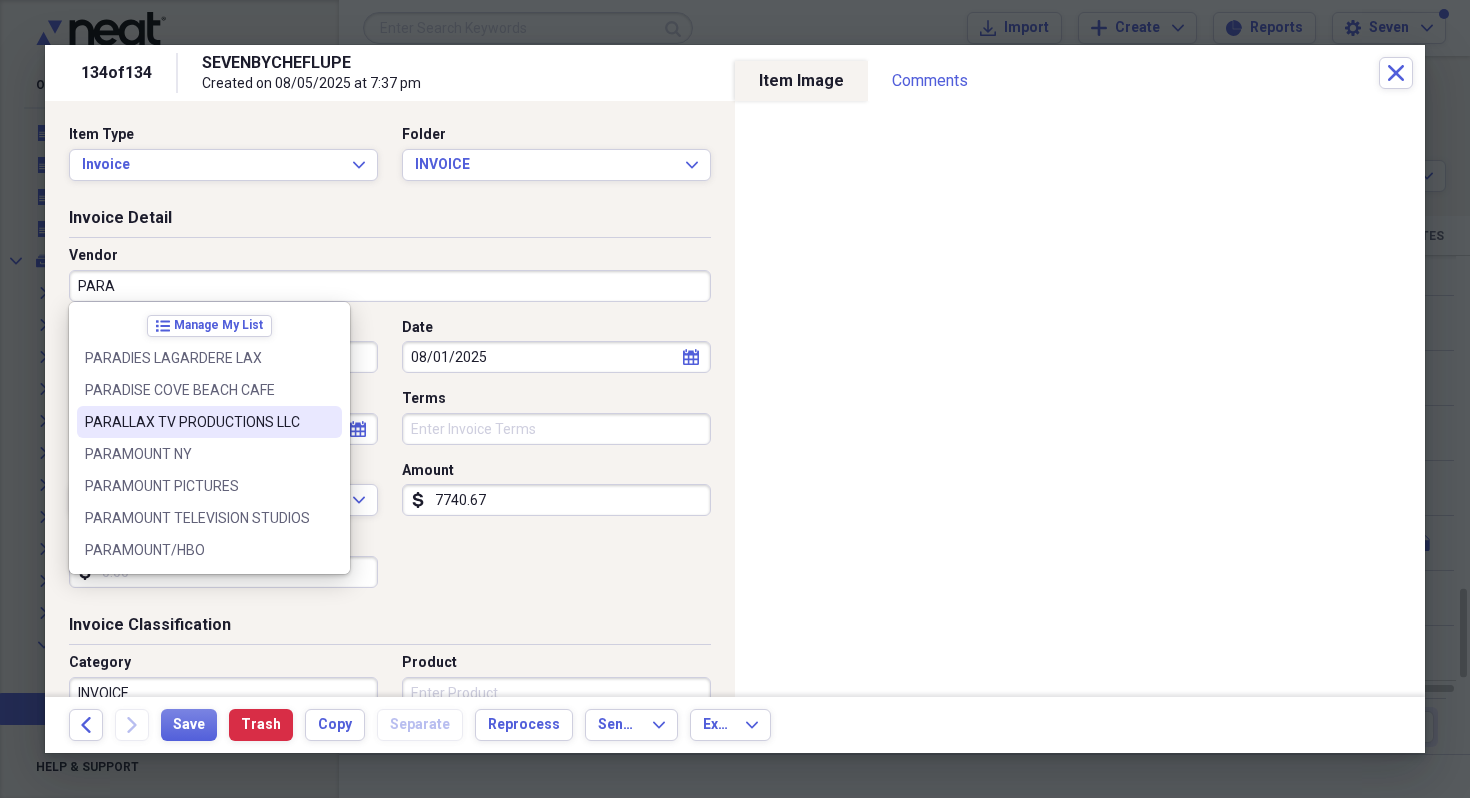 click on "PARALLAX TV PRODUCTIONS LLC" at bounding box center (197, 422) 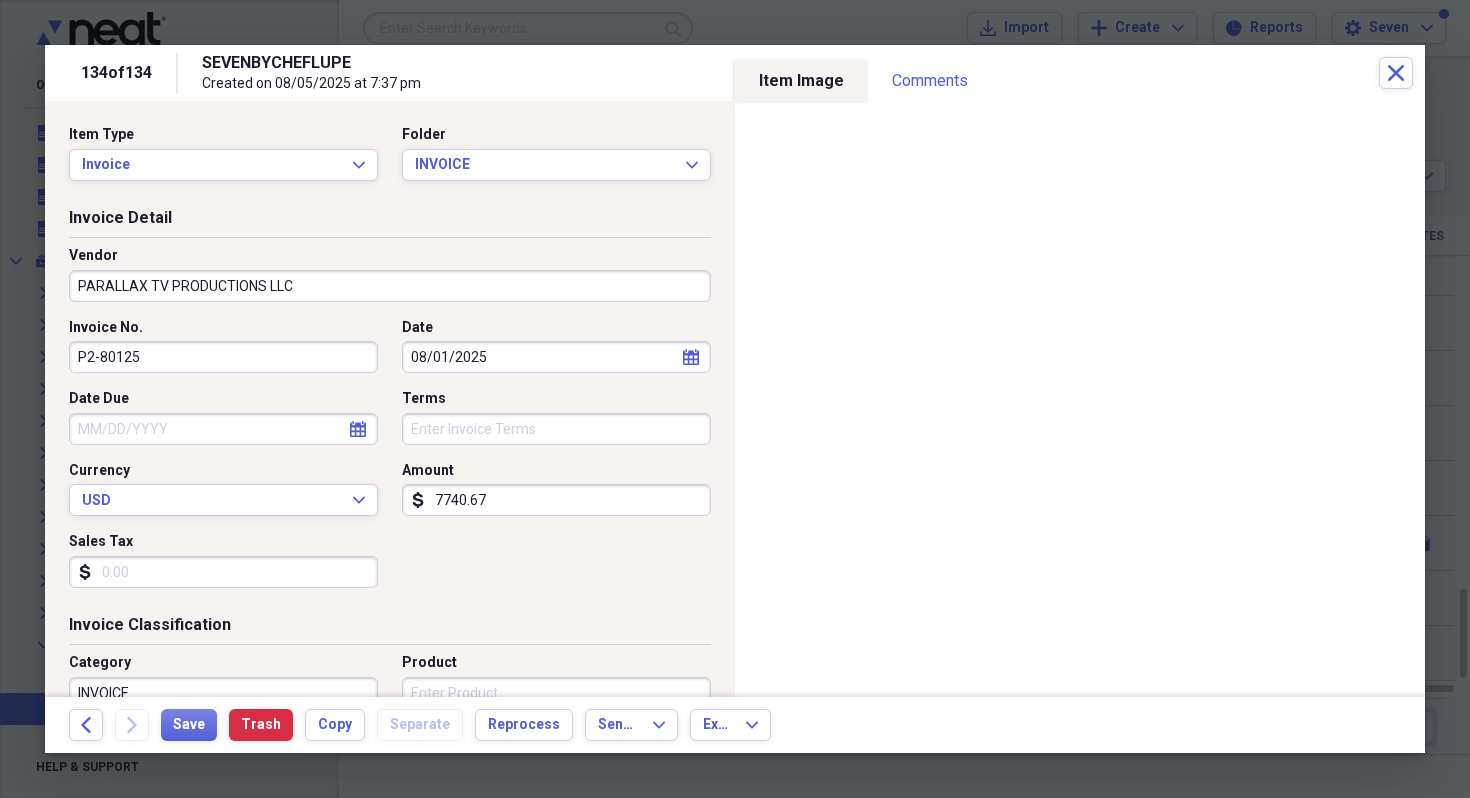 click on "P2-80125" at bounding box center (223, 357) 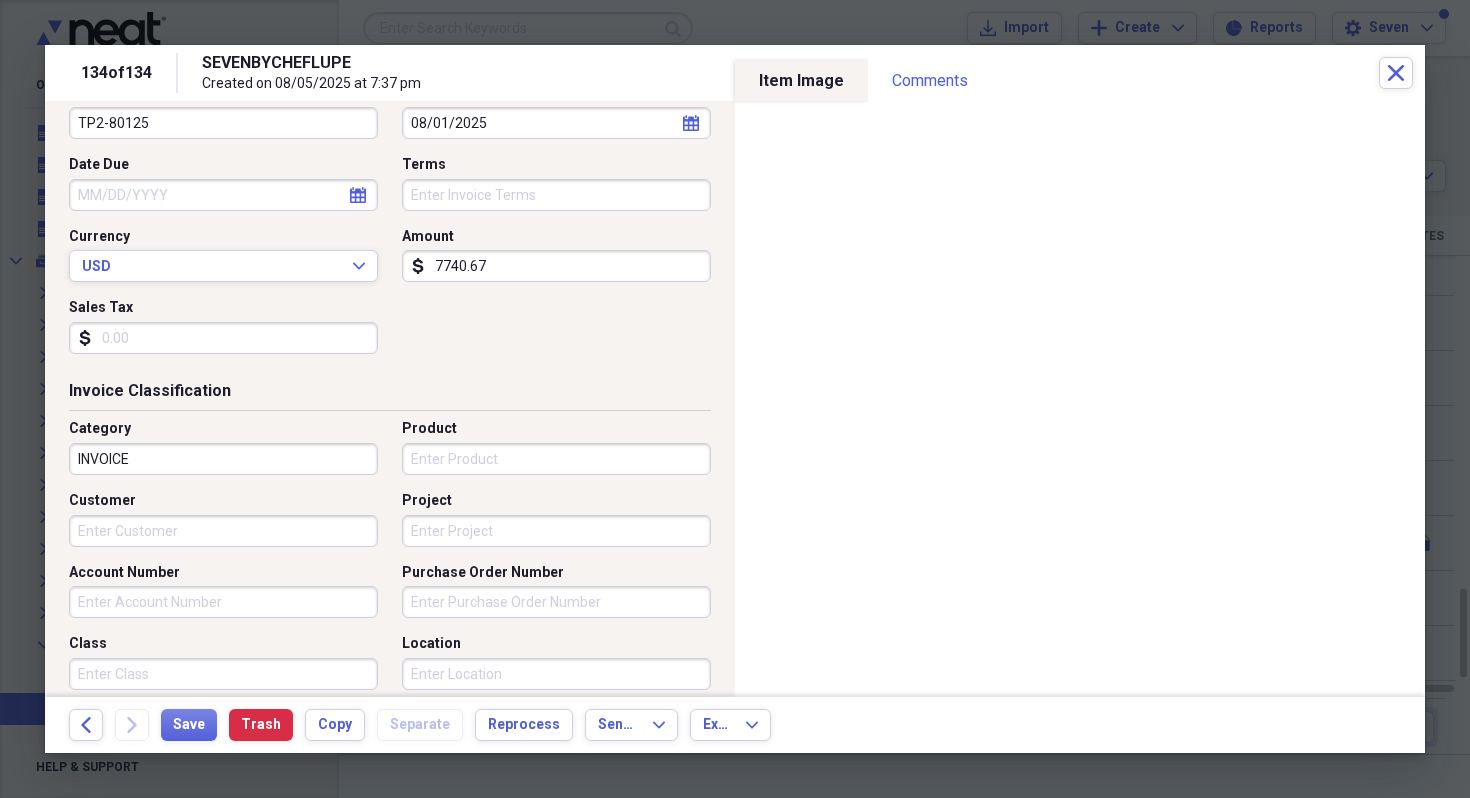 scroll, scrollTop: 244, scrollLeft: 0, axis: vertical 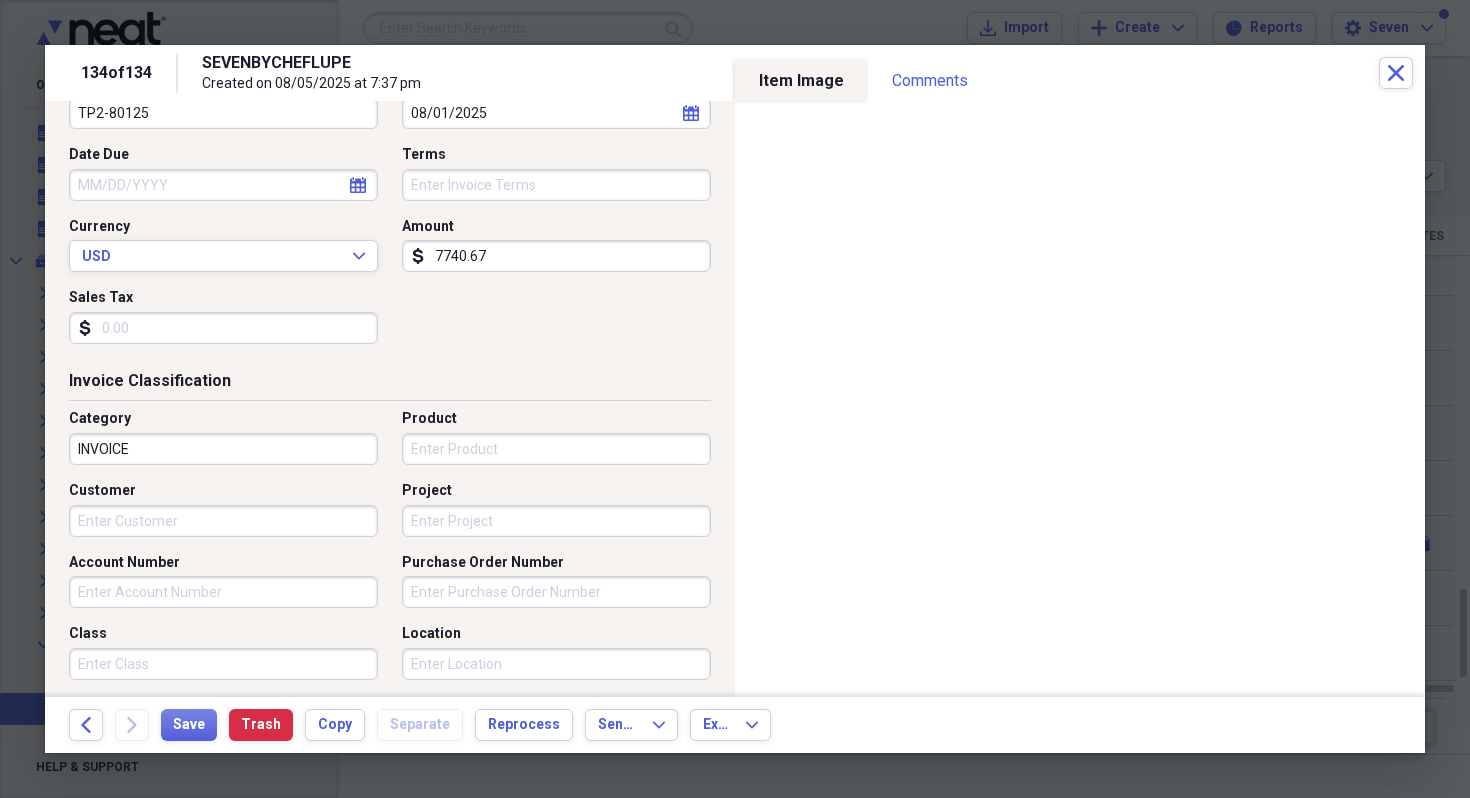 type on "TP2-80125" 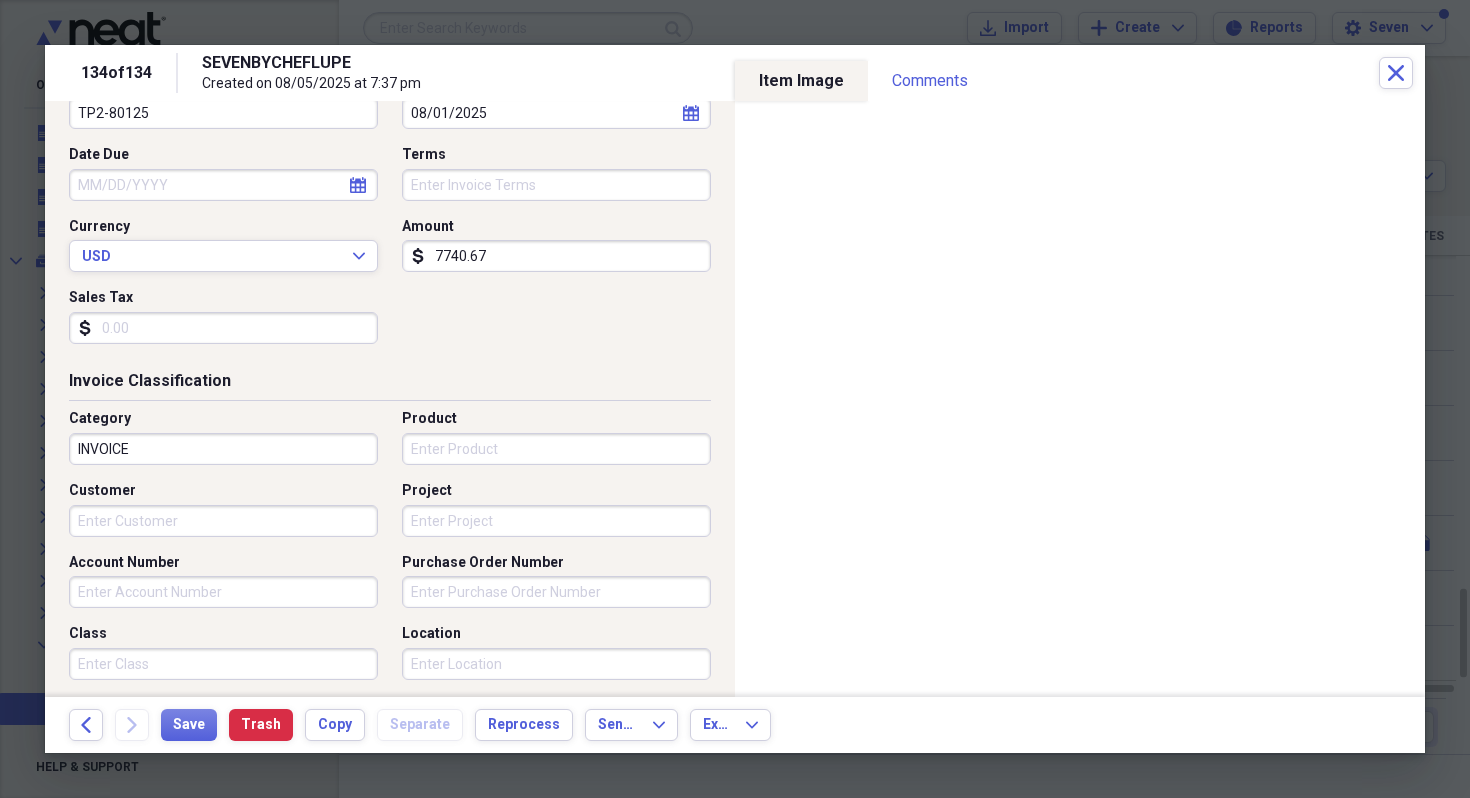 click on "Sales Tax" at bounding box center (223, 328) 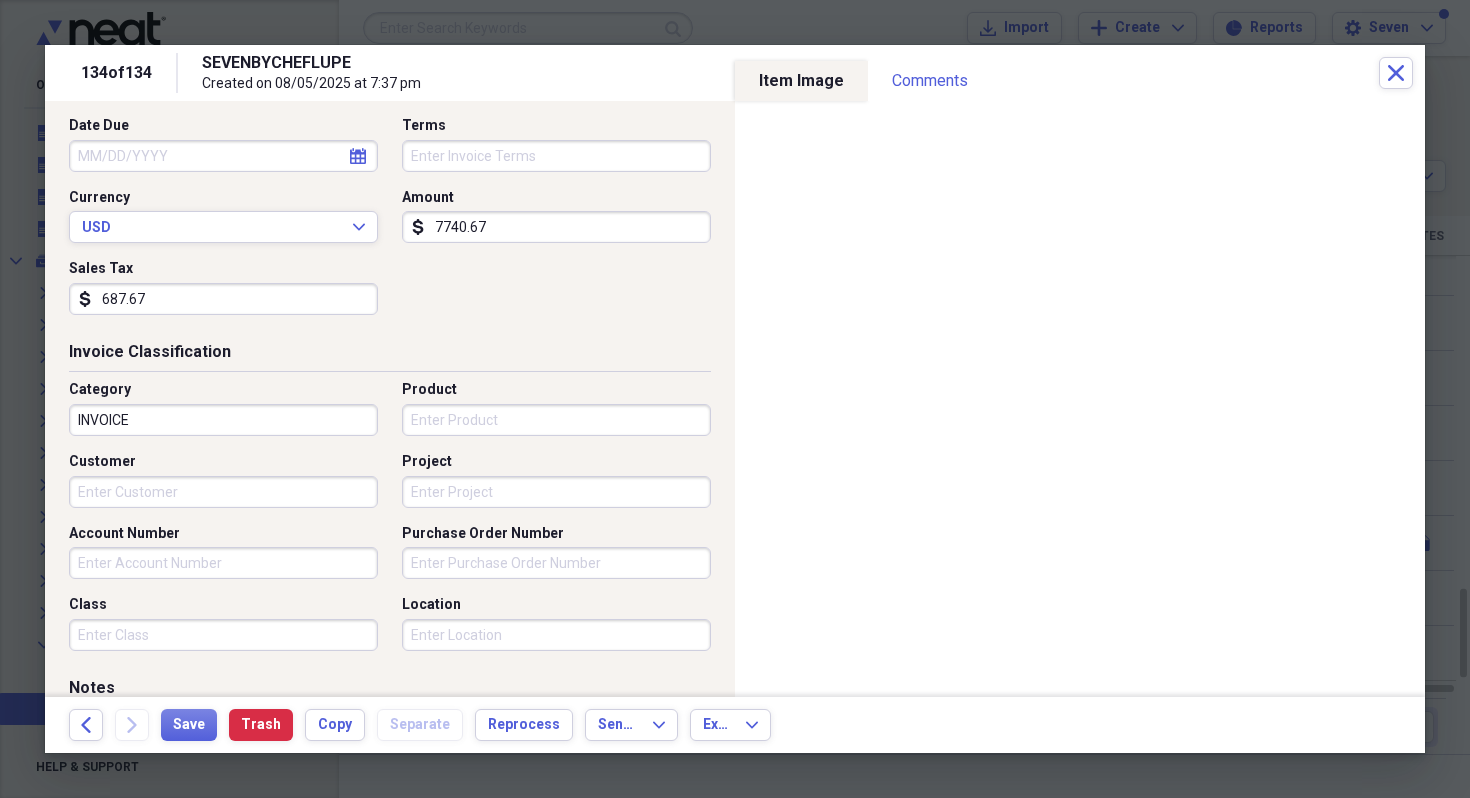 scroll, scrollTop: 276, scrollLeft: 0, axis: vertical 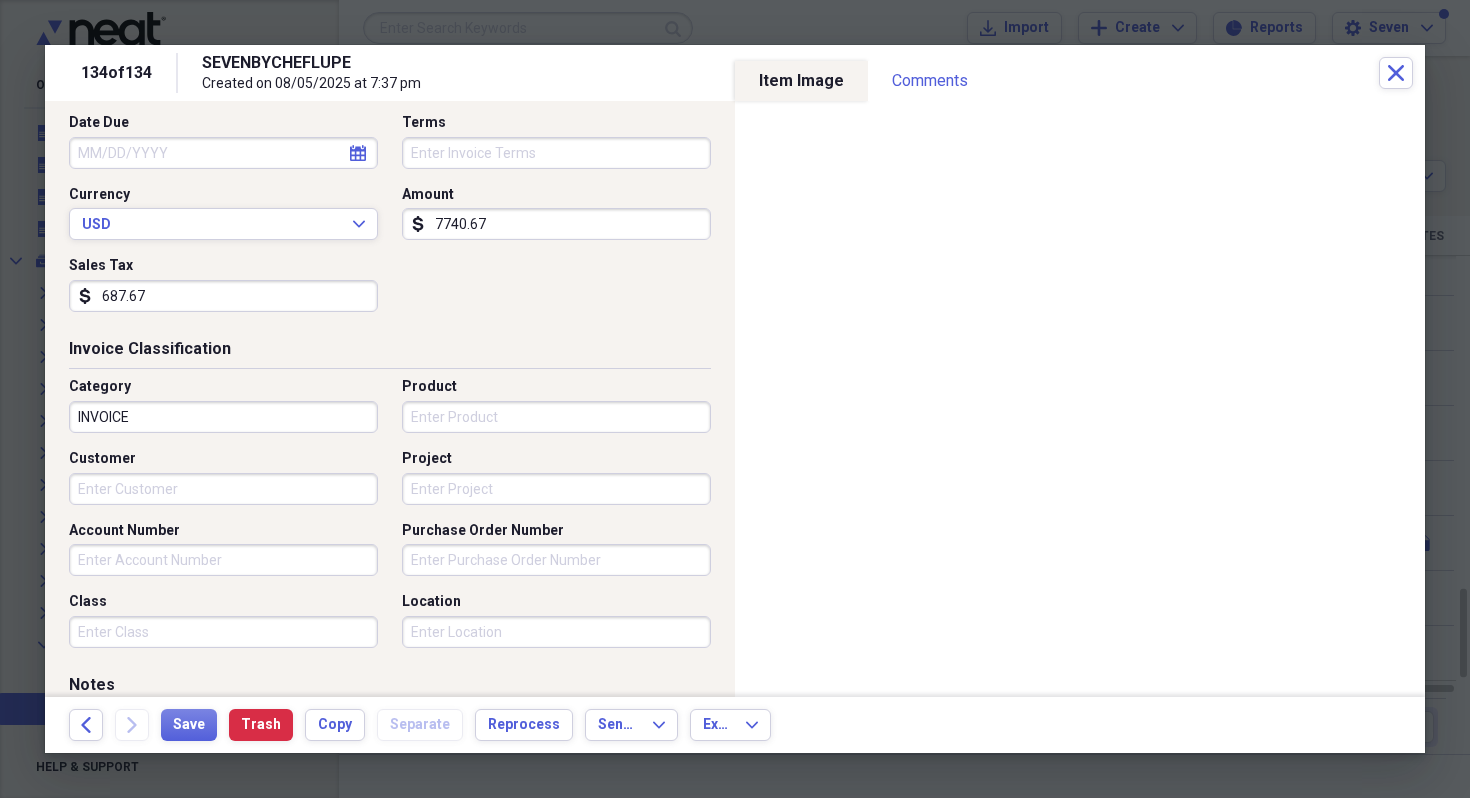 type on "687.67" 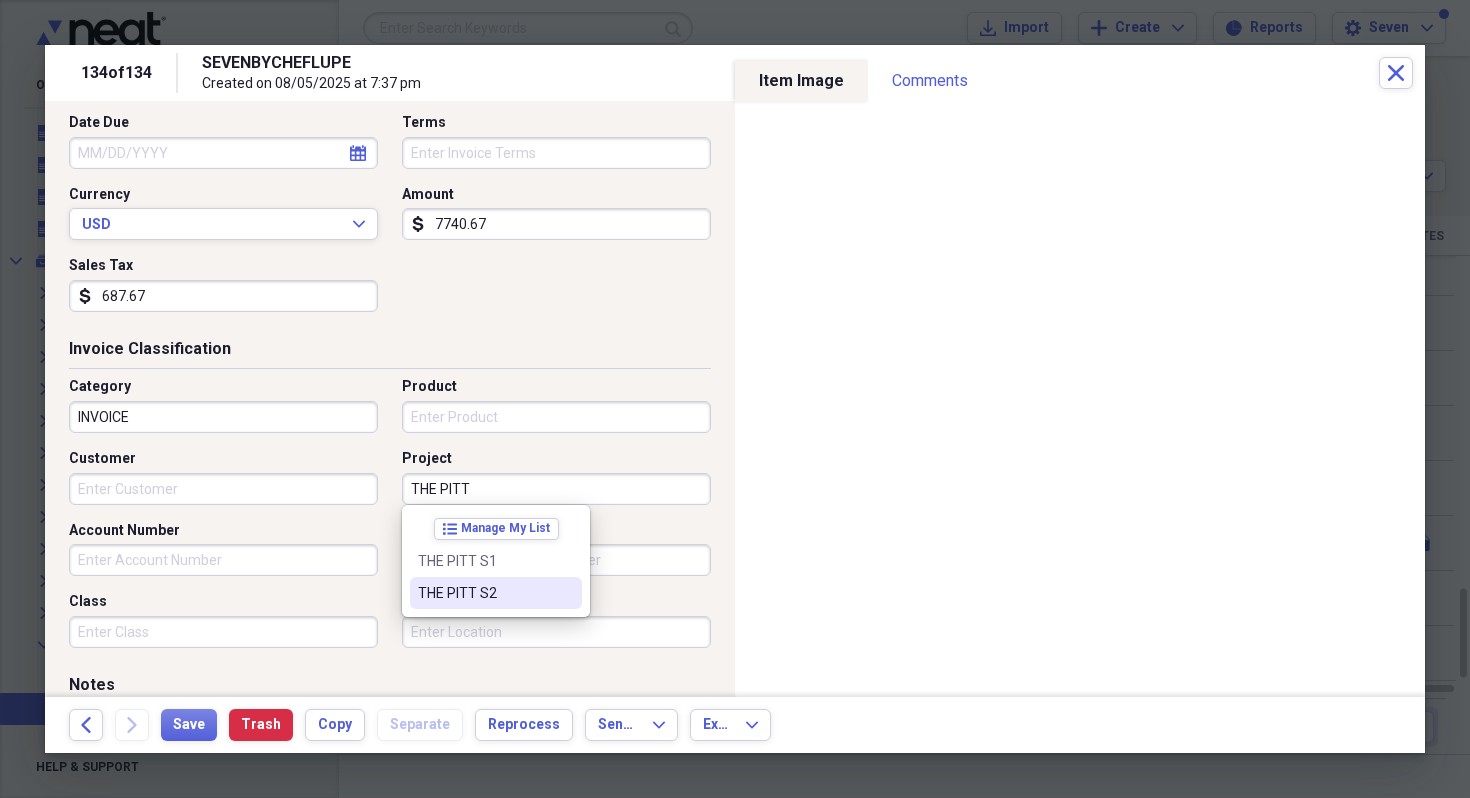 click on "THE PITT S2" at bounding box center [484, 593] 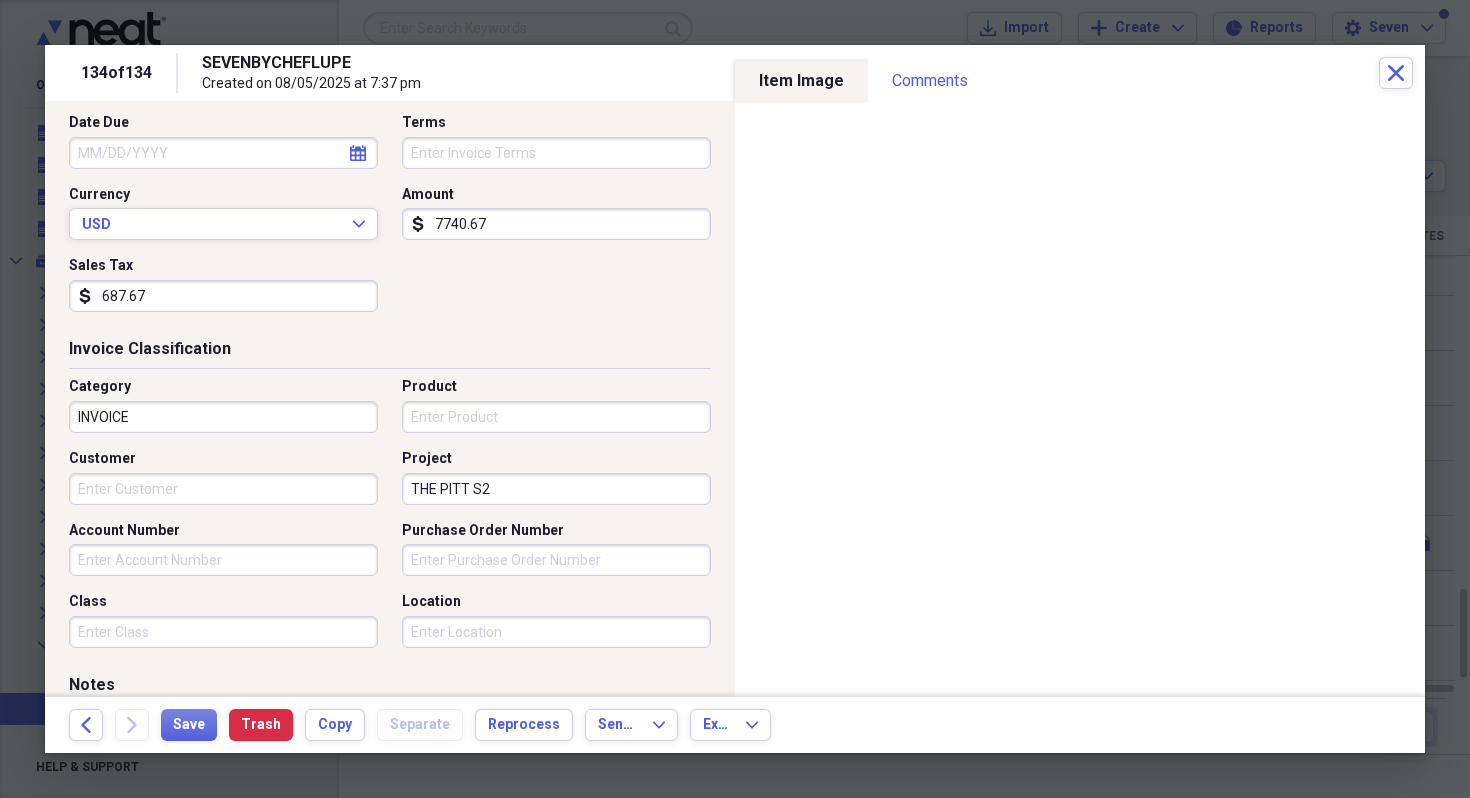 click on "Invoice Detail Vendor PARALLAX TV PRODUCTIONS LLC Invoice No. TP2-80125 Date 08/01/2025 calendar Calendar Date Due calendar Calendar Terms Currency USD Expand Amount dollar-sign 7740.67 Sales Tax dollar-sign 687.67" at bounding box center [390, 134] 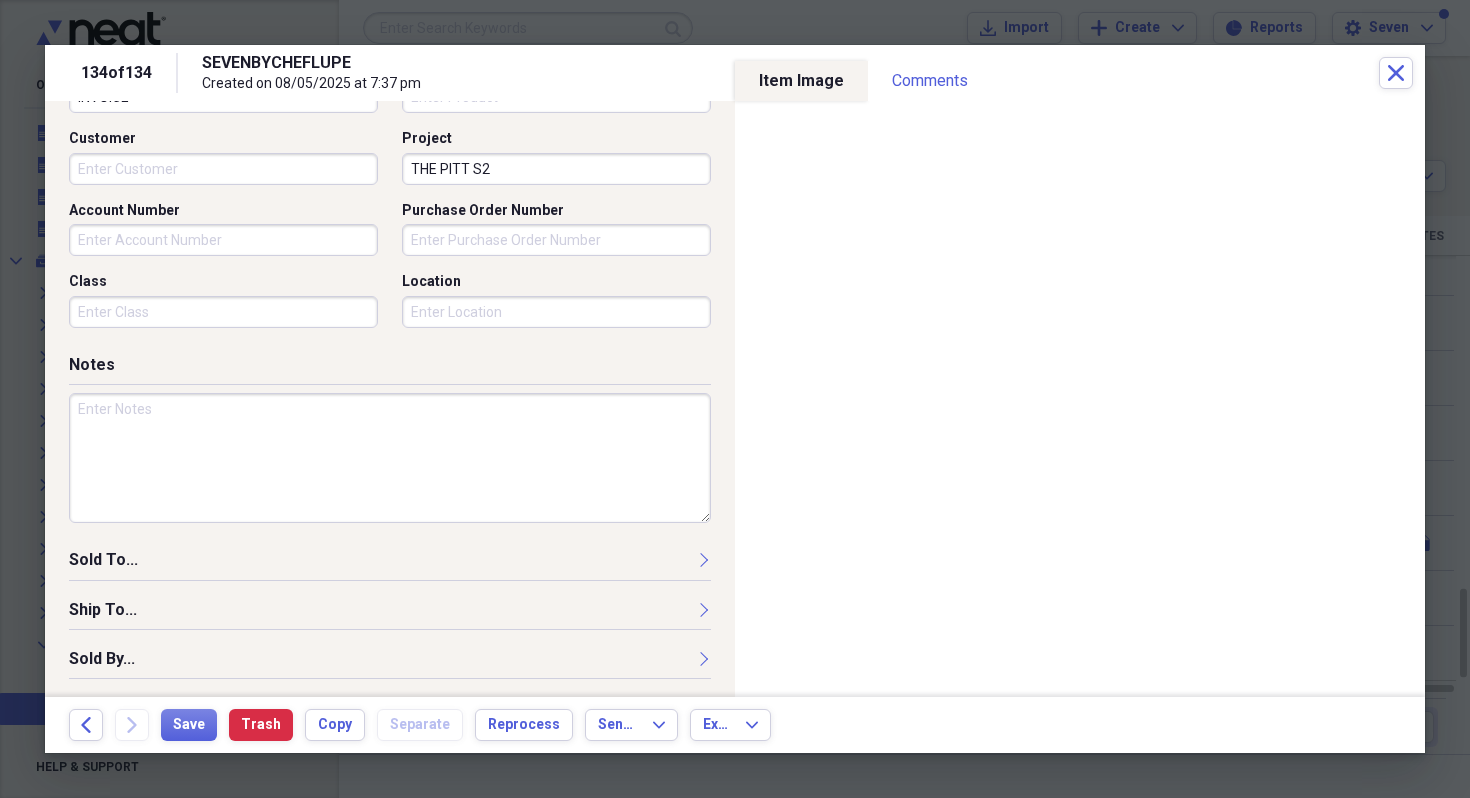 click at bounding box center [390, 458] 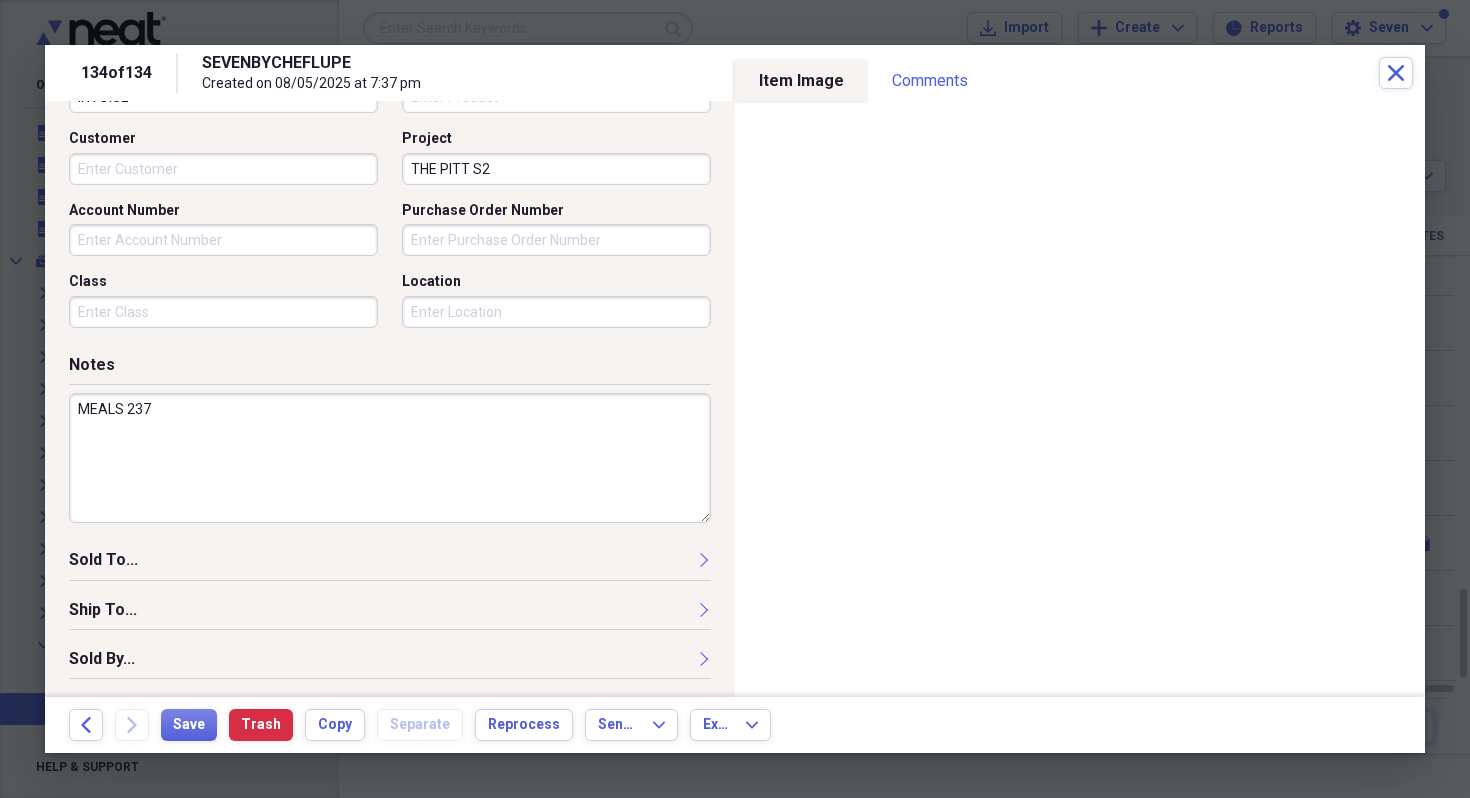 type on "MEALS 237" 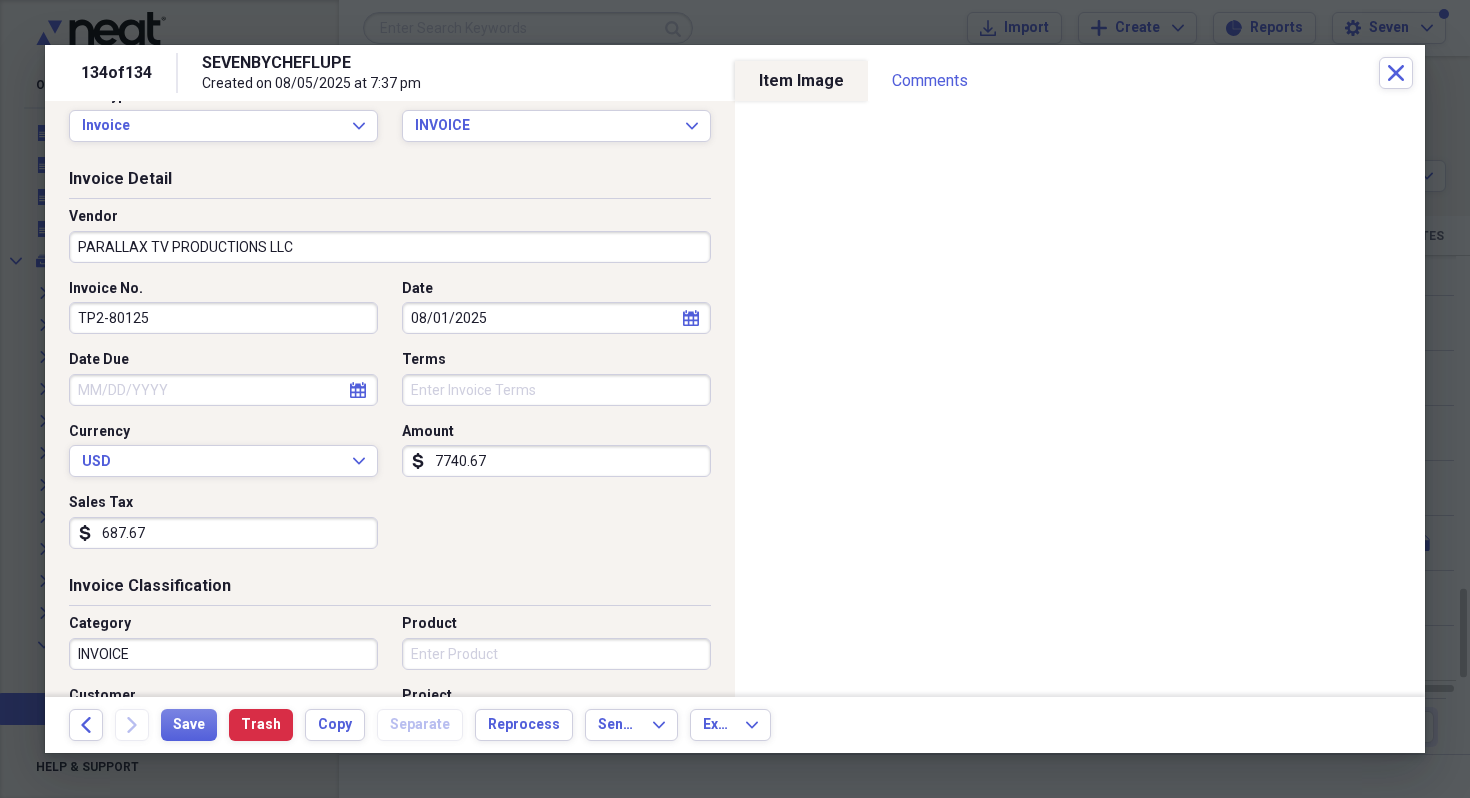 scroll, scrollTop: 0, scrollLeft: 0, axis: both 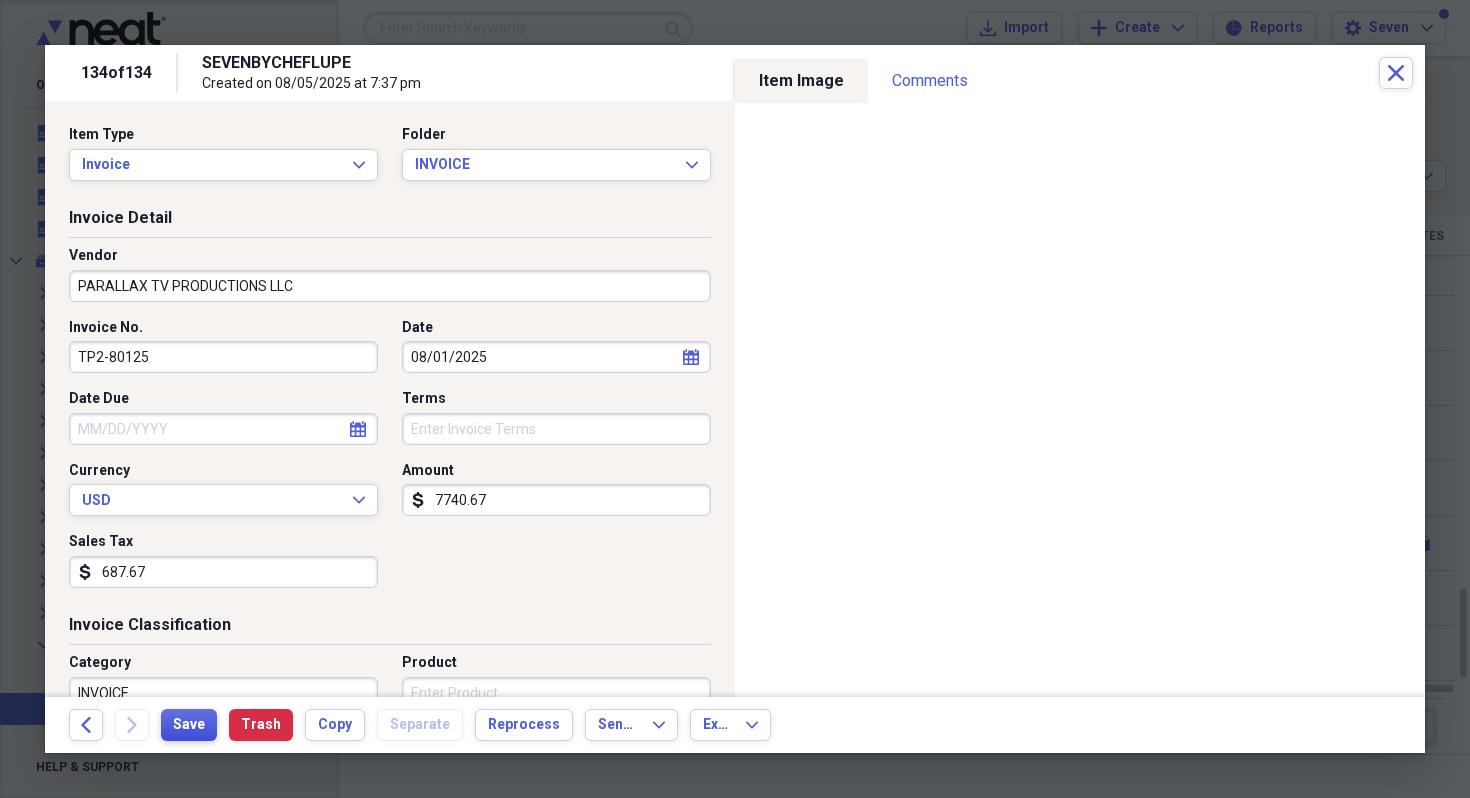 click on "Save" at bounding box center (189, 725) 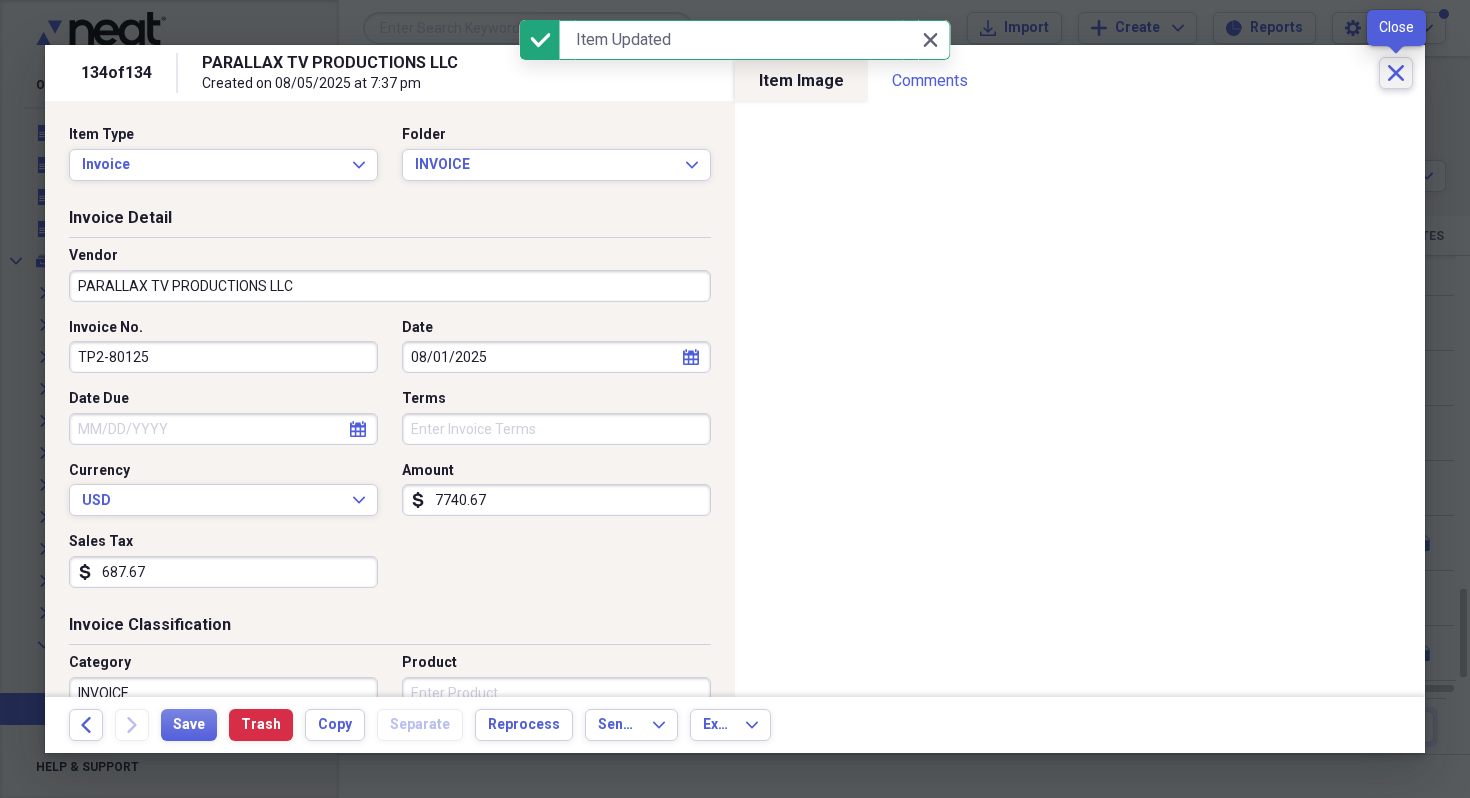 click on "Close" 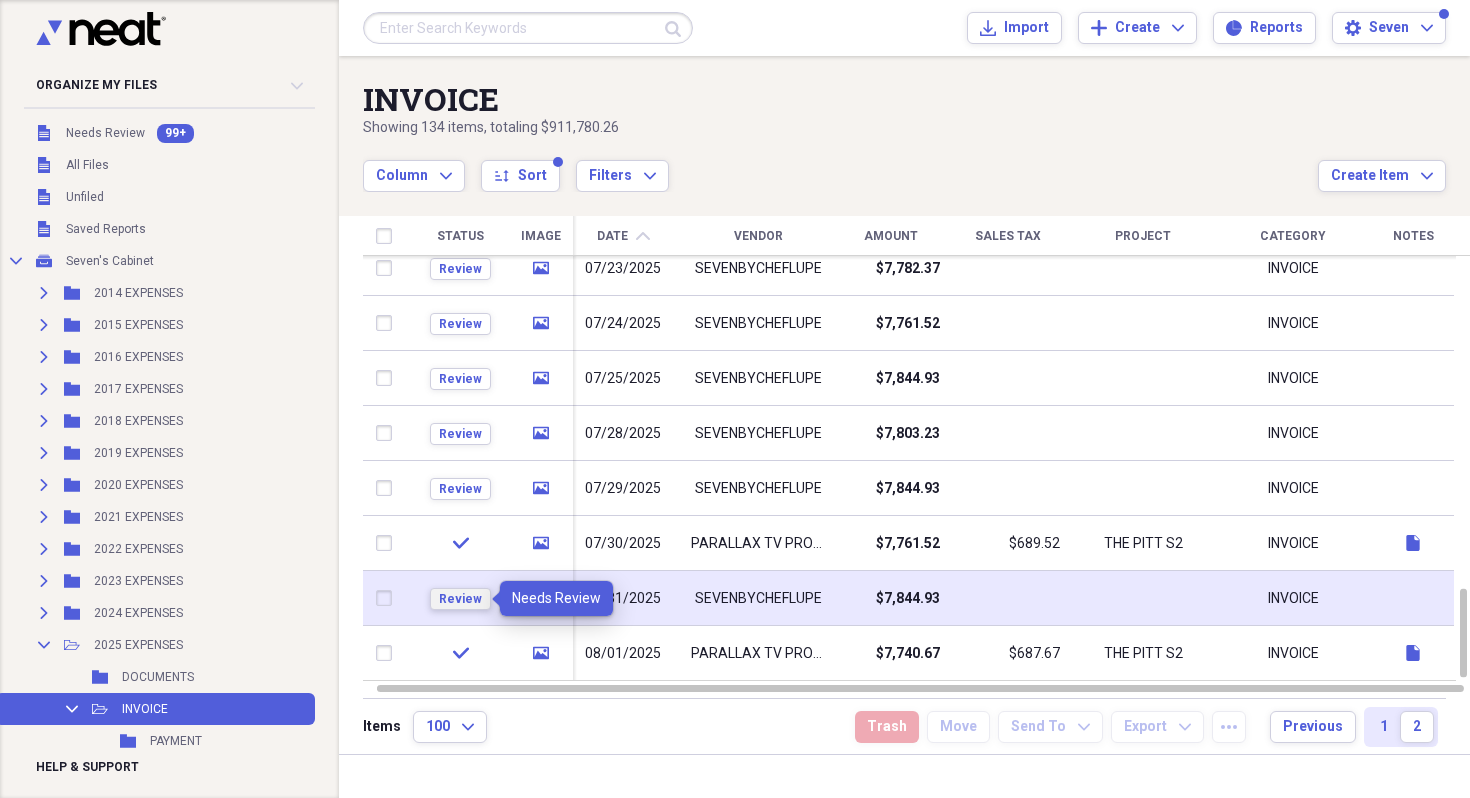 click on "Review" at bounding box center [460, 599] 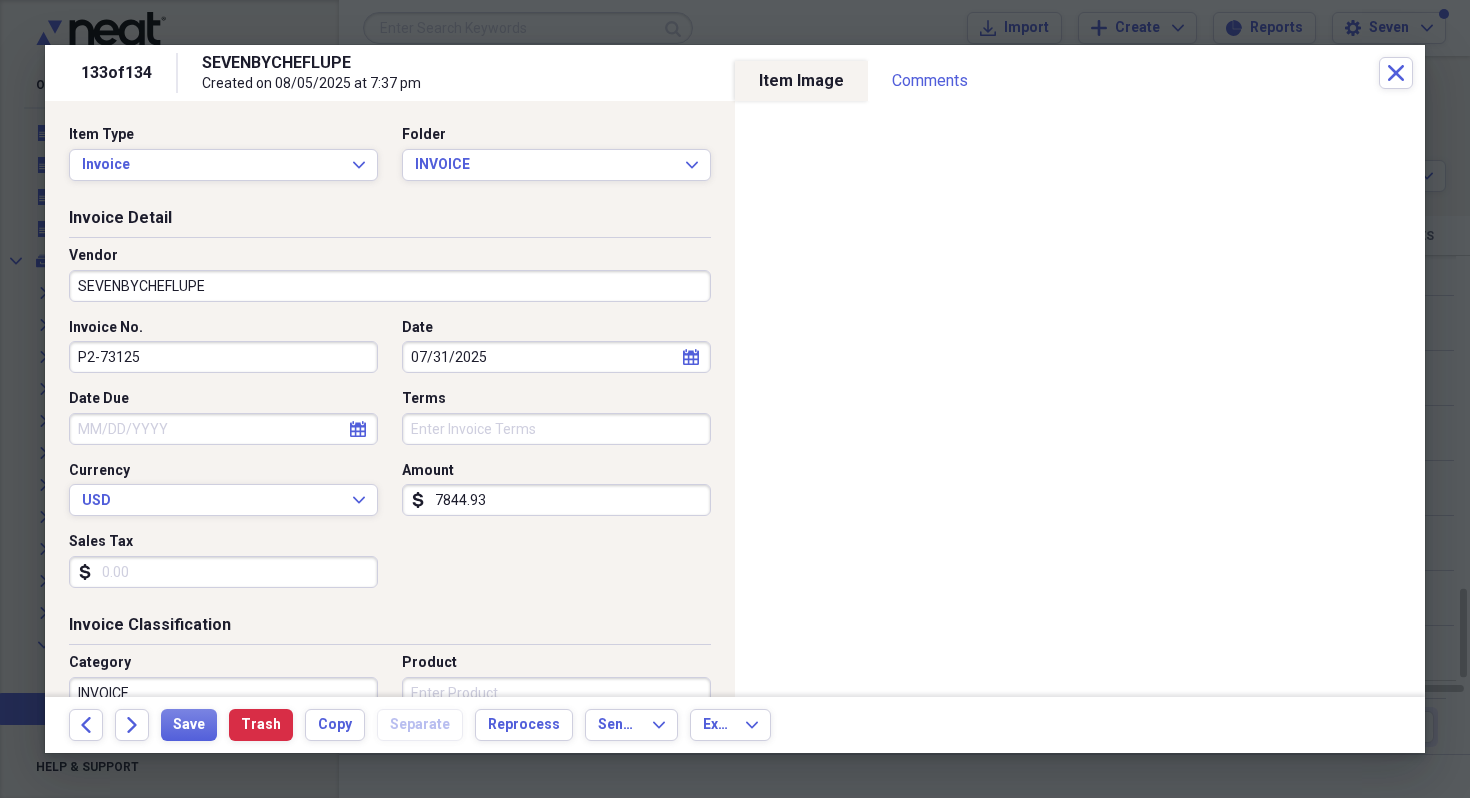 click on "SEVENBYCHEFLUPE" at bounding box center [390, 286] 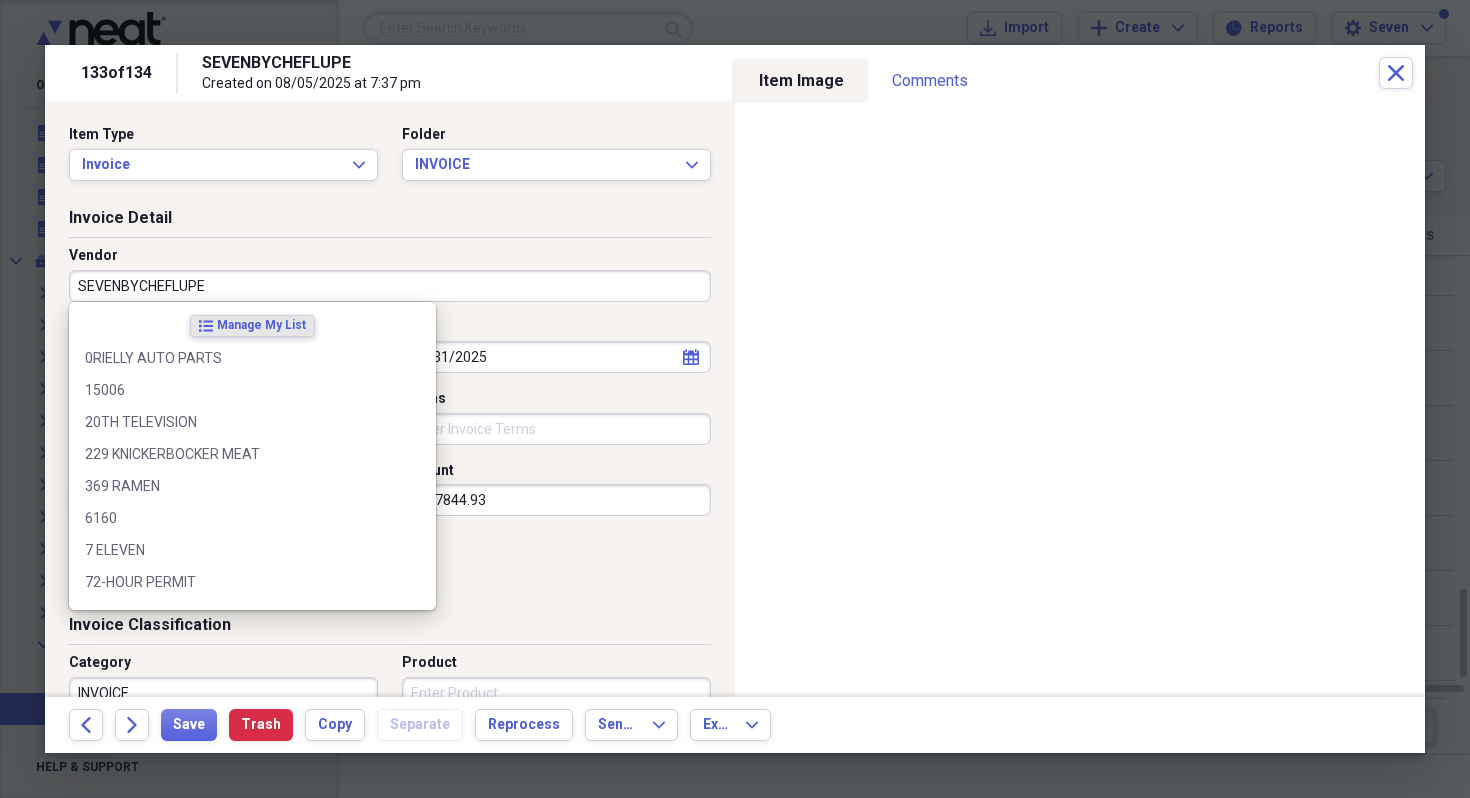 click on "SEVENBYCHEFLUPE" at bounding box center (390, 286) 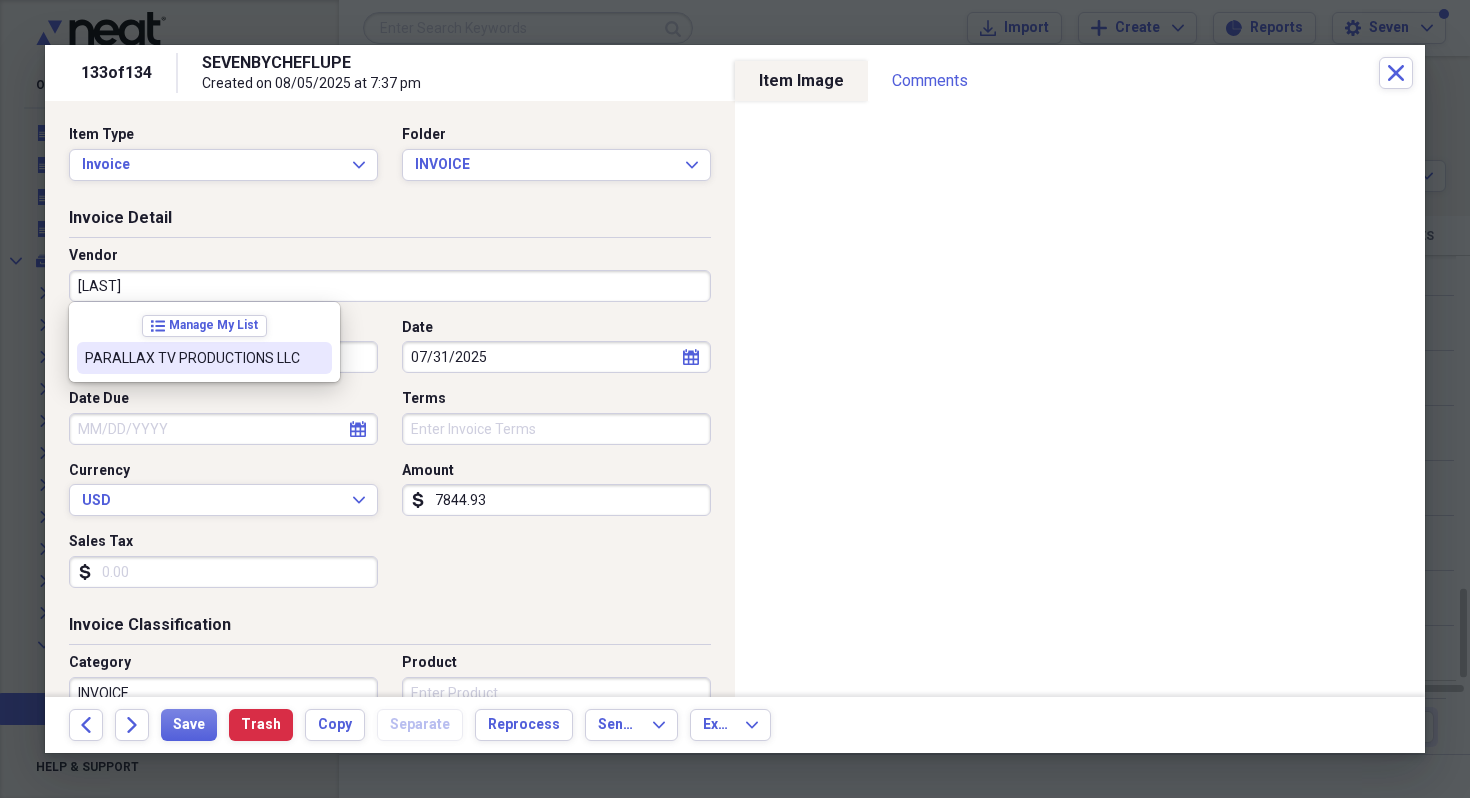 click on "PARALLAX TV PRODUCTIONS LLC" at bounding box center [192, 358] 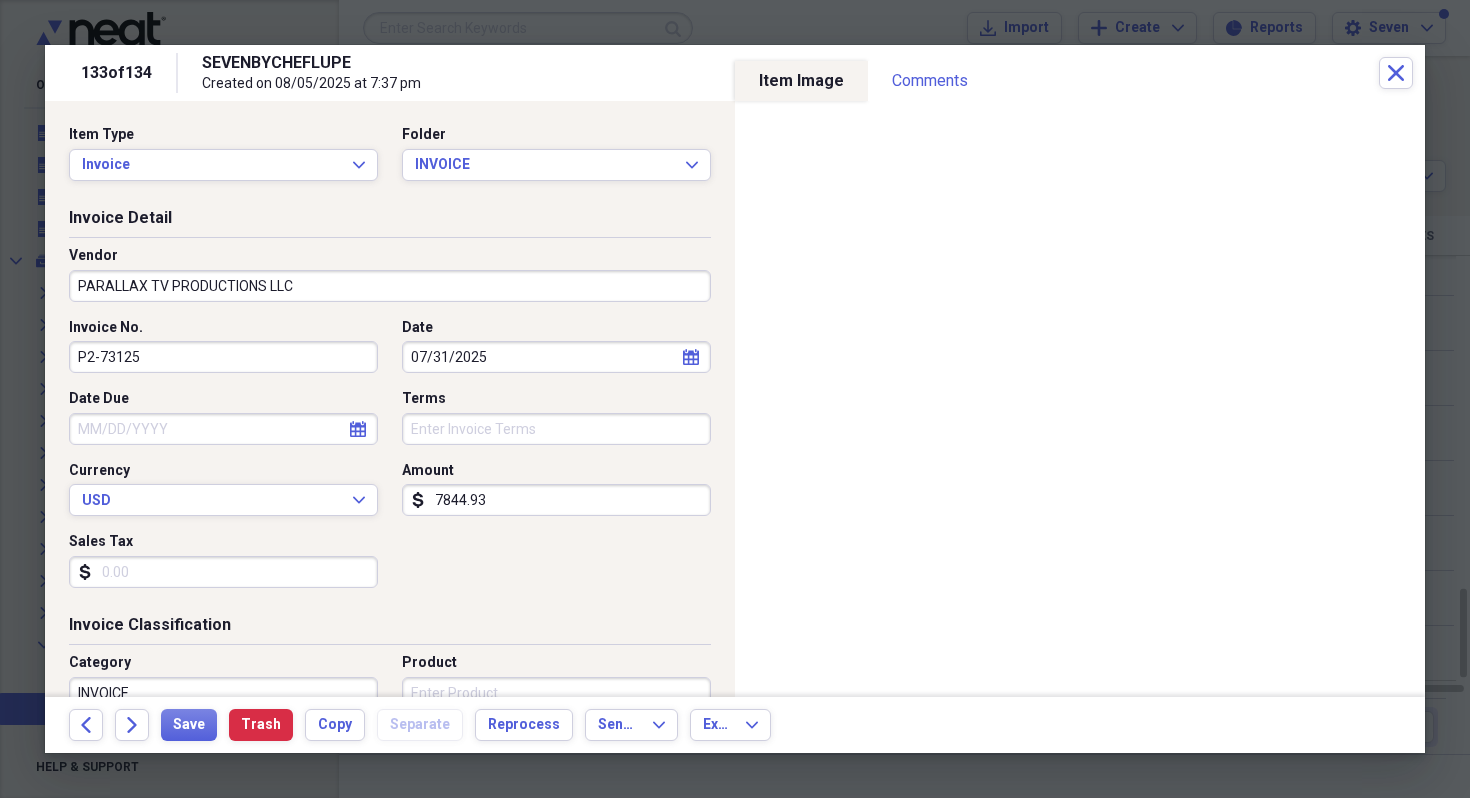 click on "P2-73125" at bounding box center (223, 357) 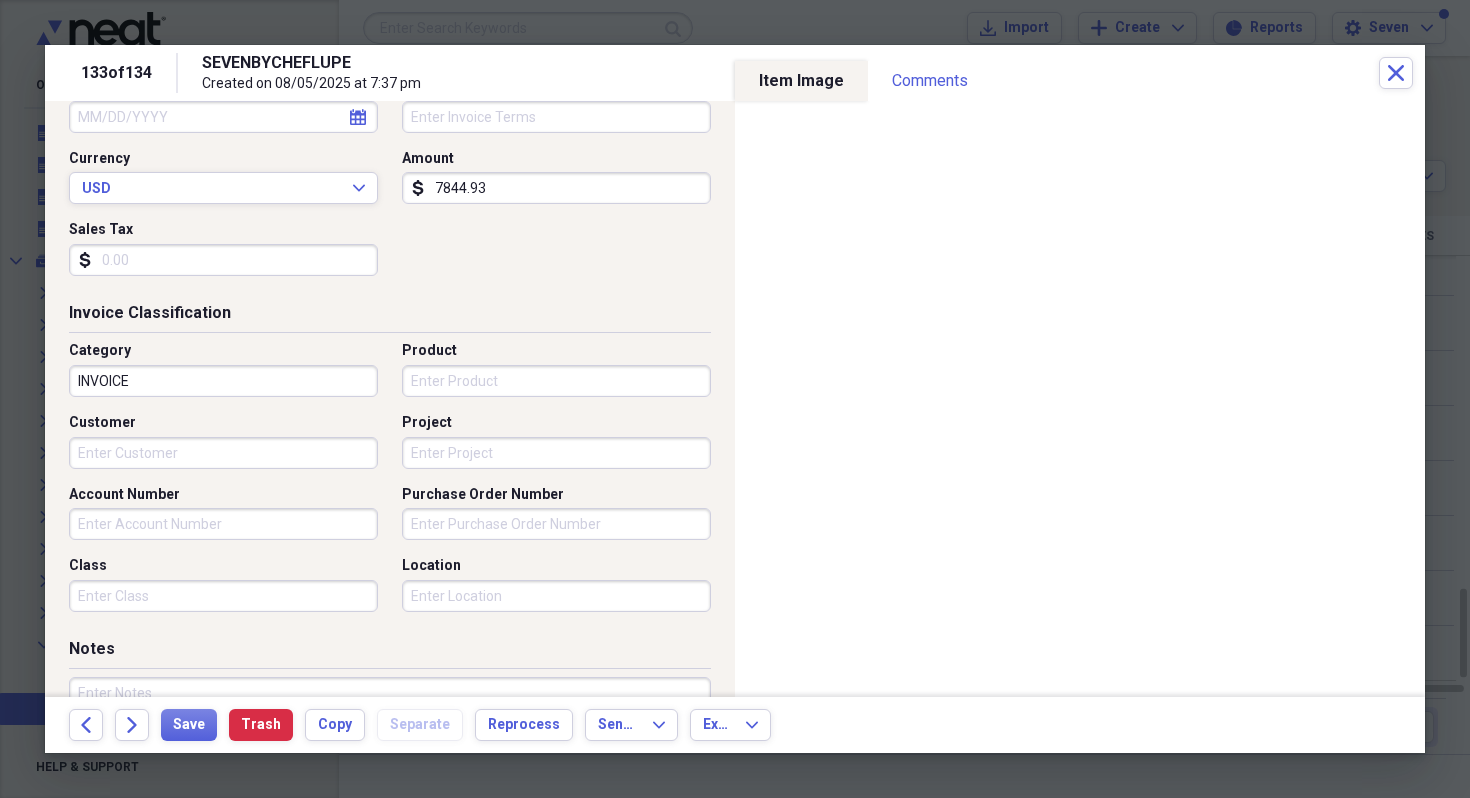 scroll, scrollTop: 318, scrollLeft: 0, axis: vertical 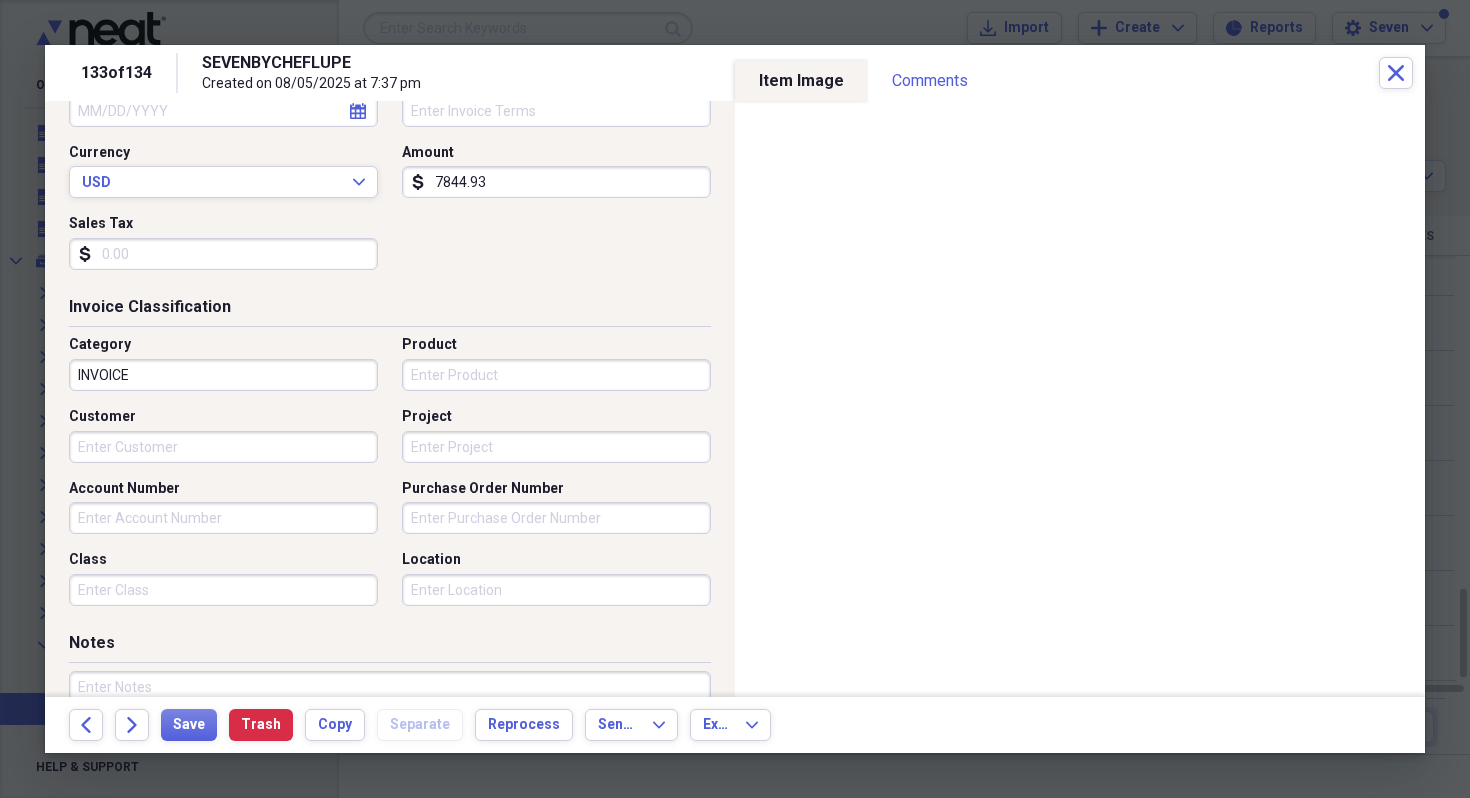 type on "TP2-73125" 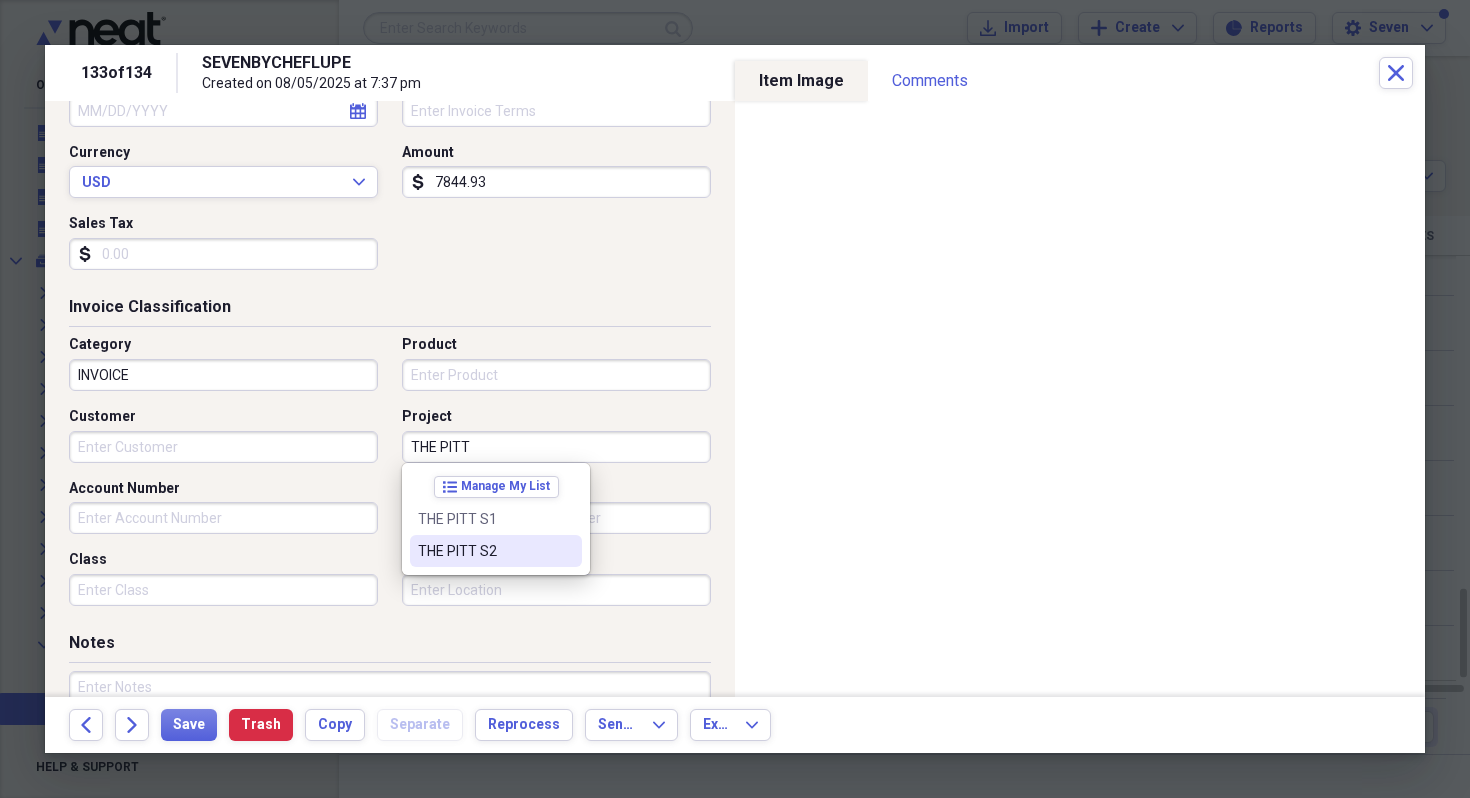 click on "THE PITT S2" at bounding box center [484, 551] 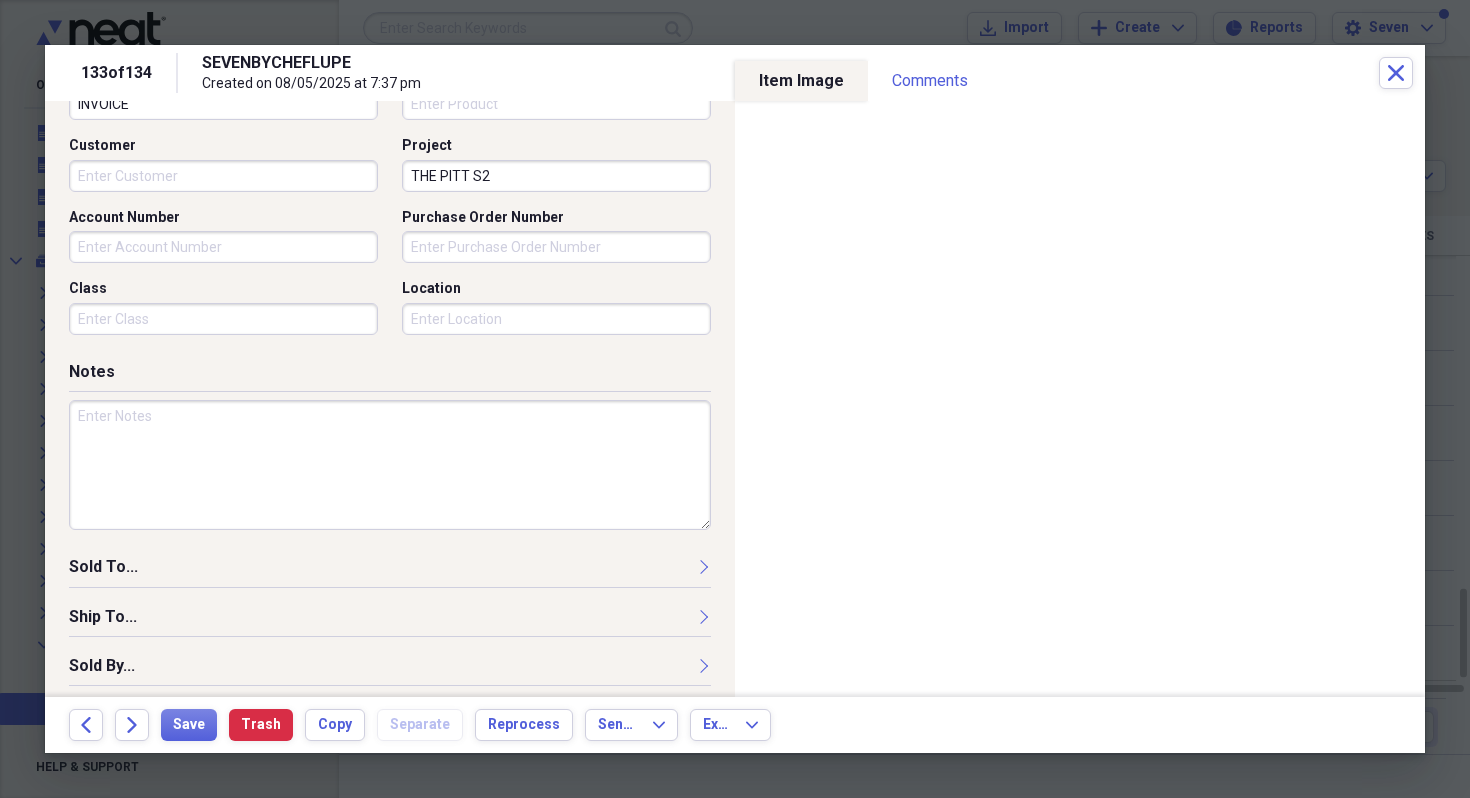 scroll, scrollTop: 596, scrollLeft: 0, axis: vertical 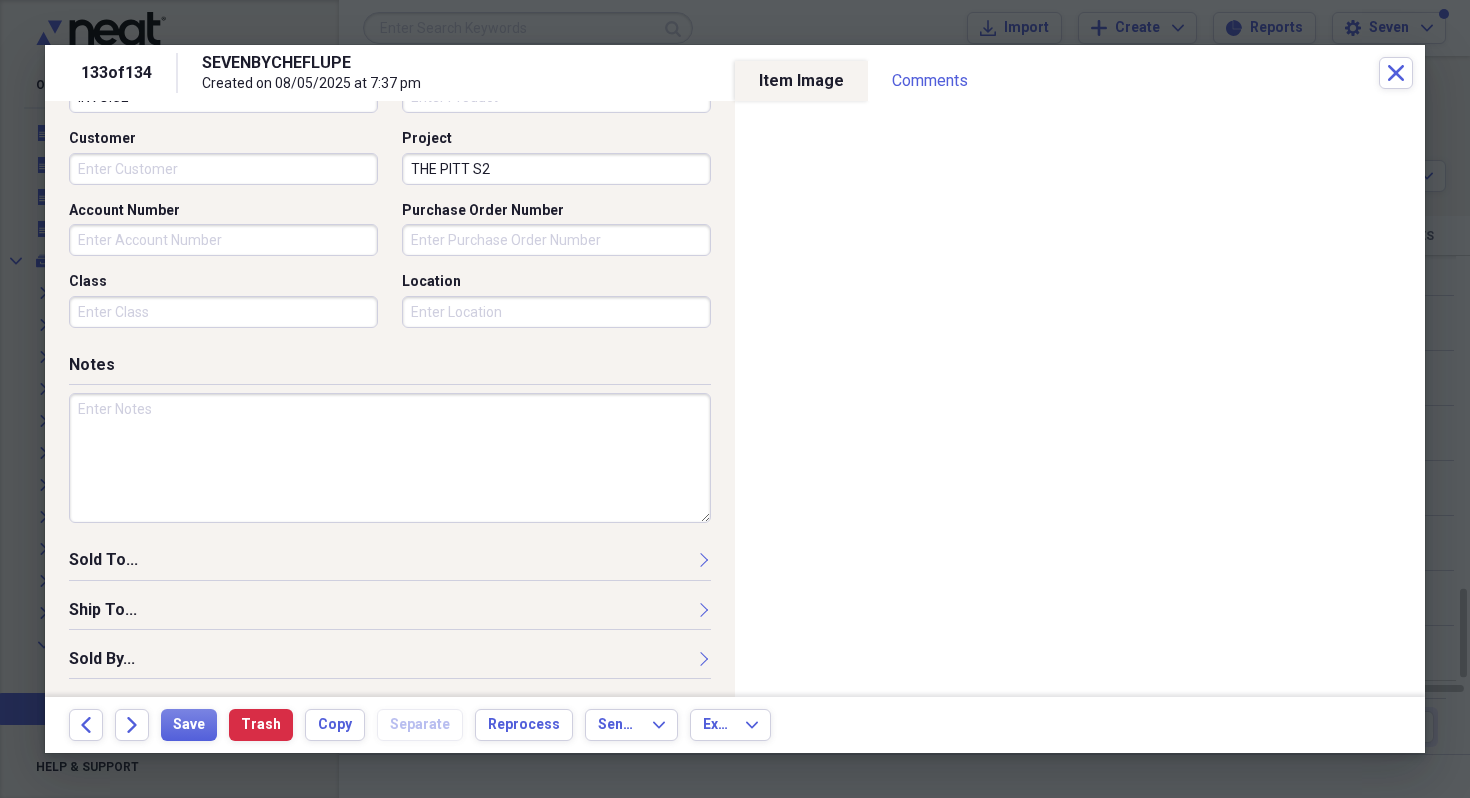 click at bounding box center [390, 458] 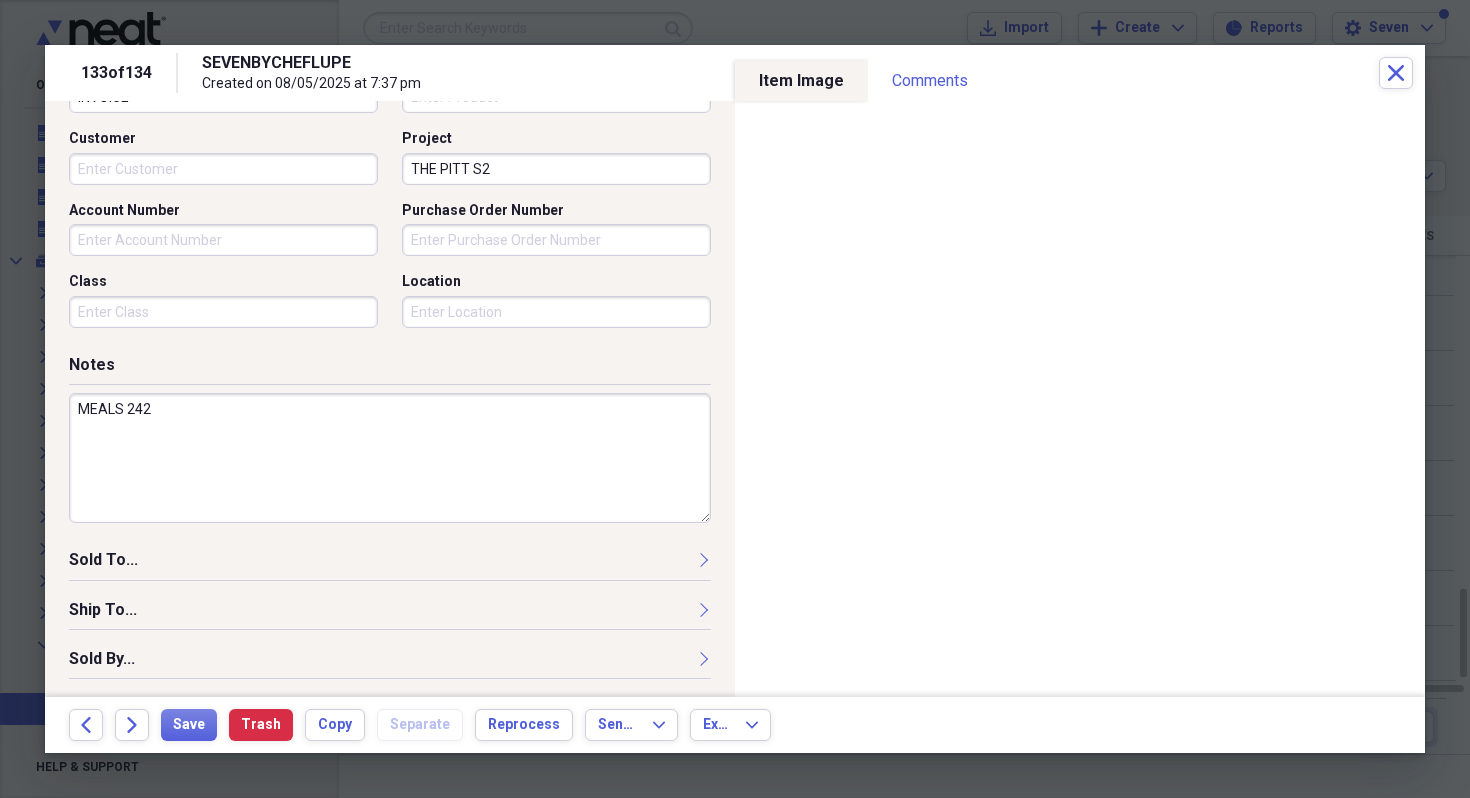 click on "MEALS 242" at bounding box center [390, 458] 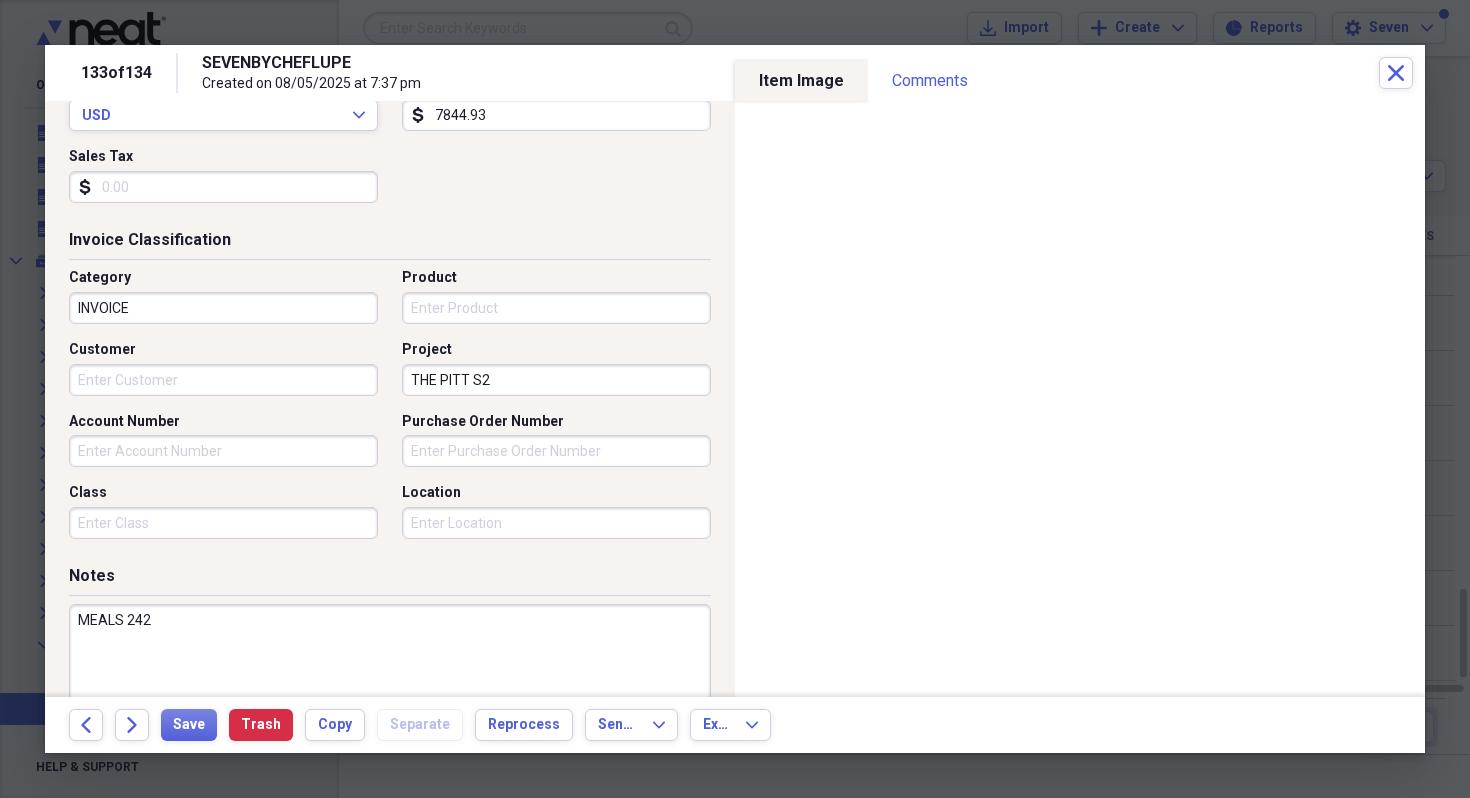 scroll, scrollTop: 357, scrollLeft: 0, axis: vertical 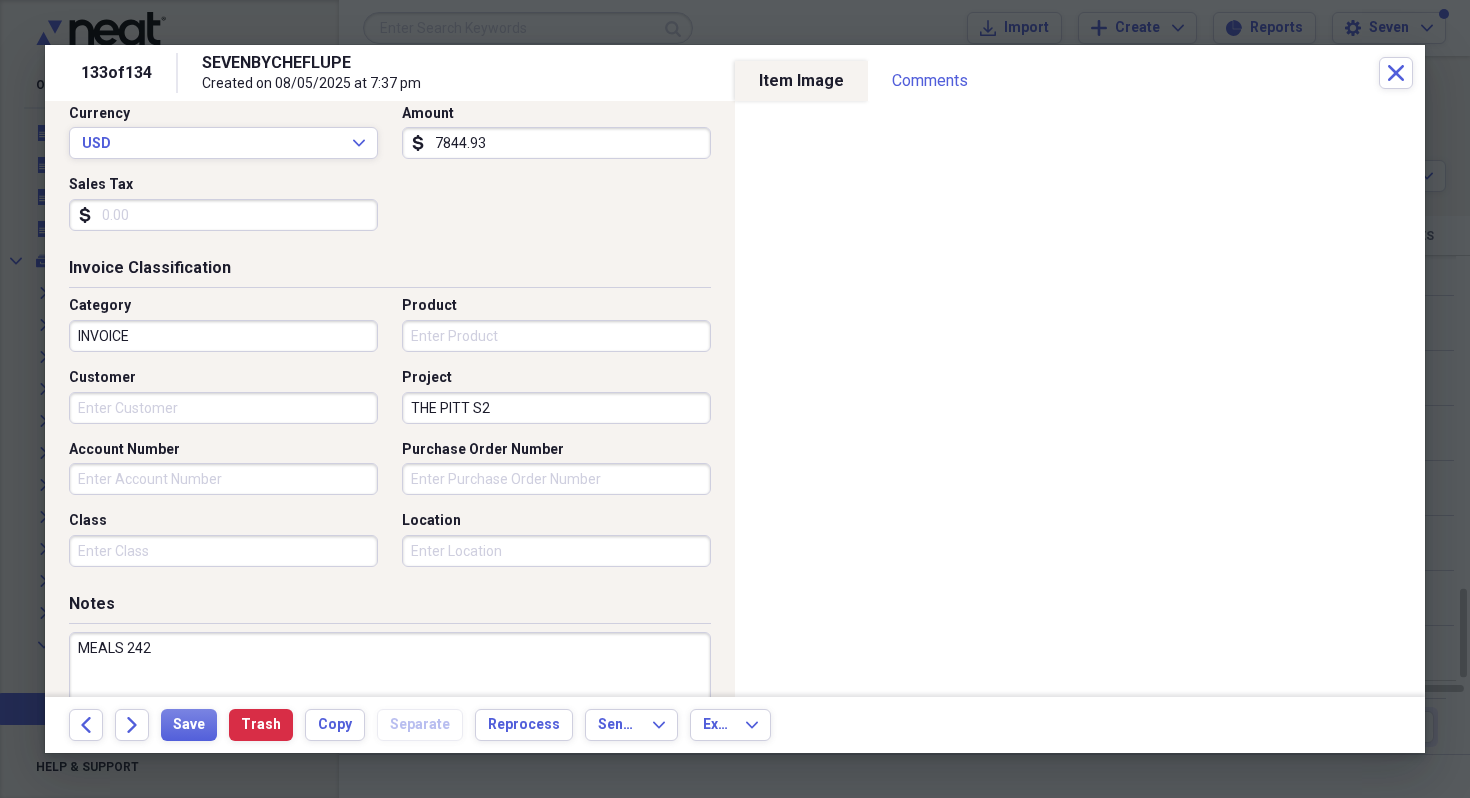 type on "MEALS 242" 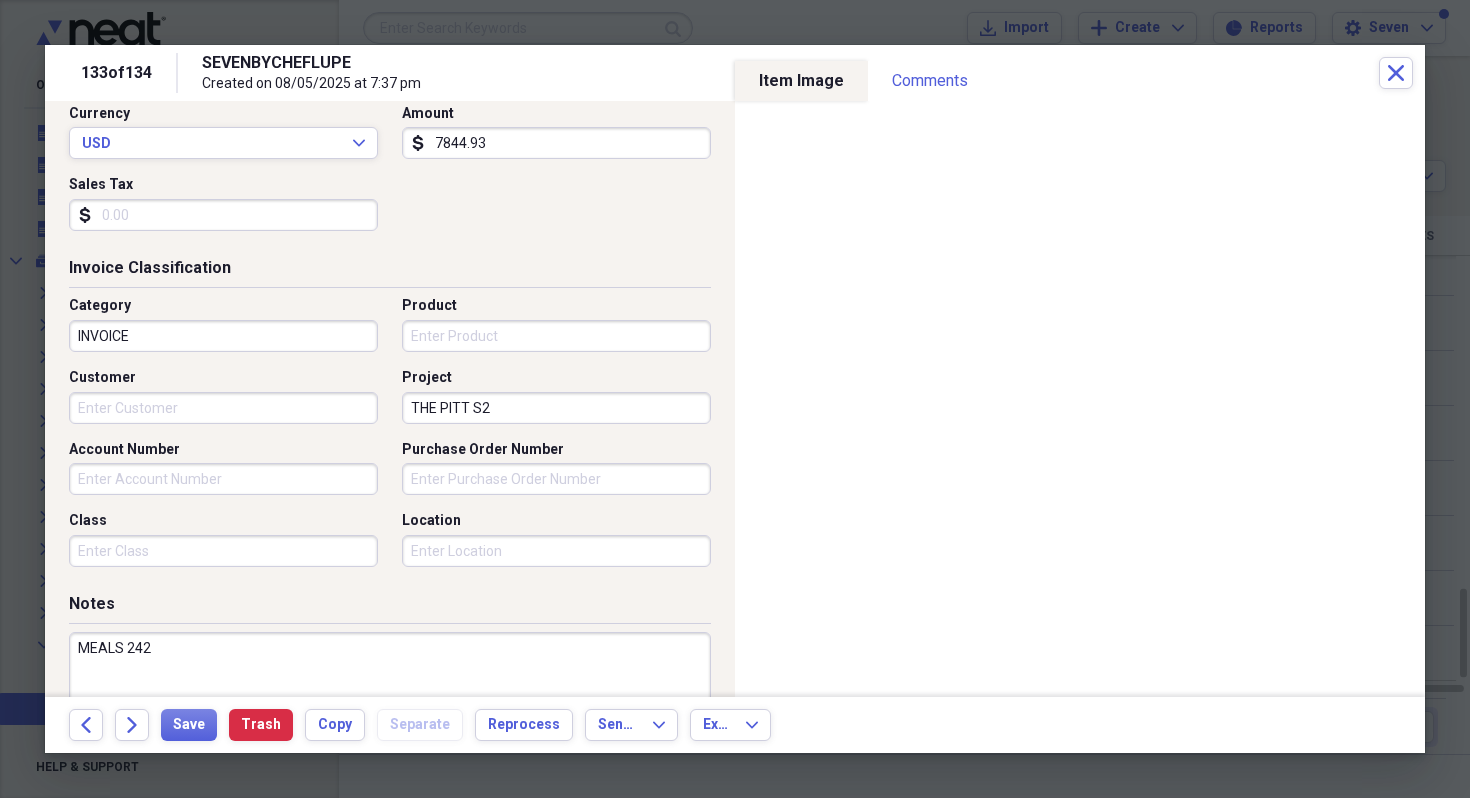 click on "Sales Tax" at bounding box center (223, 215) 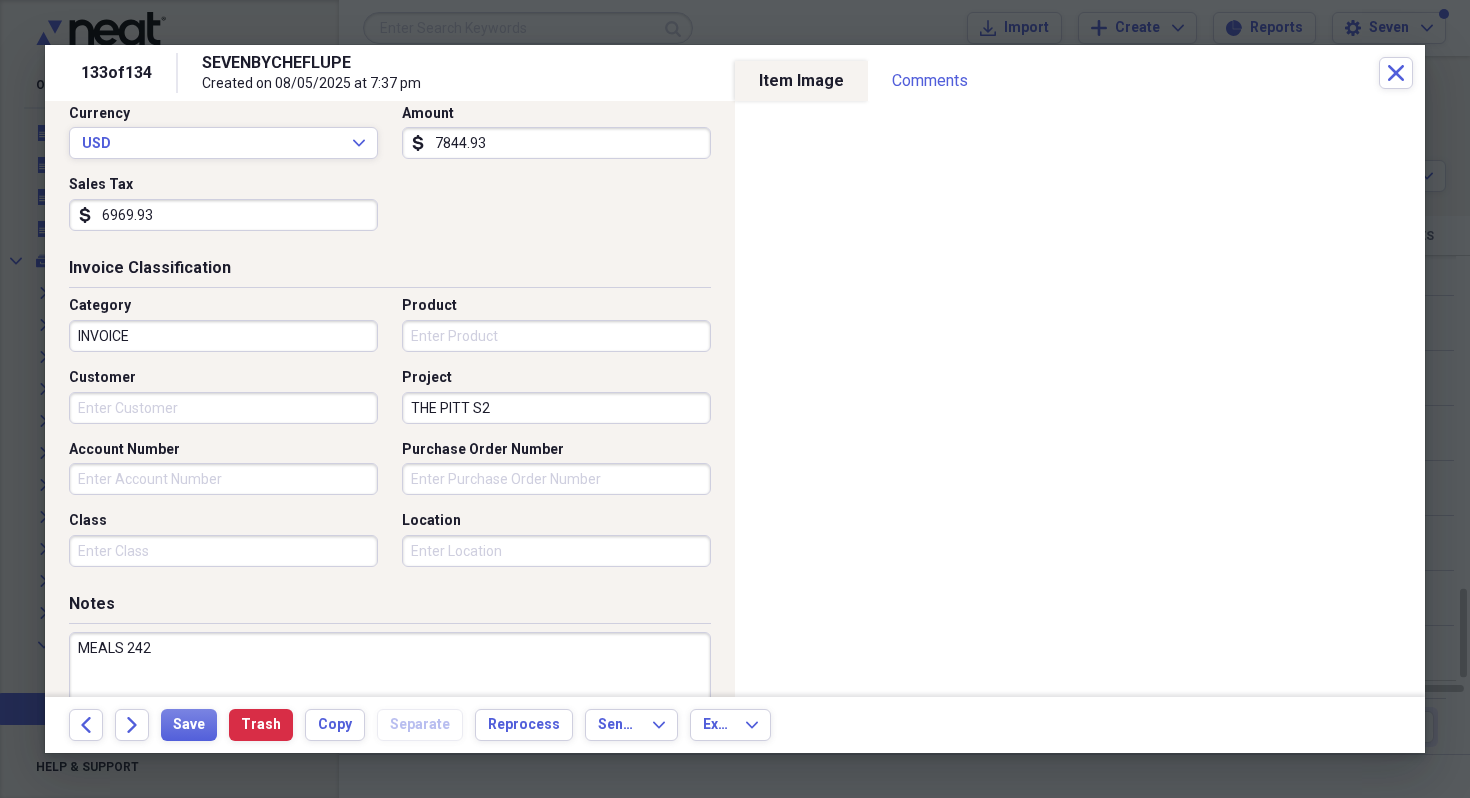 click on "Invoice No. TP2-73125 Date 07/31/2025 calendar Calendar Date Due calendar Calendar Terms Currency USD Expand Amount dollar-sign 7844.93 Sales Tax dollar-sign 6969.93" at bounding box center (390, 104) 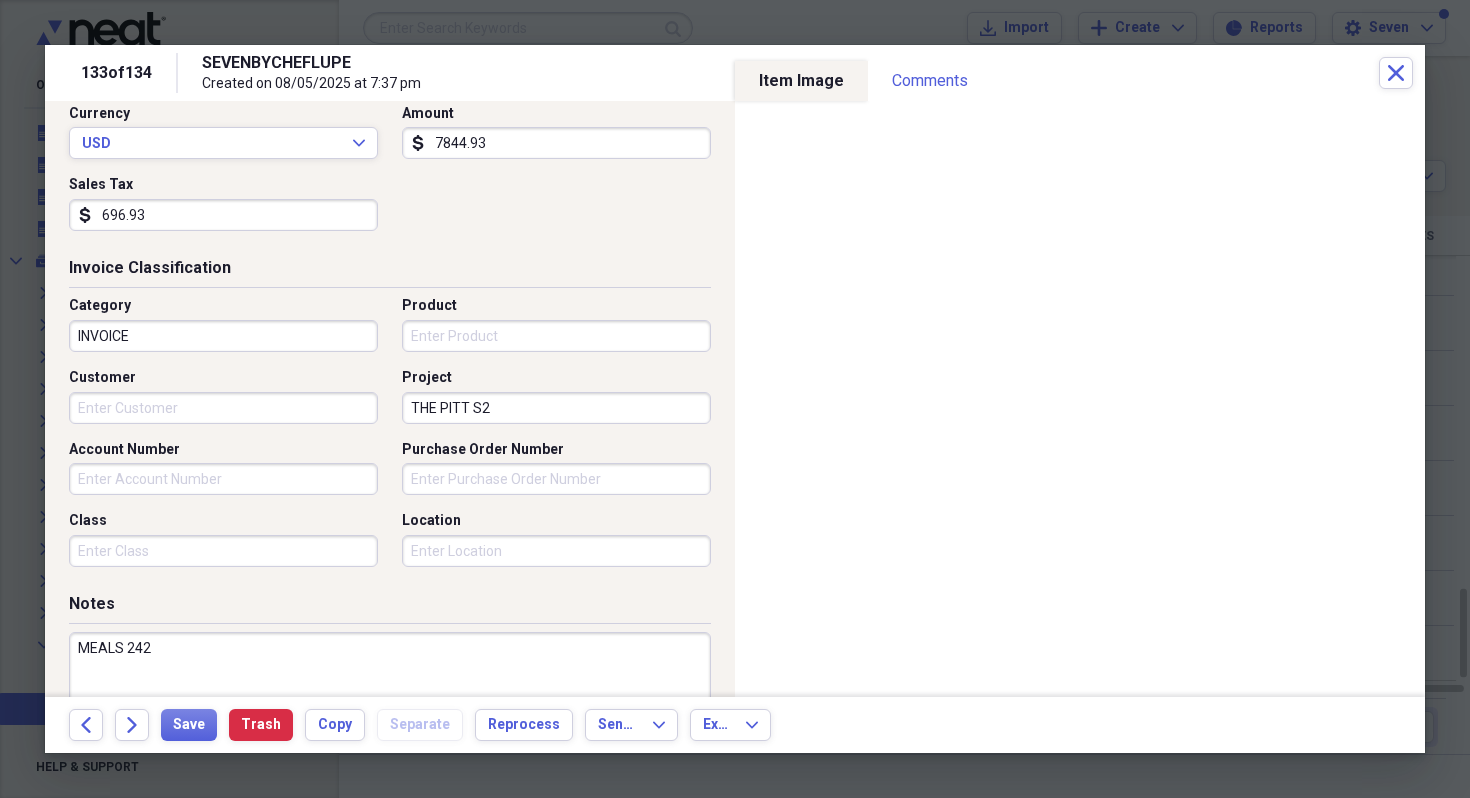 type on "696.93" 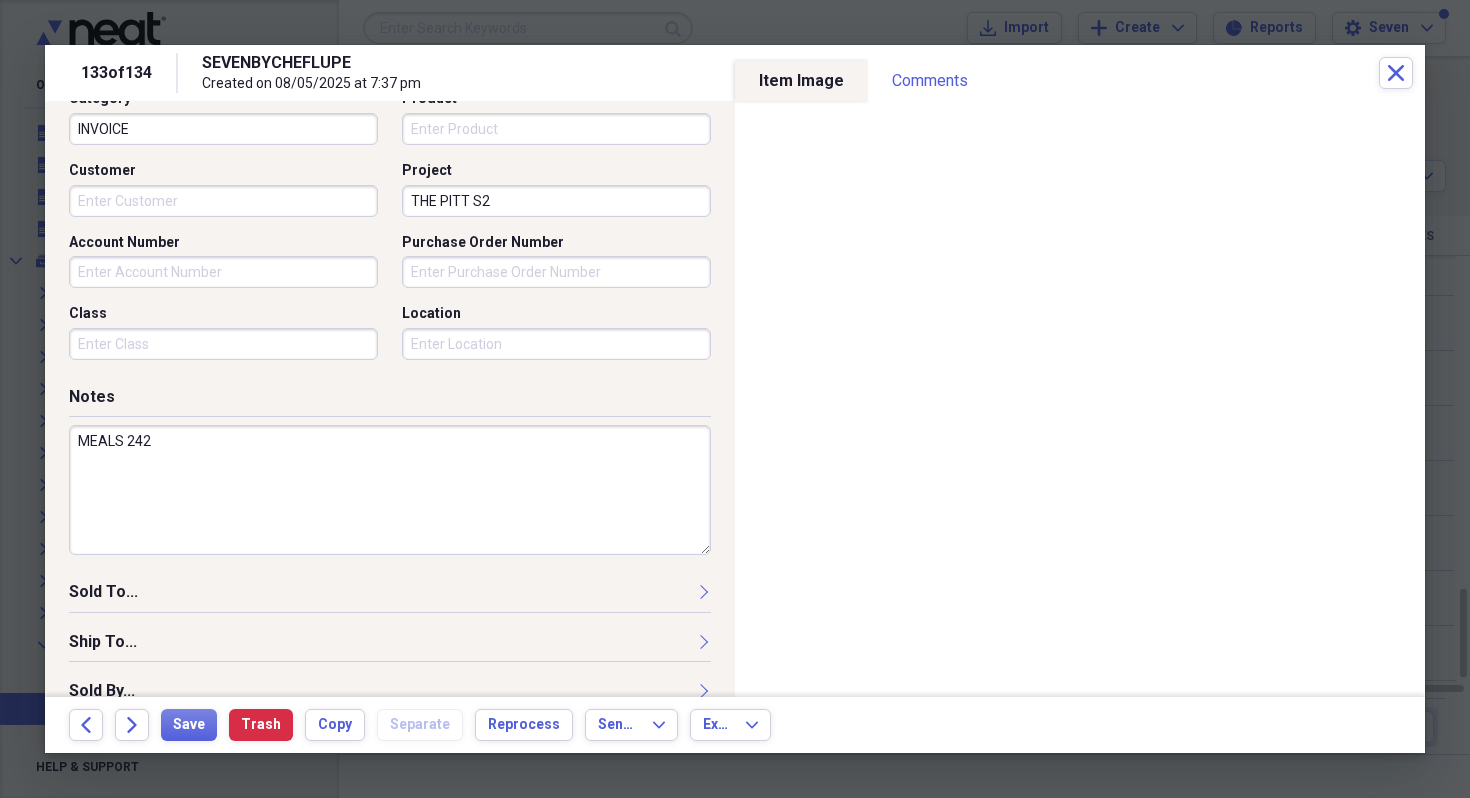 scroll, scrollTop: 596, scrollLeft: 0, axis: vertical 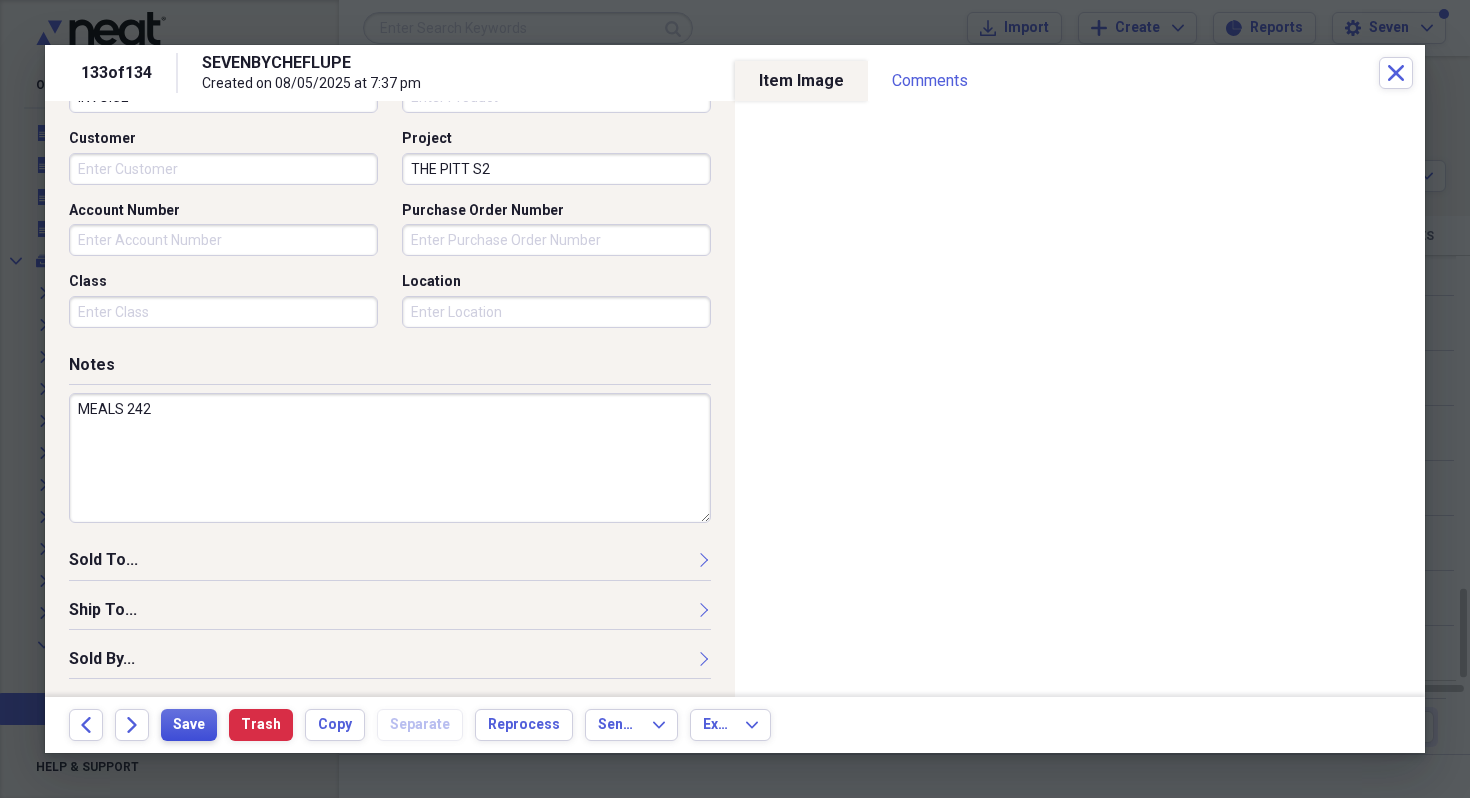 click on "Save" at bounding box center (189, 725) 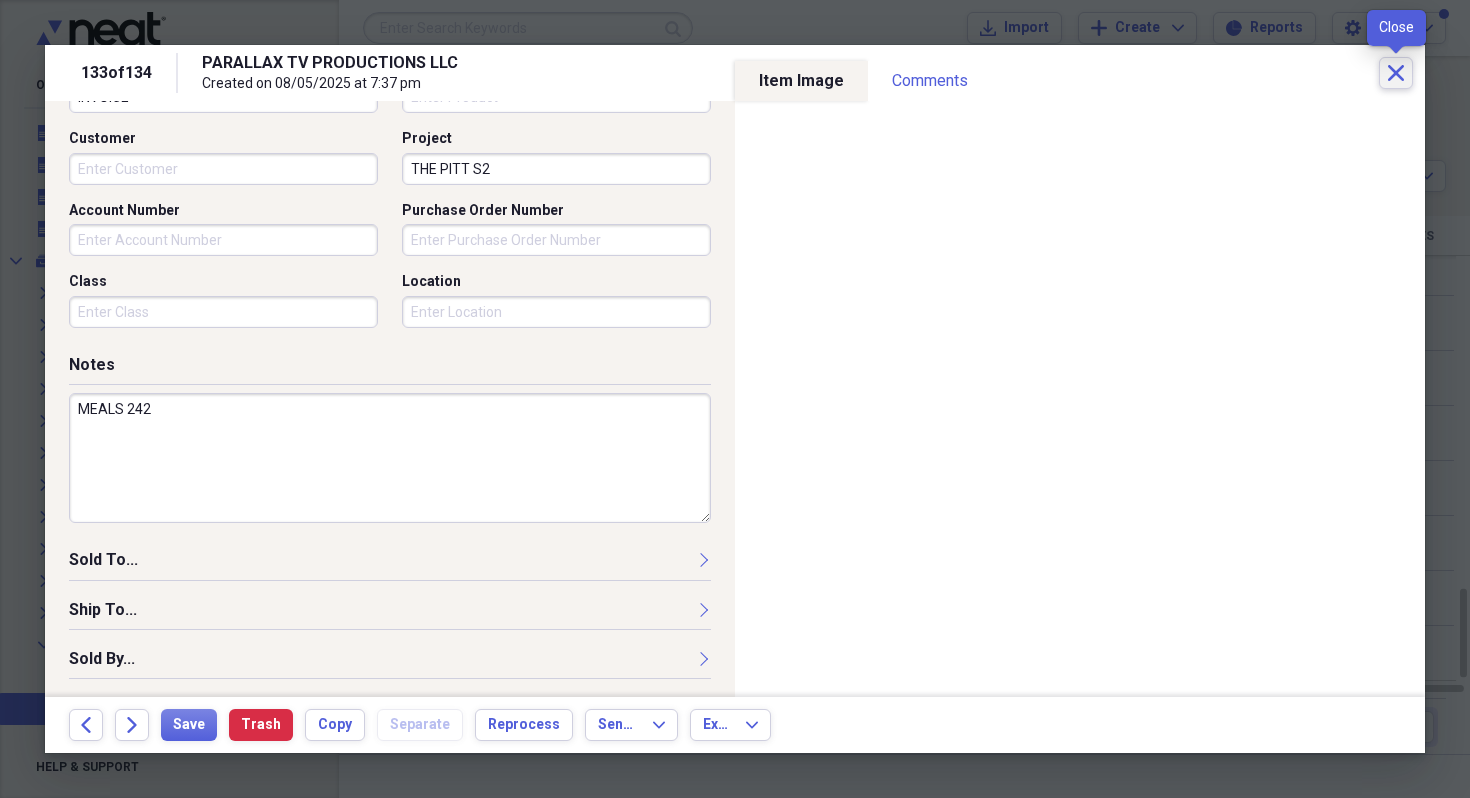 click on "Close" 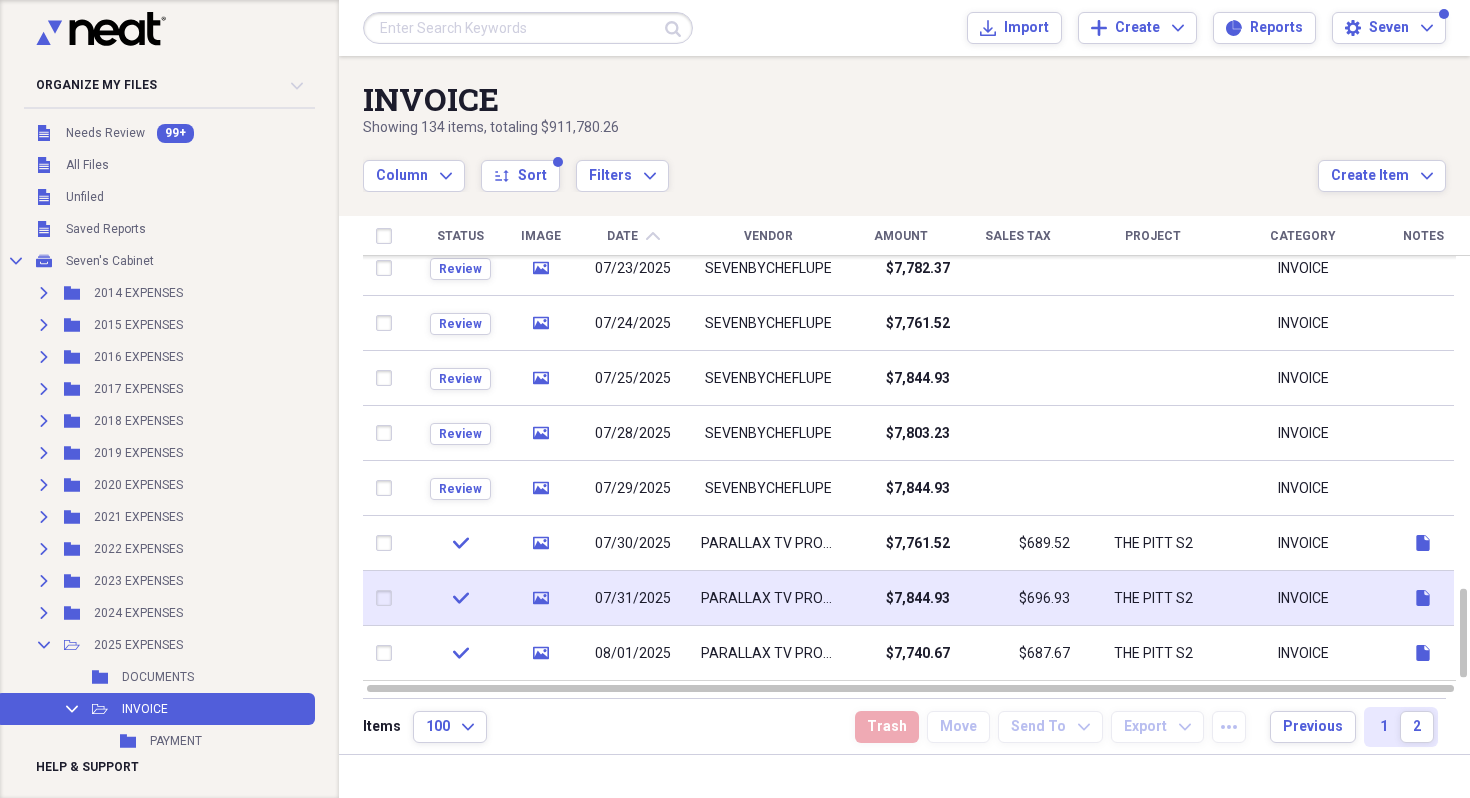 click on "media" 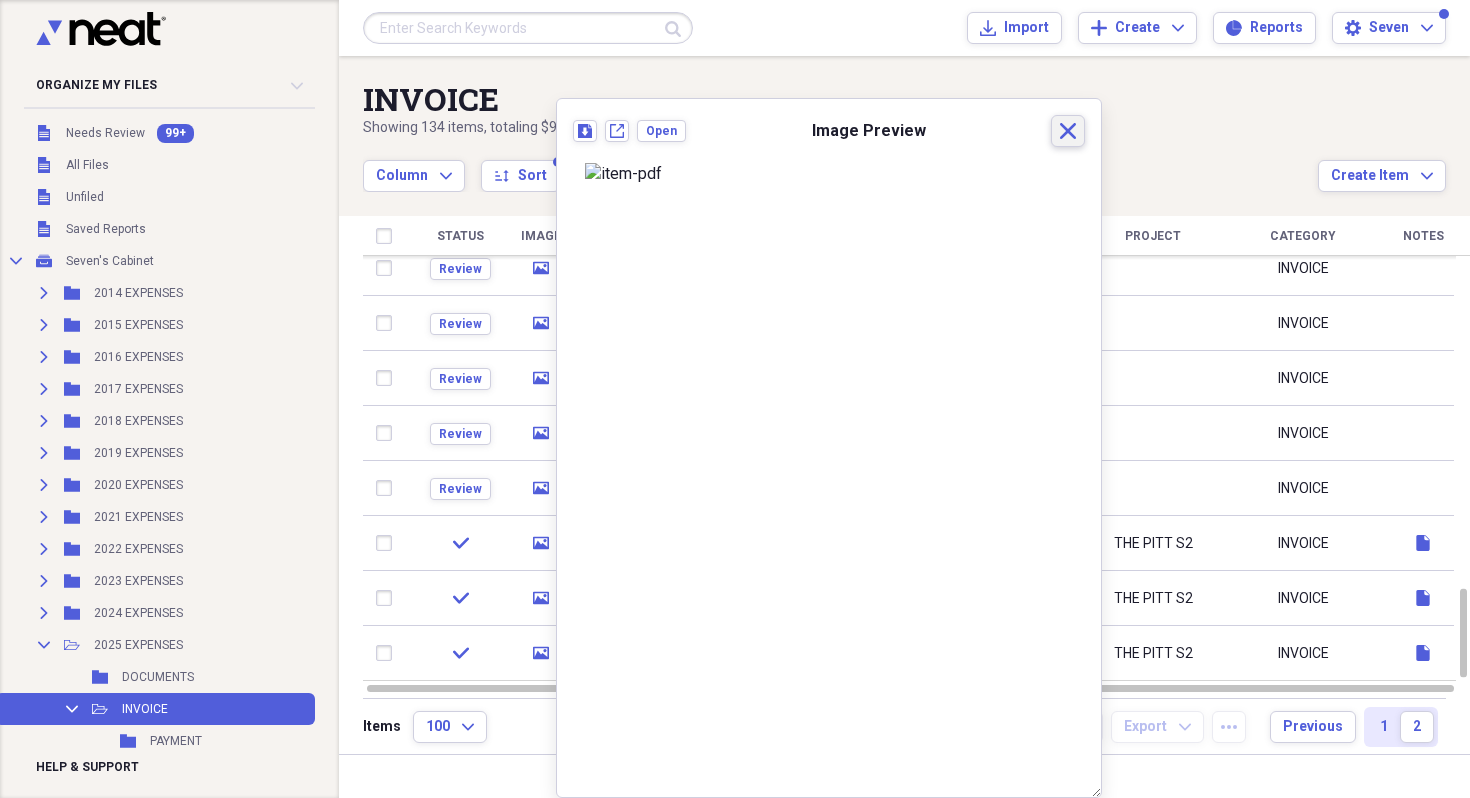 click on "Close" 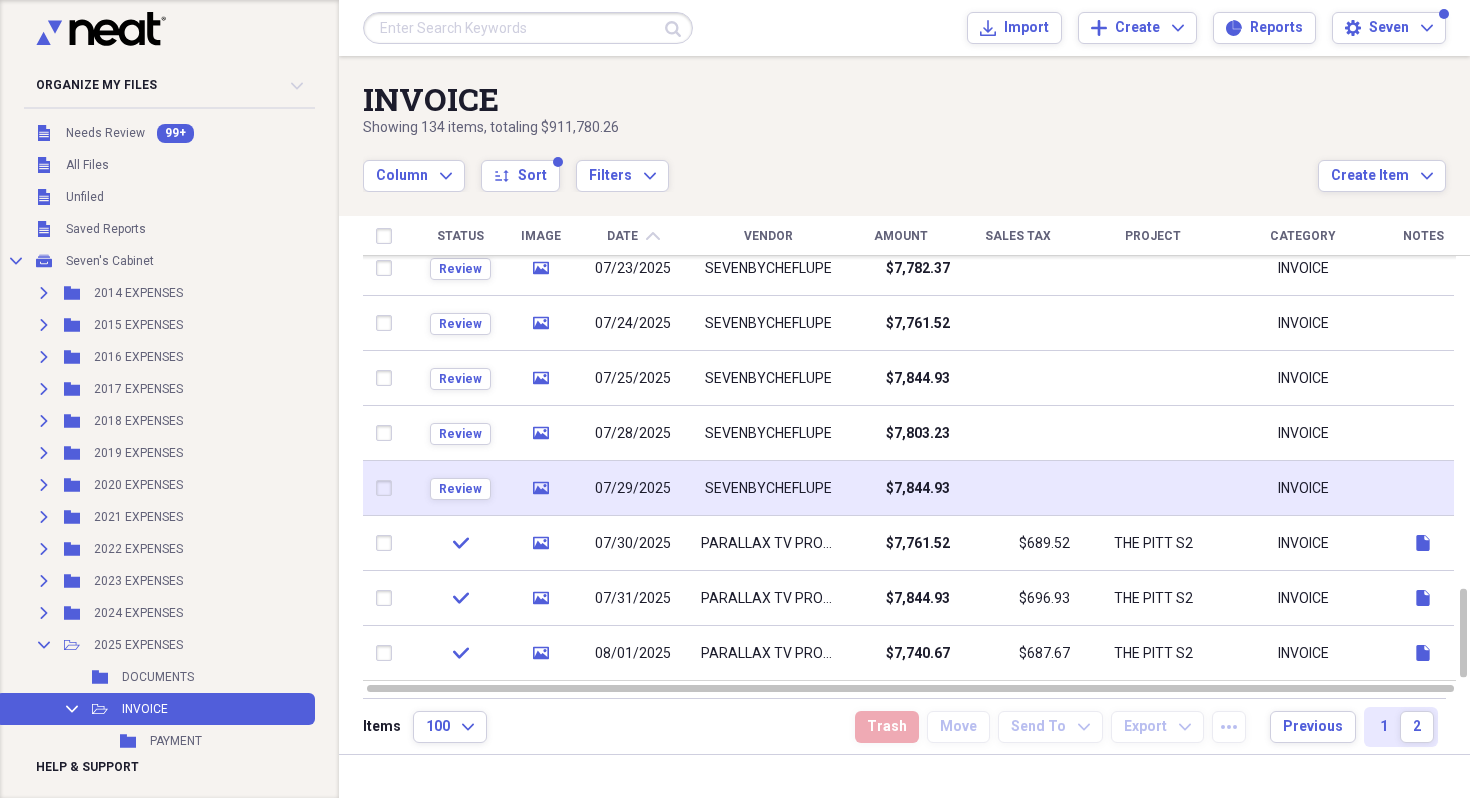 click at bounding box center [1018, 488] 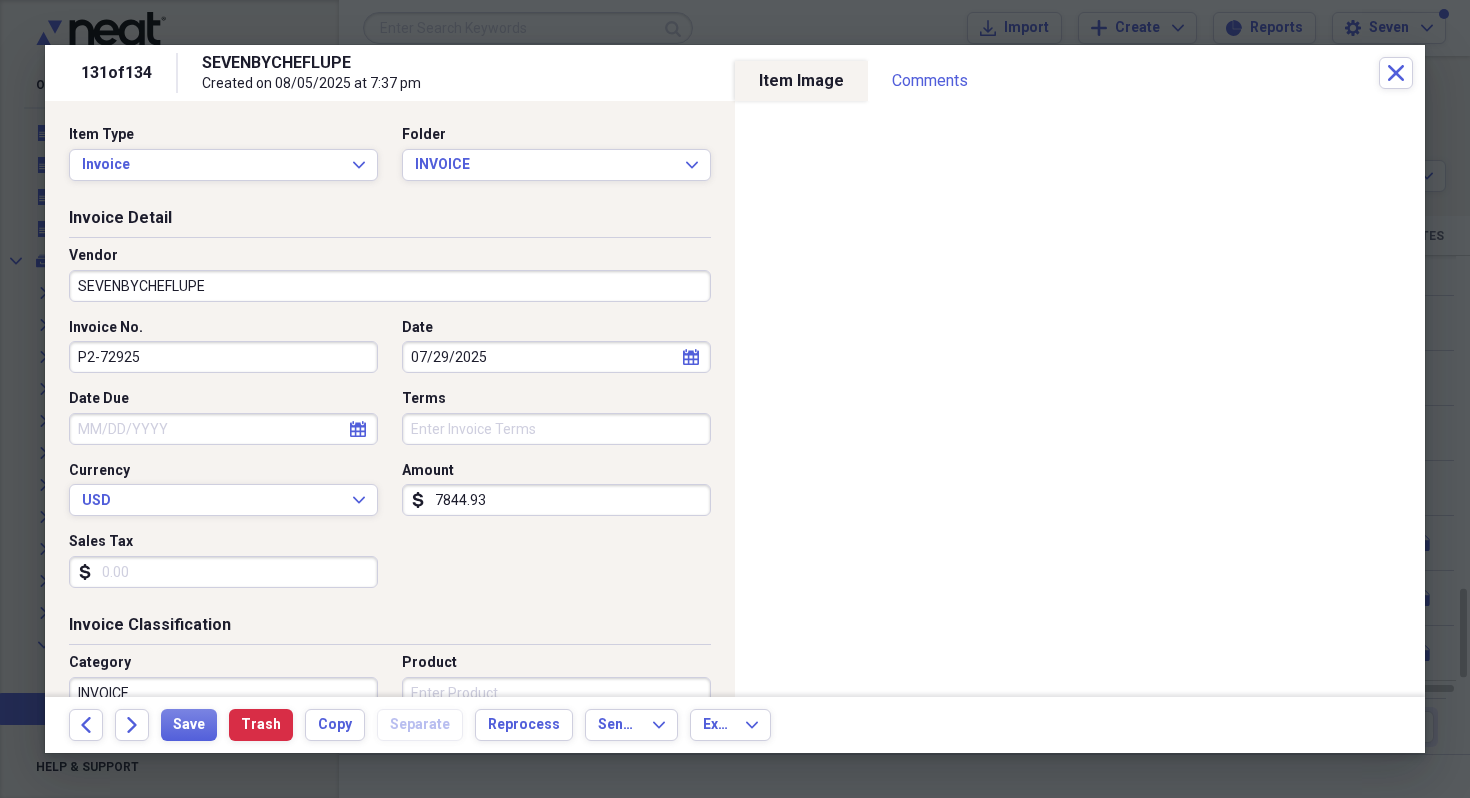click on "SEVENBYCHEFLUPE" at bounding box center (390, 286) 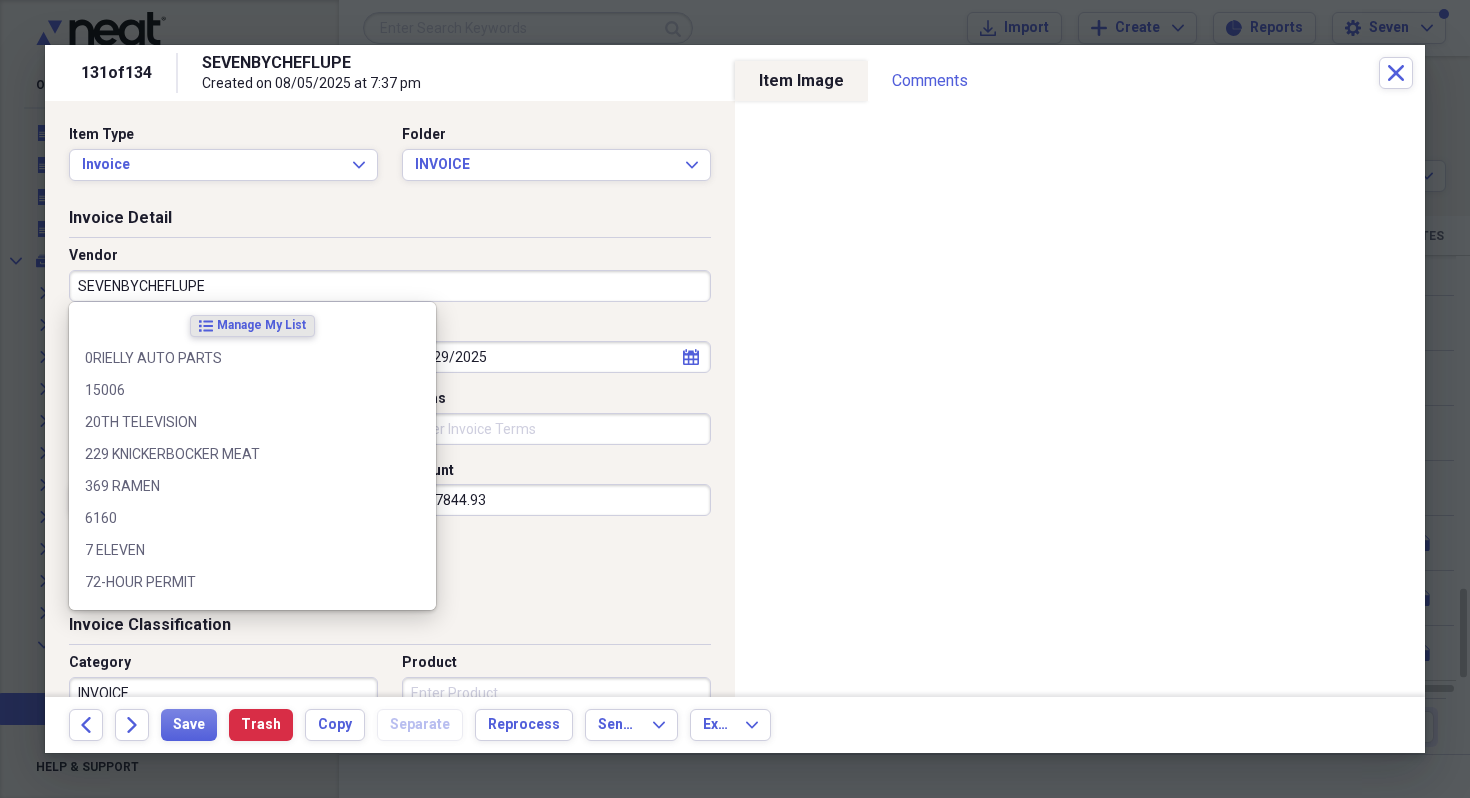 click on "SEVENBYCHEFLUPE" at bounding box center (390, 286) 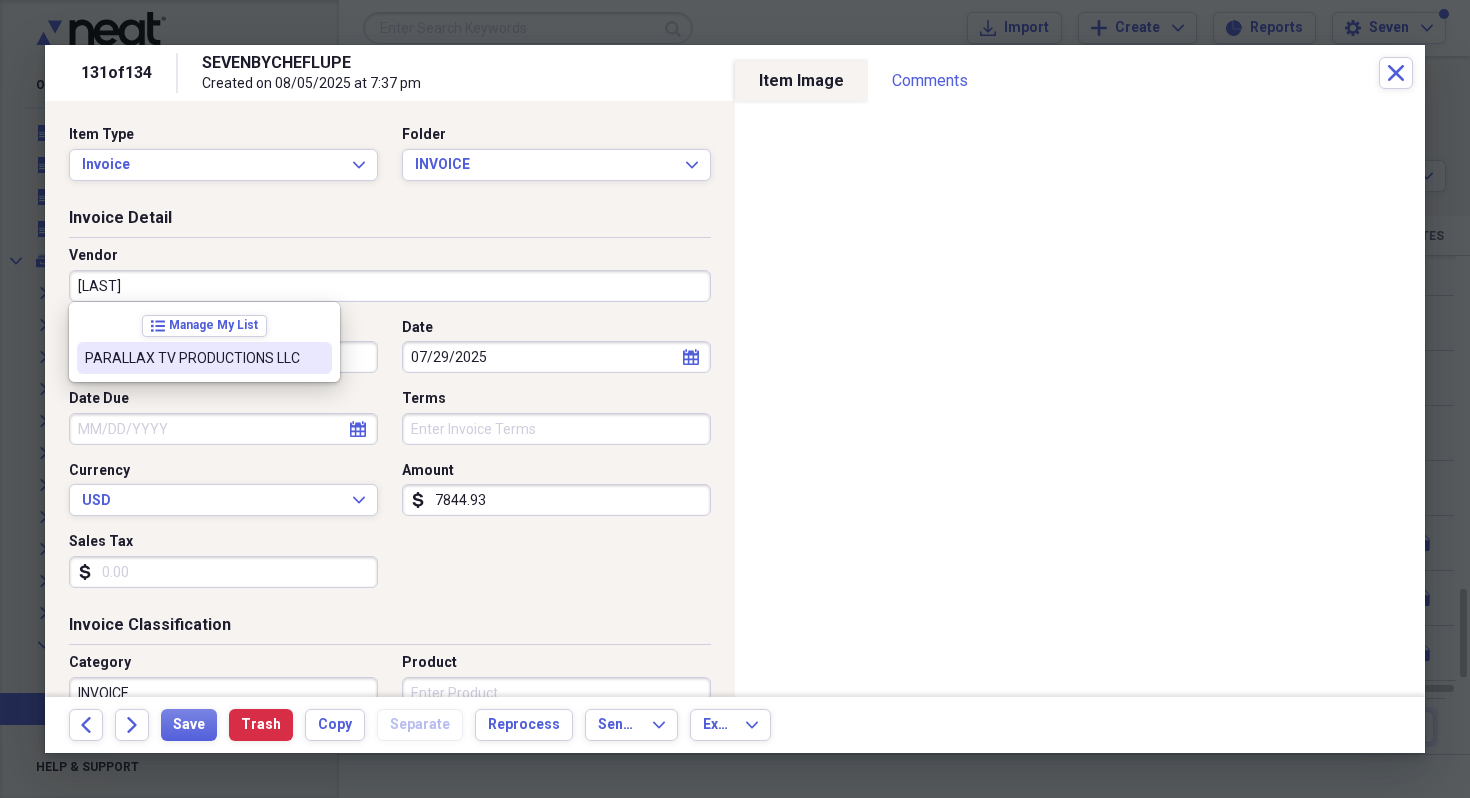 click on "PARALLAX TV PRODUCTIONS LLC" at bounding box center (192, 358) 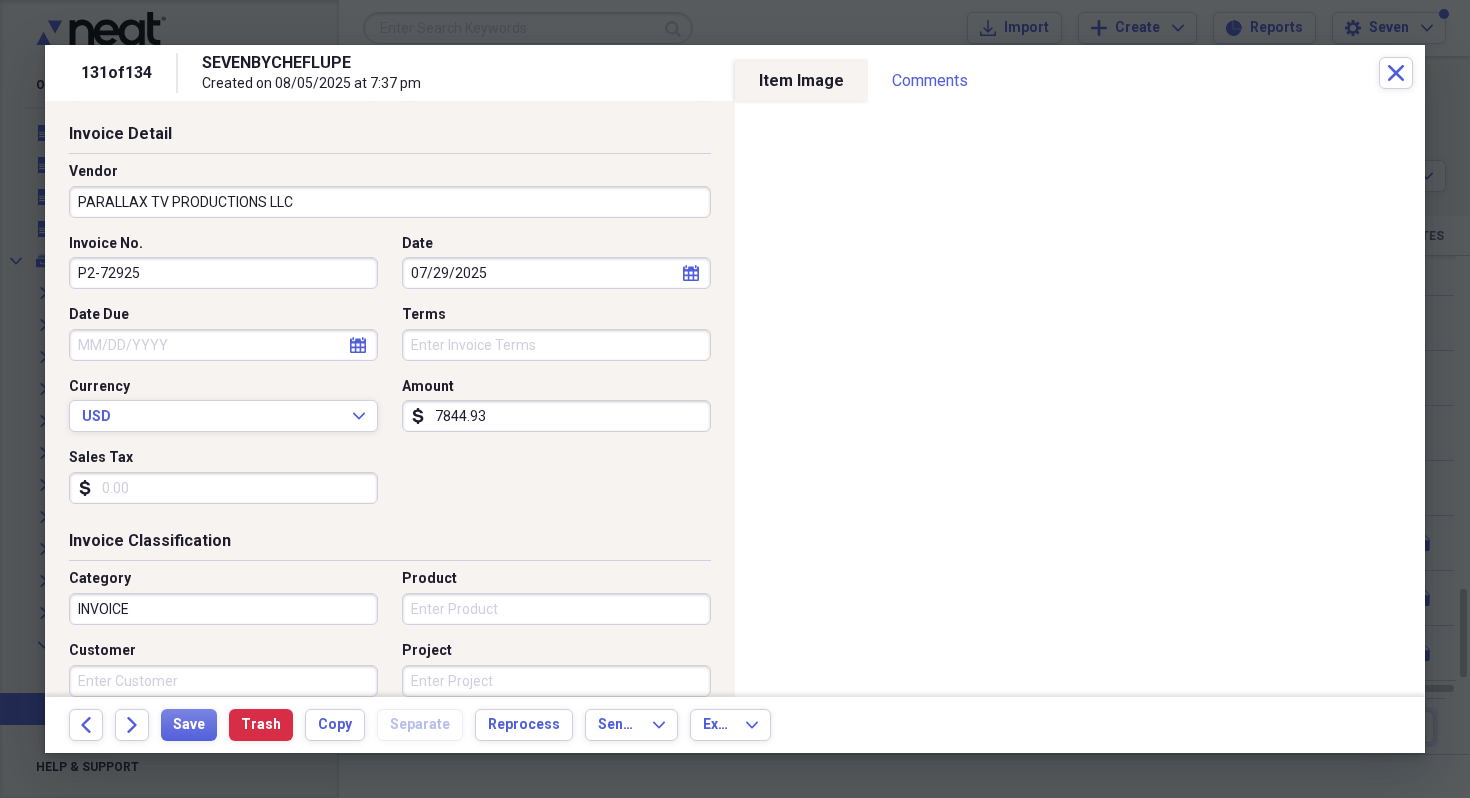 scroll, scrollTop: 102, scrollLeft: 0, axis: vertical 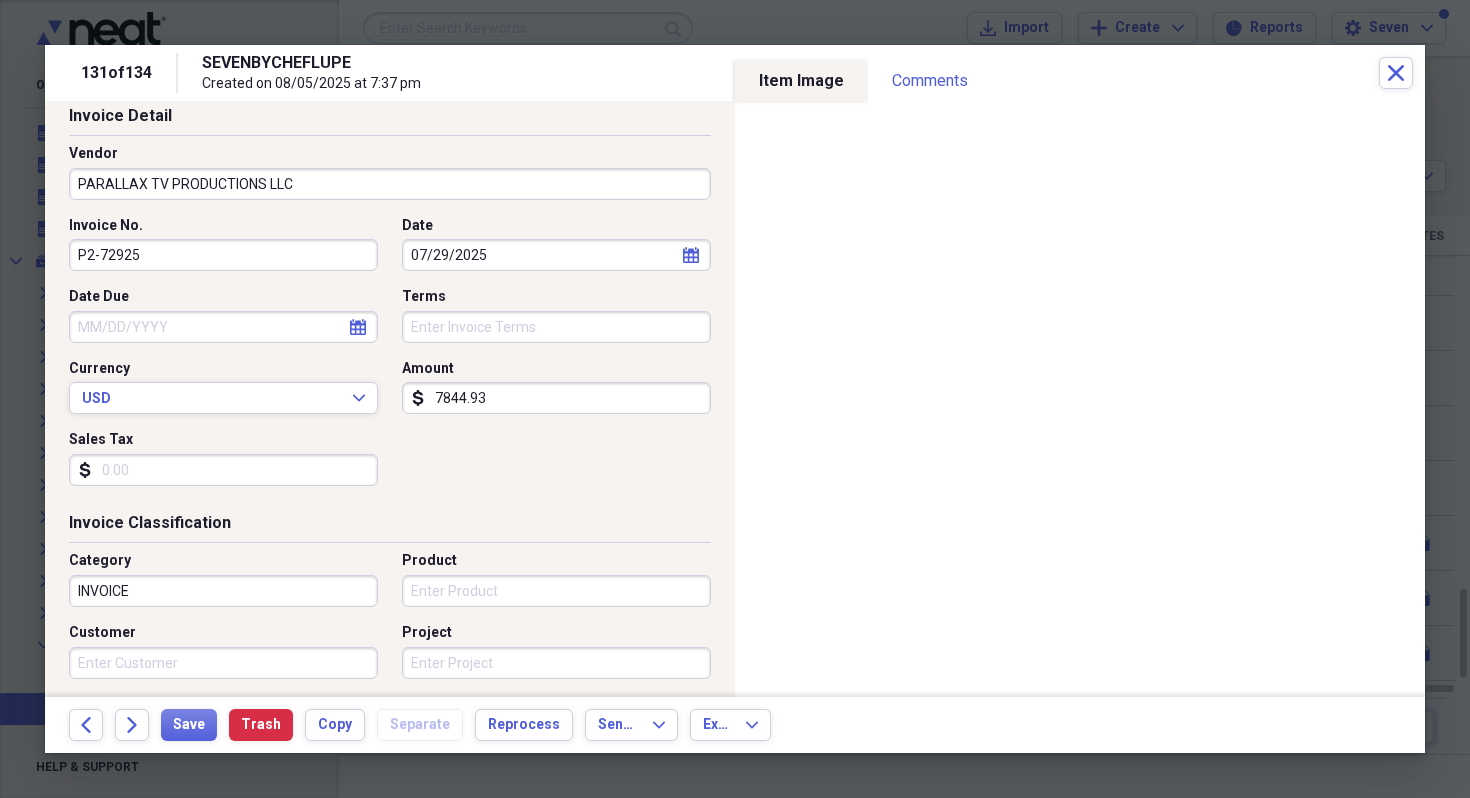 click on "Sales Tax" at bounding box center (223, 470) 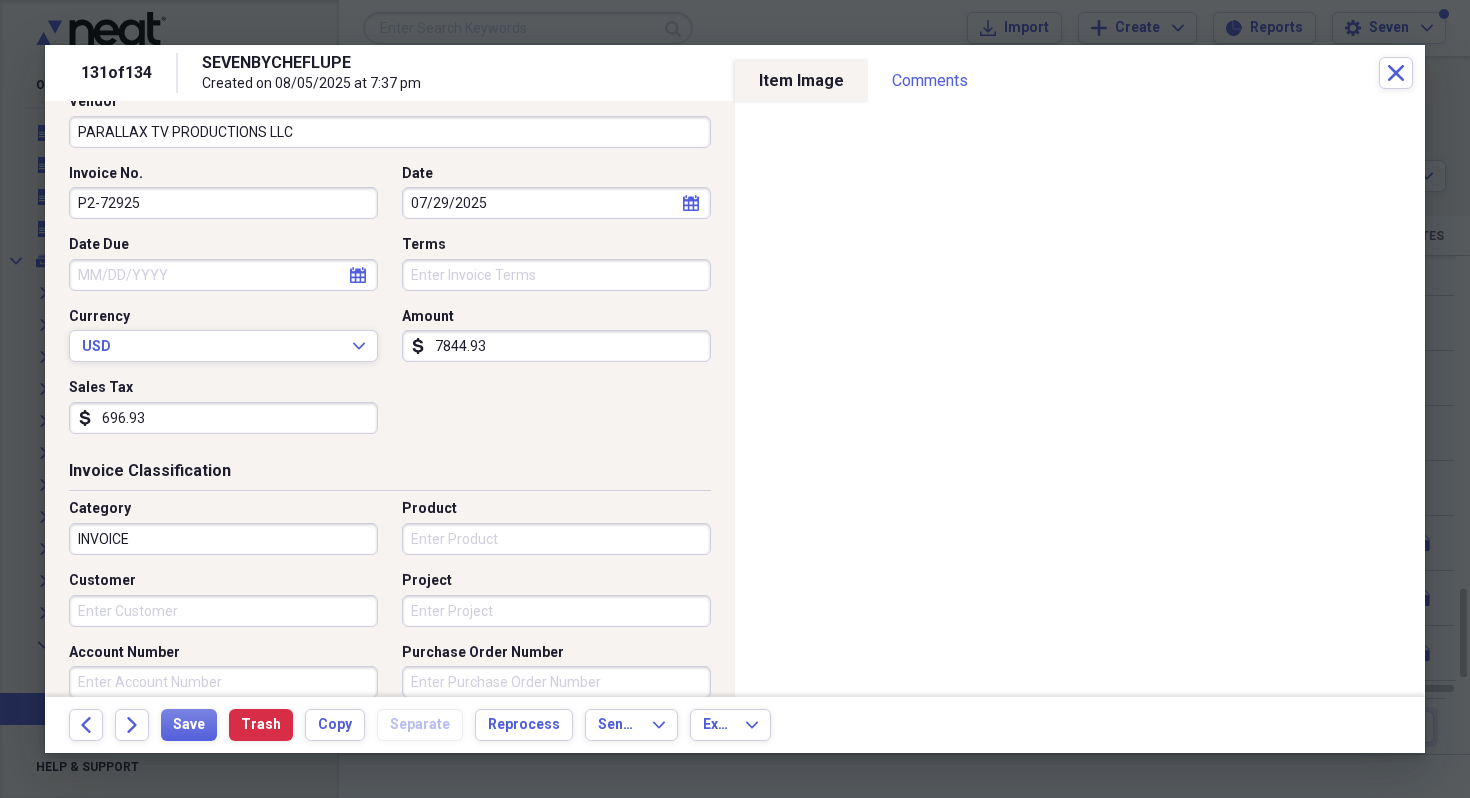 scroll, scrollTop: 215, scrollLeft: 0, axis: vertical 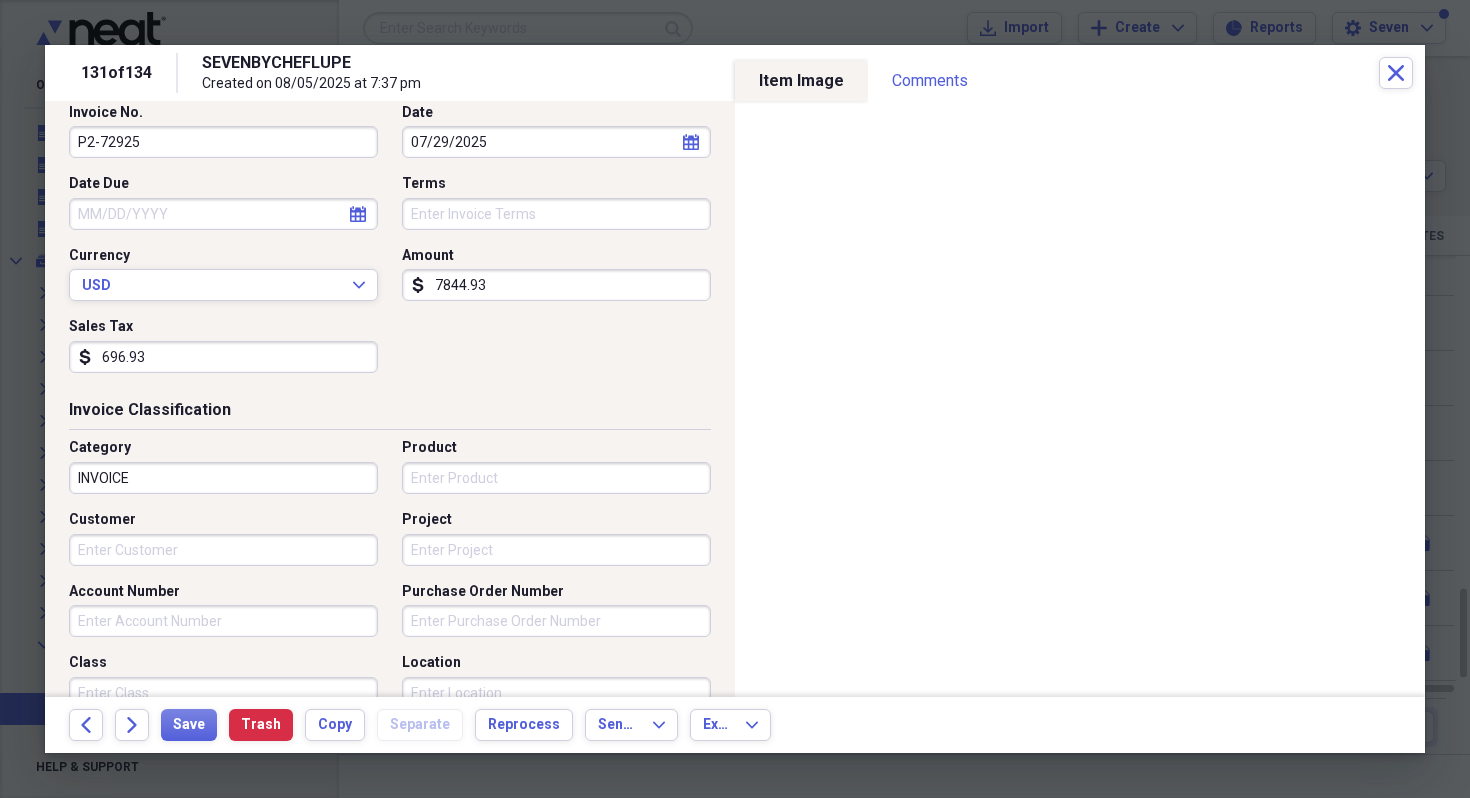 type on "696.93" 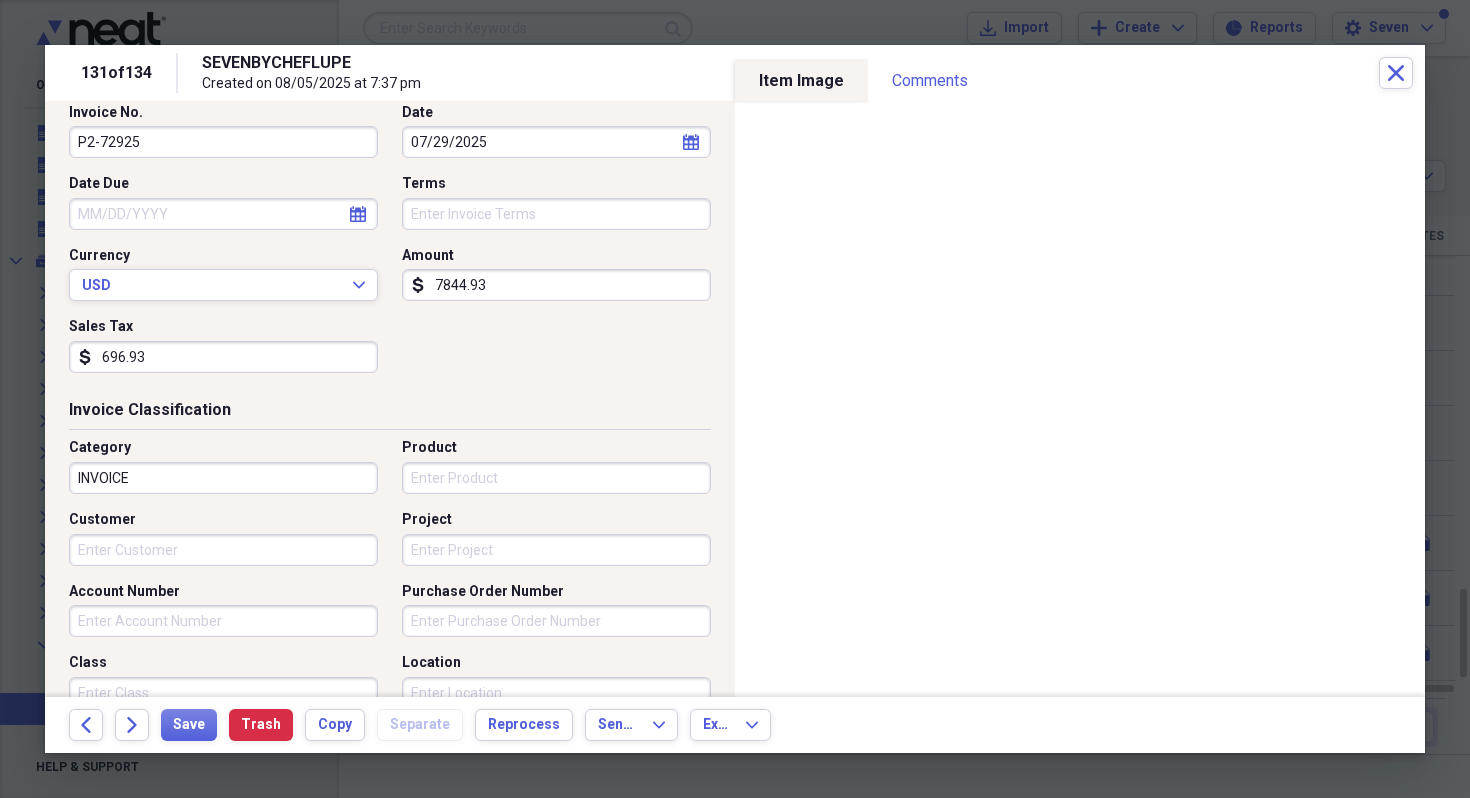 click on "Project" at bounding box center (556, 550) 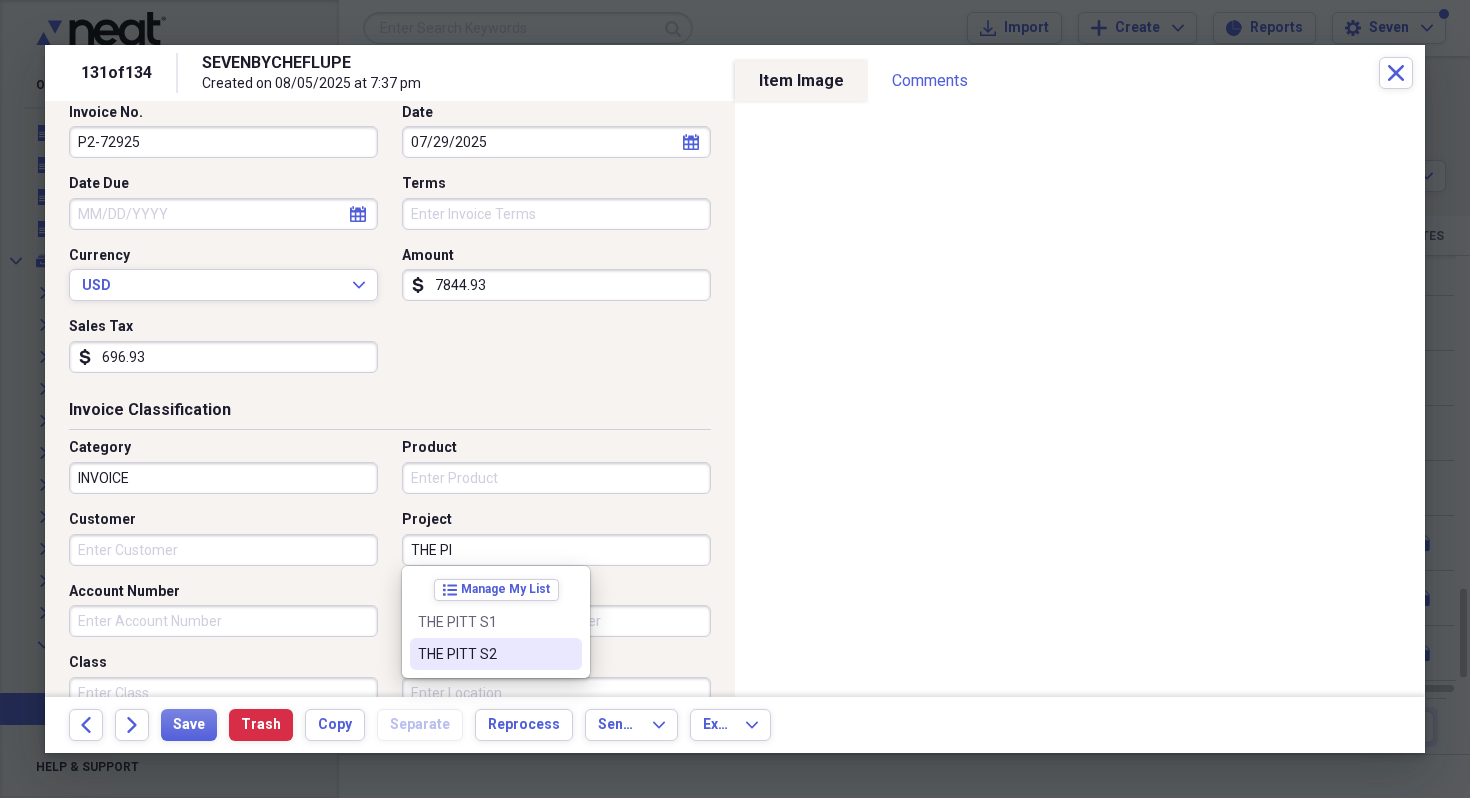 click on "THE PITT S2" at bounding box center [484, 654] 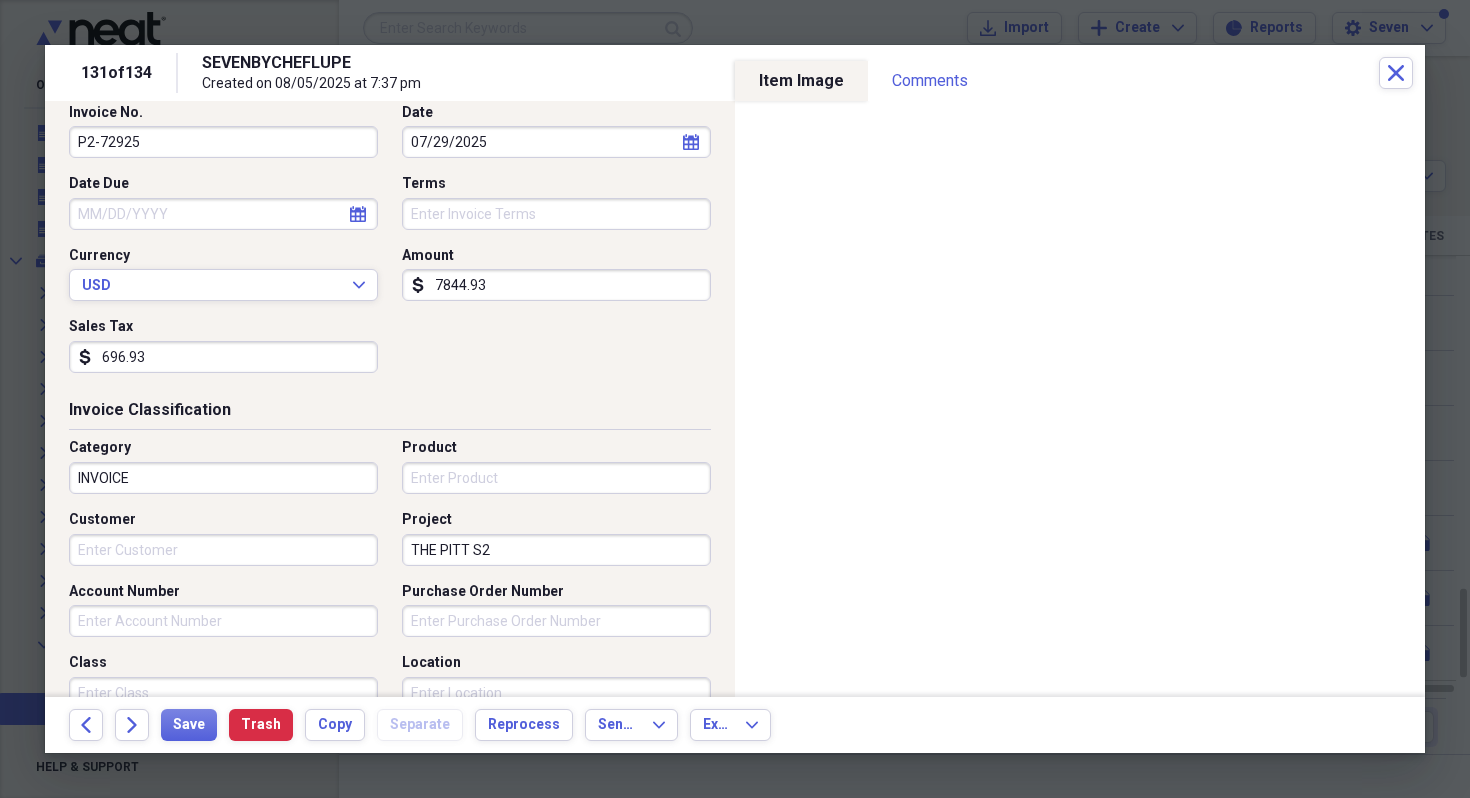 scroll, scrollTop: 476, scrollLeft: 0, axis: vertical 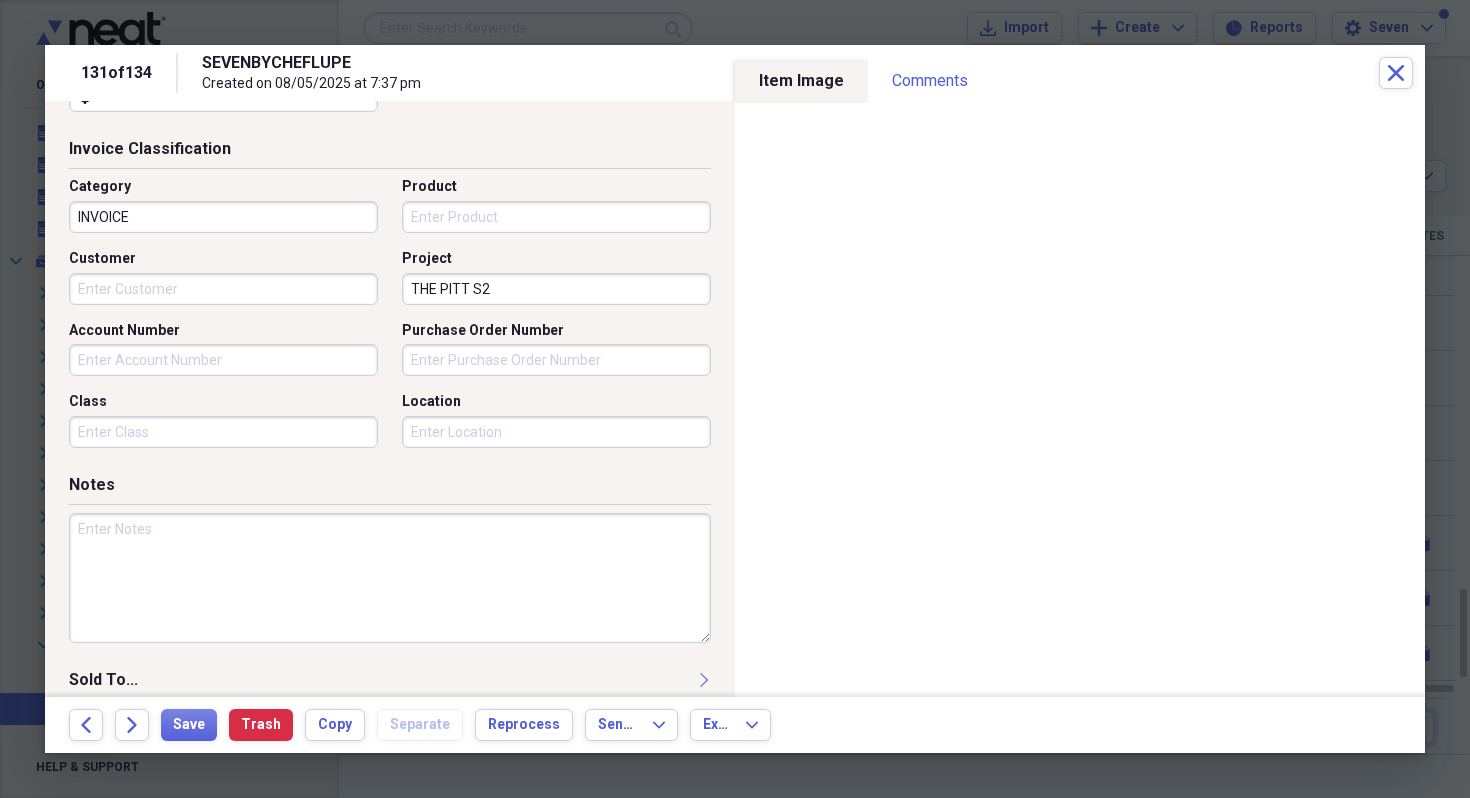 click at bounding box center (390, 578) 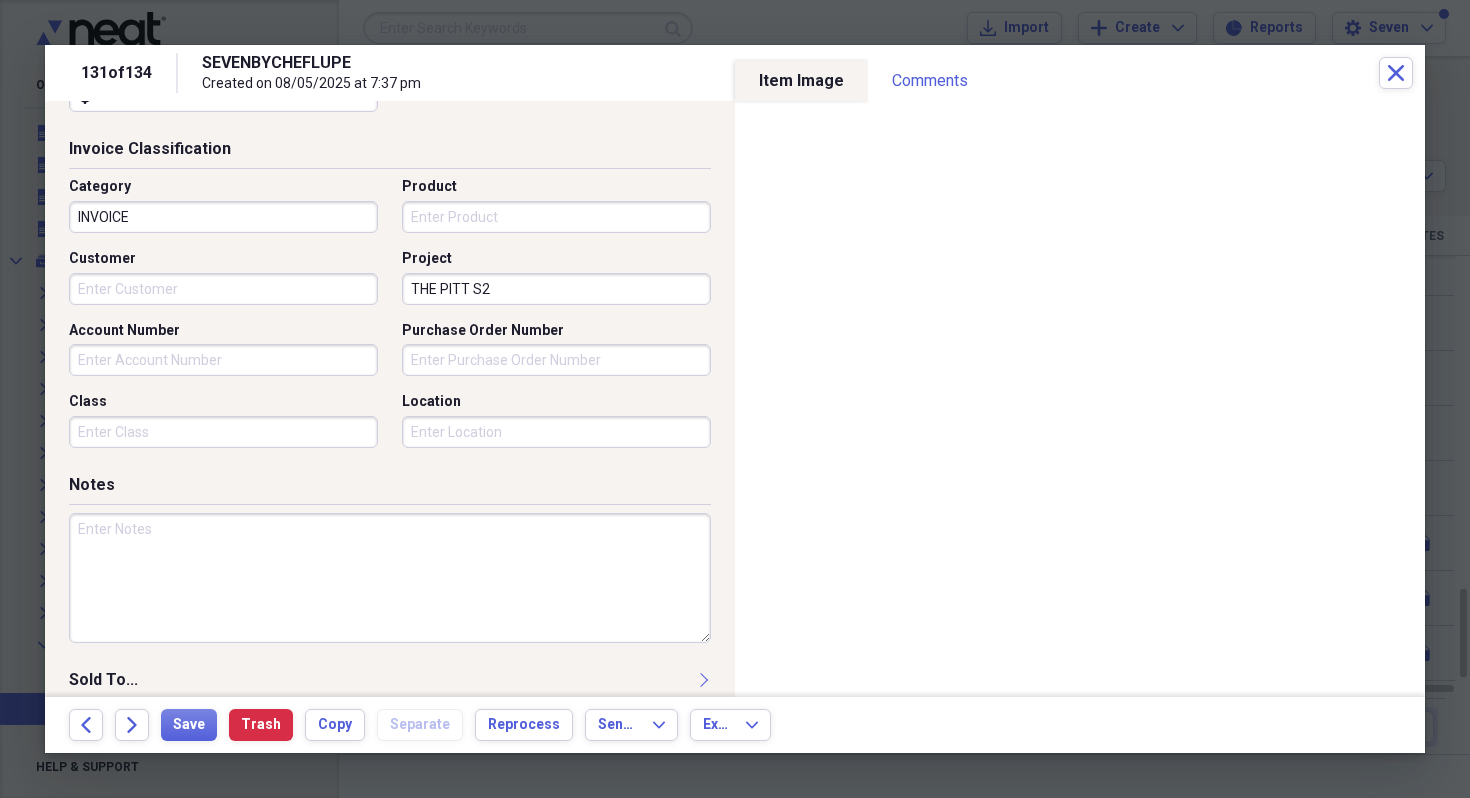 click at bounding box center [390, 578] 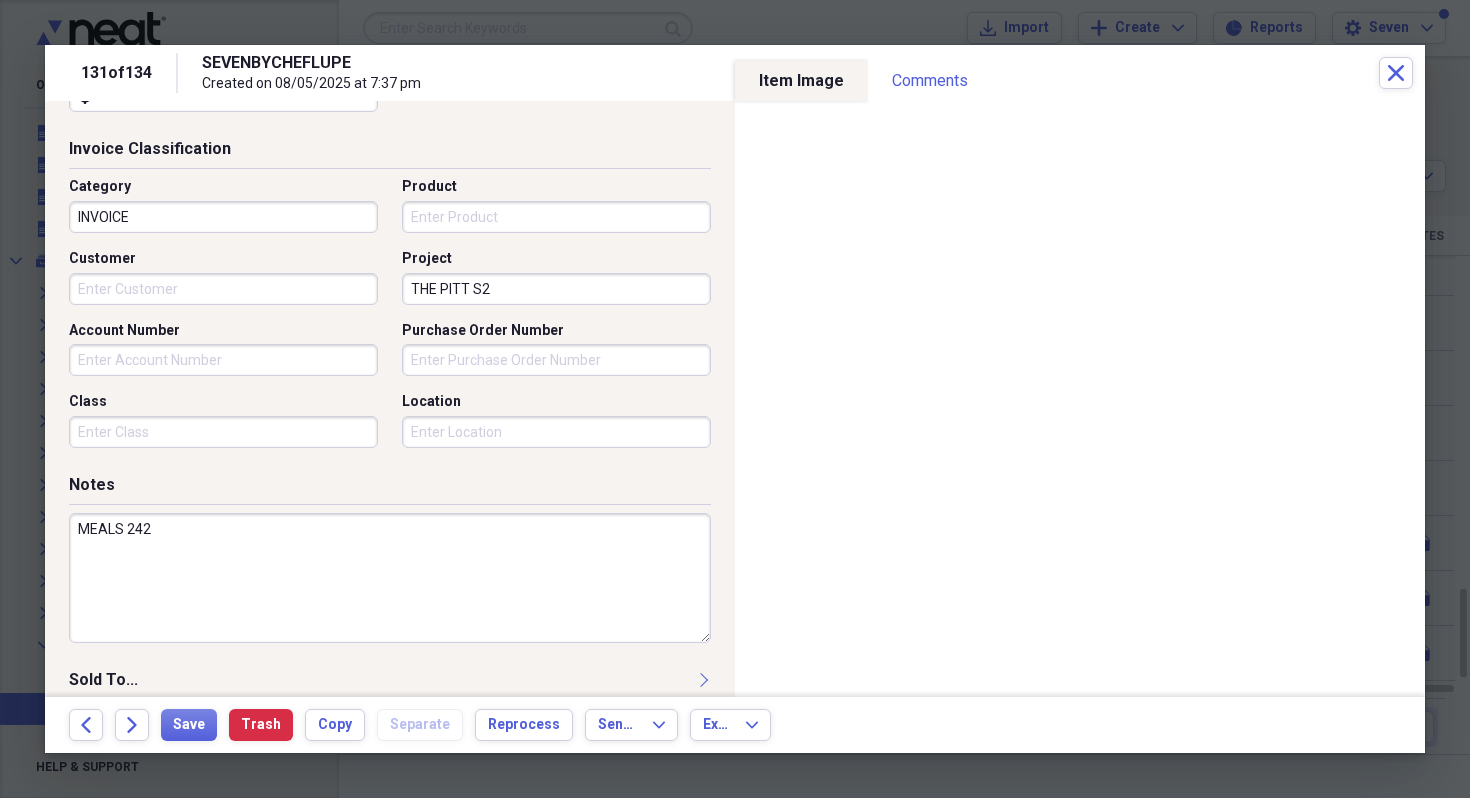 click on "MEALS 242" at bounding box center [390, 578] 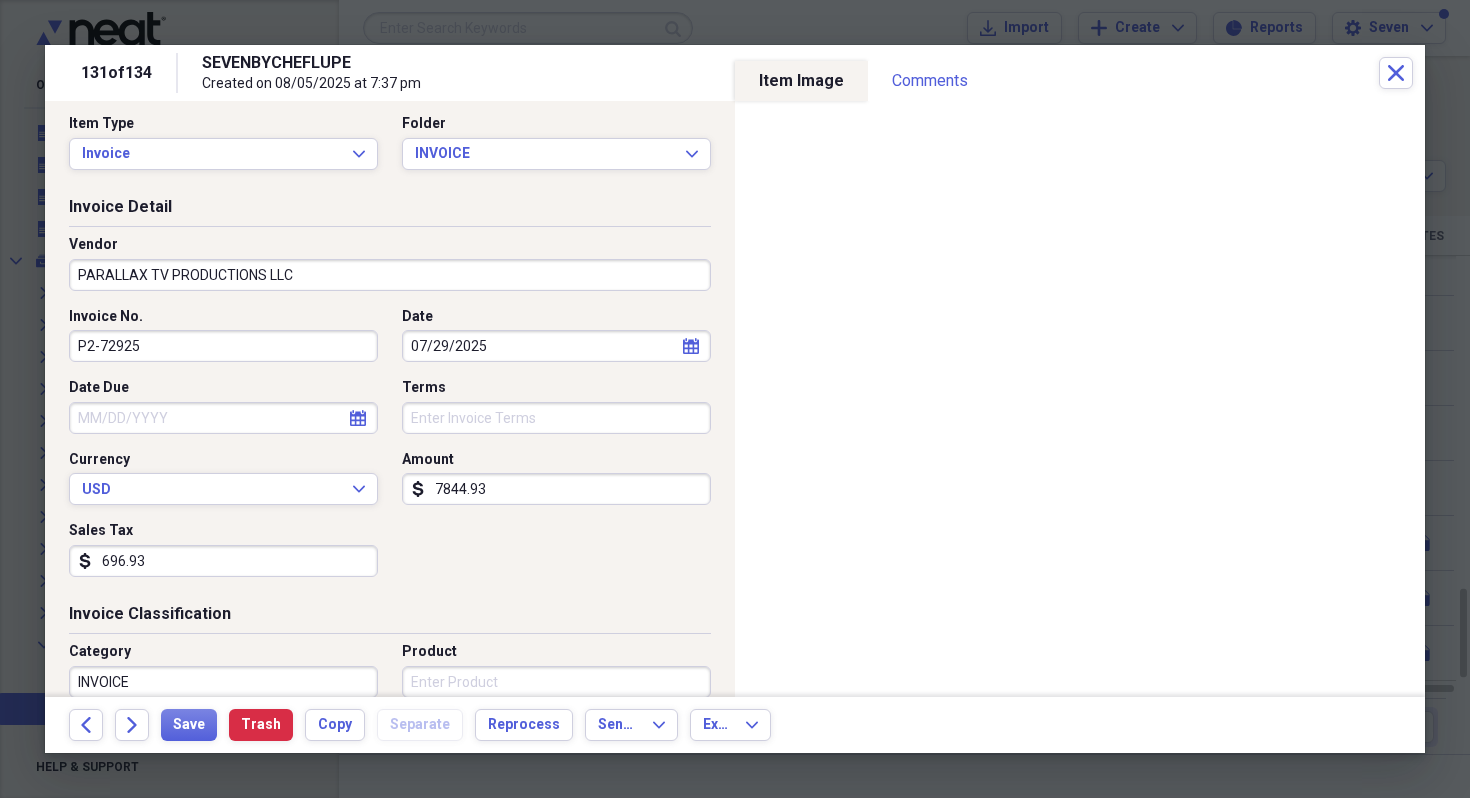 scroll, scrollTop: 0, scrollLeft: 0, axis: both 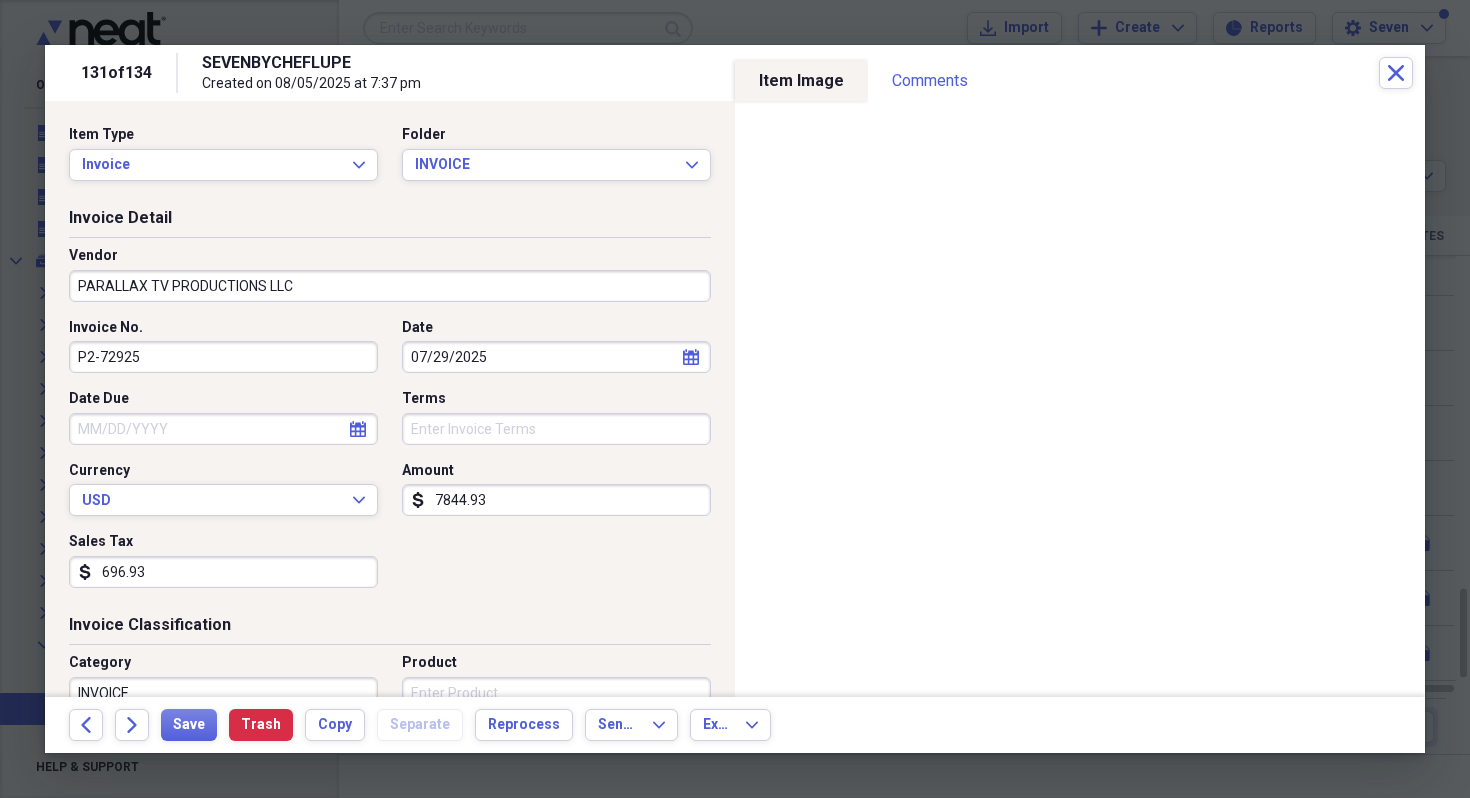 type on "MEALS 242" 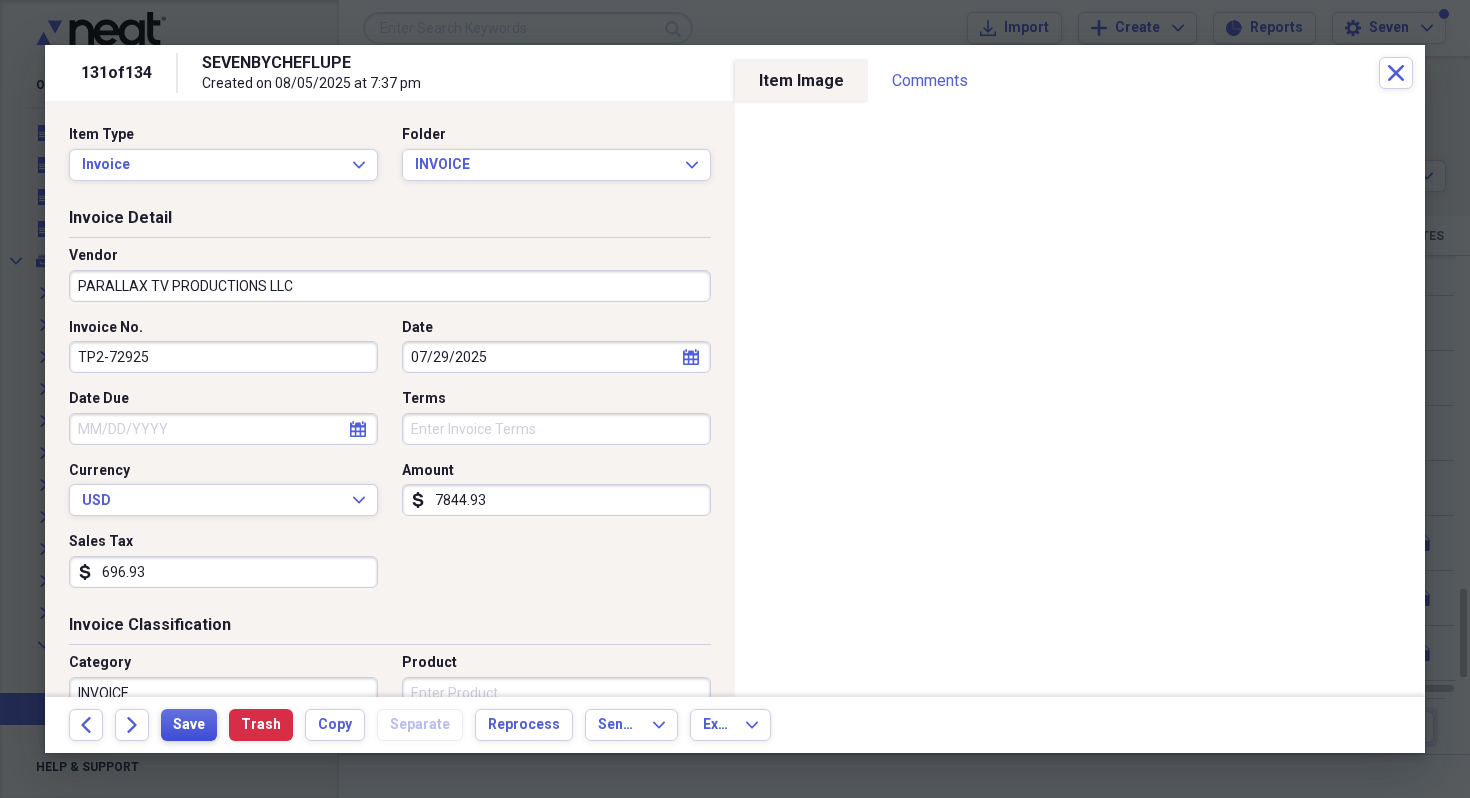 type on "TP2-72925" 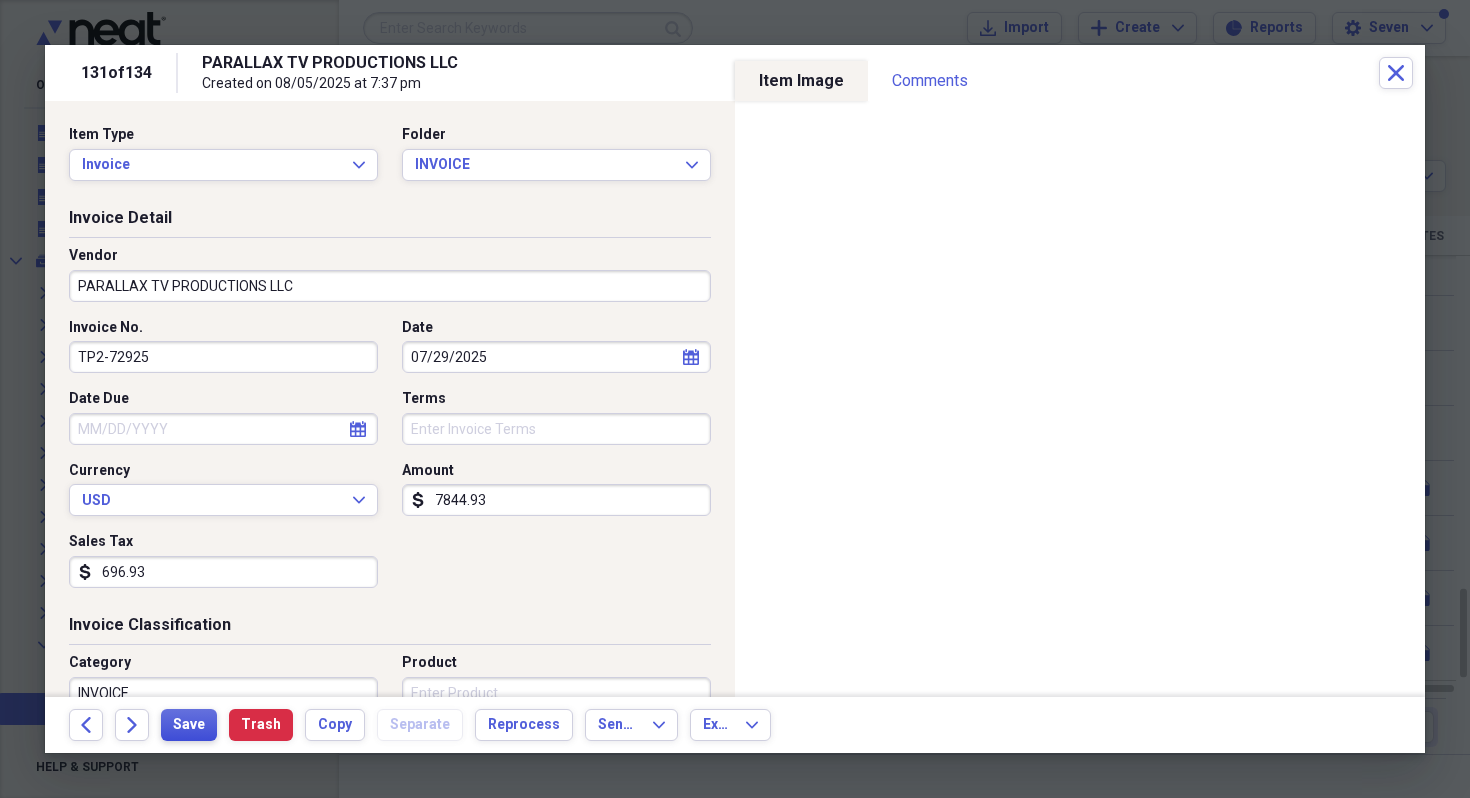 click on "Save" at bounding box center [189, 725] 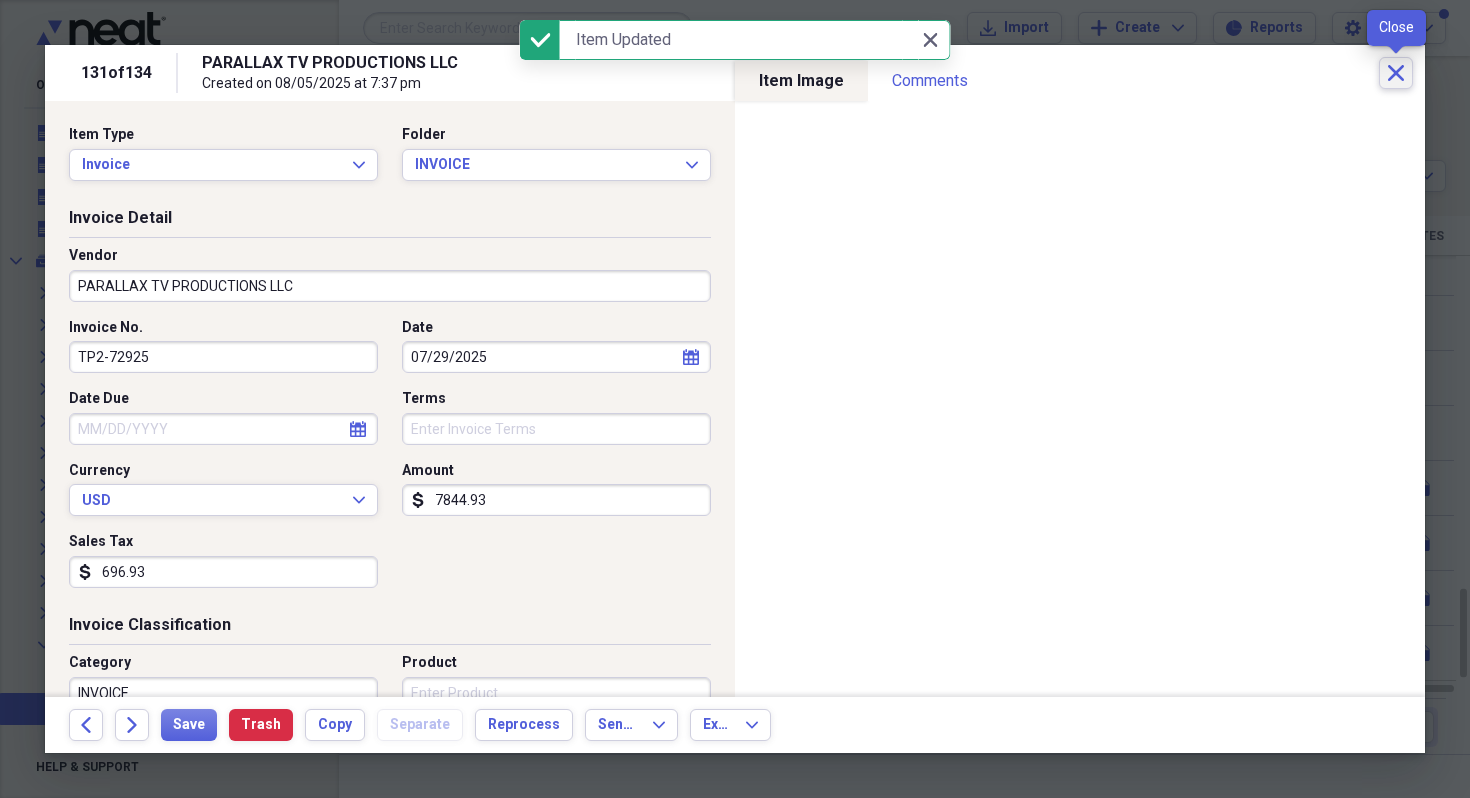 click on "Close" 